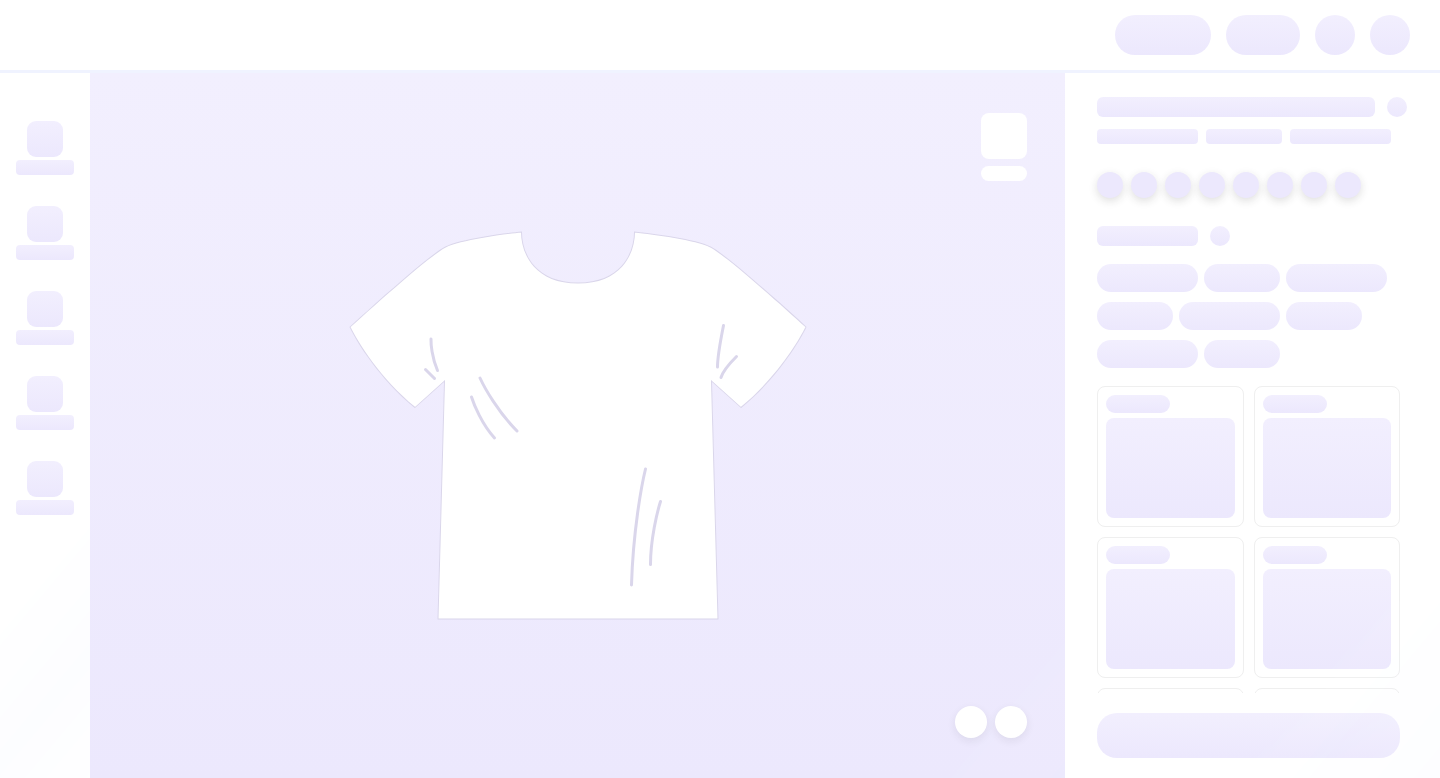 scroll, scrollTop: 0, scrollLeft: 0, axis: both 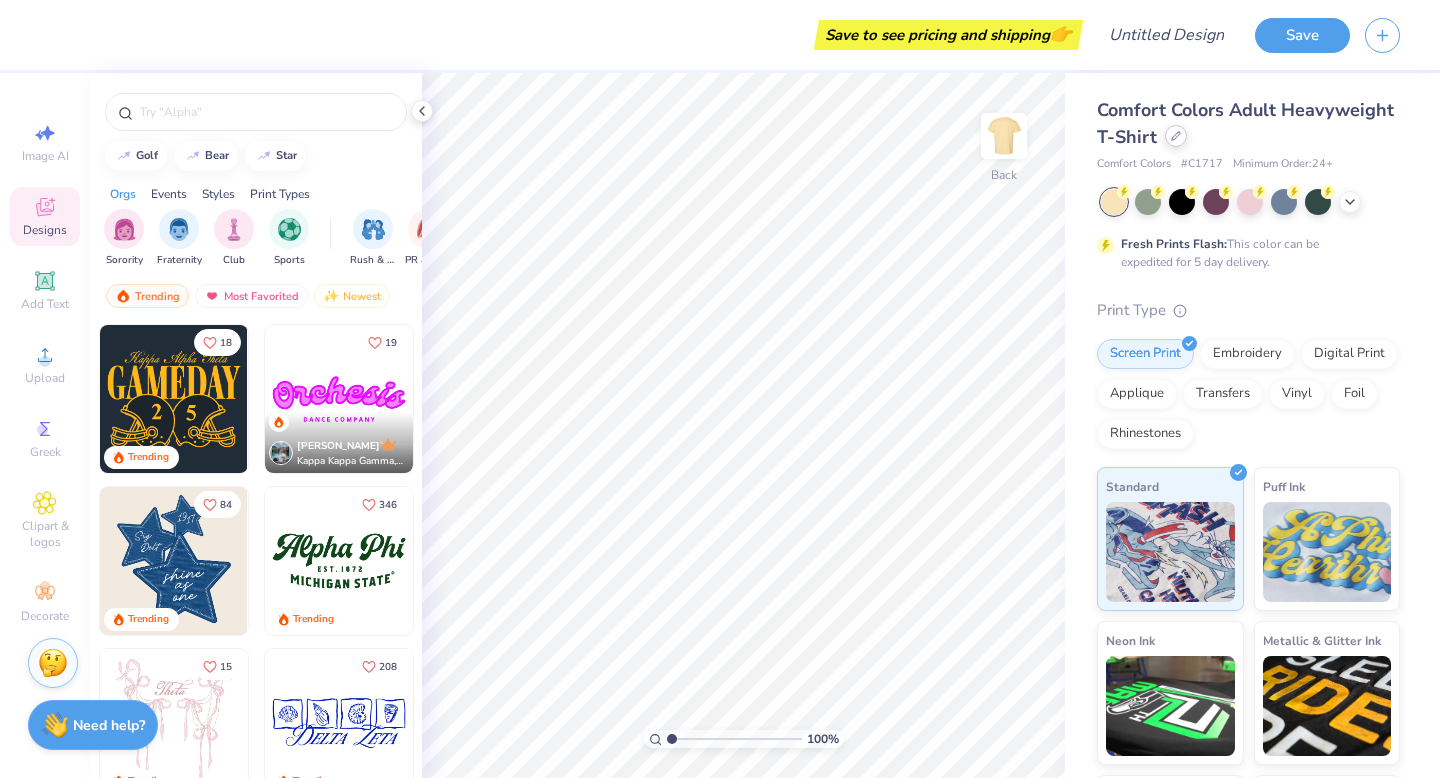 click 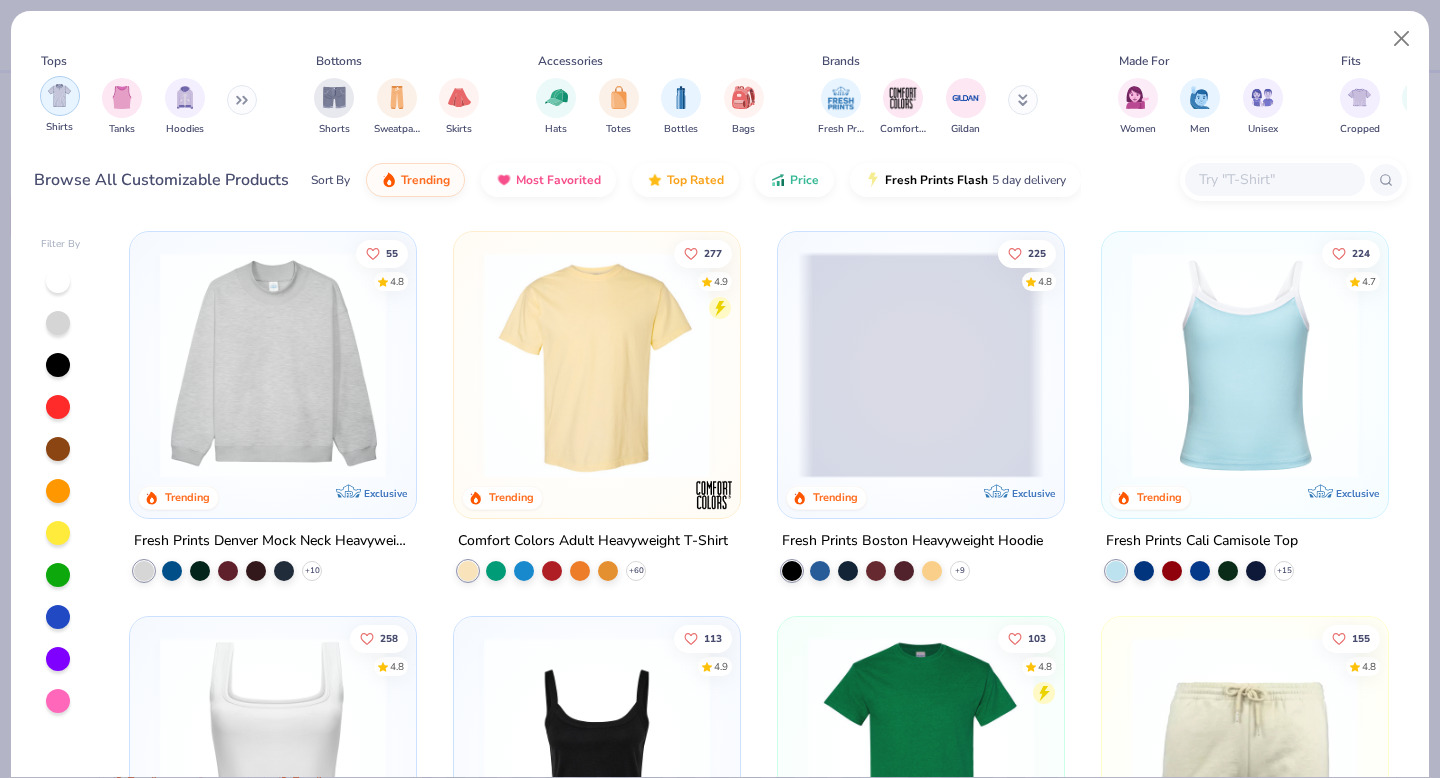 click at bounding box center [59, 95] 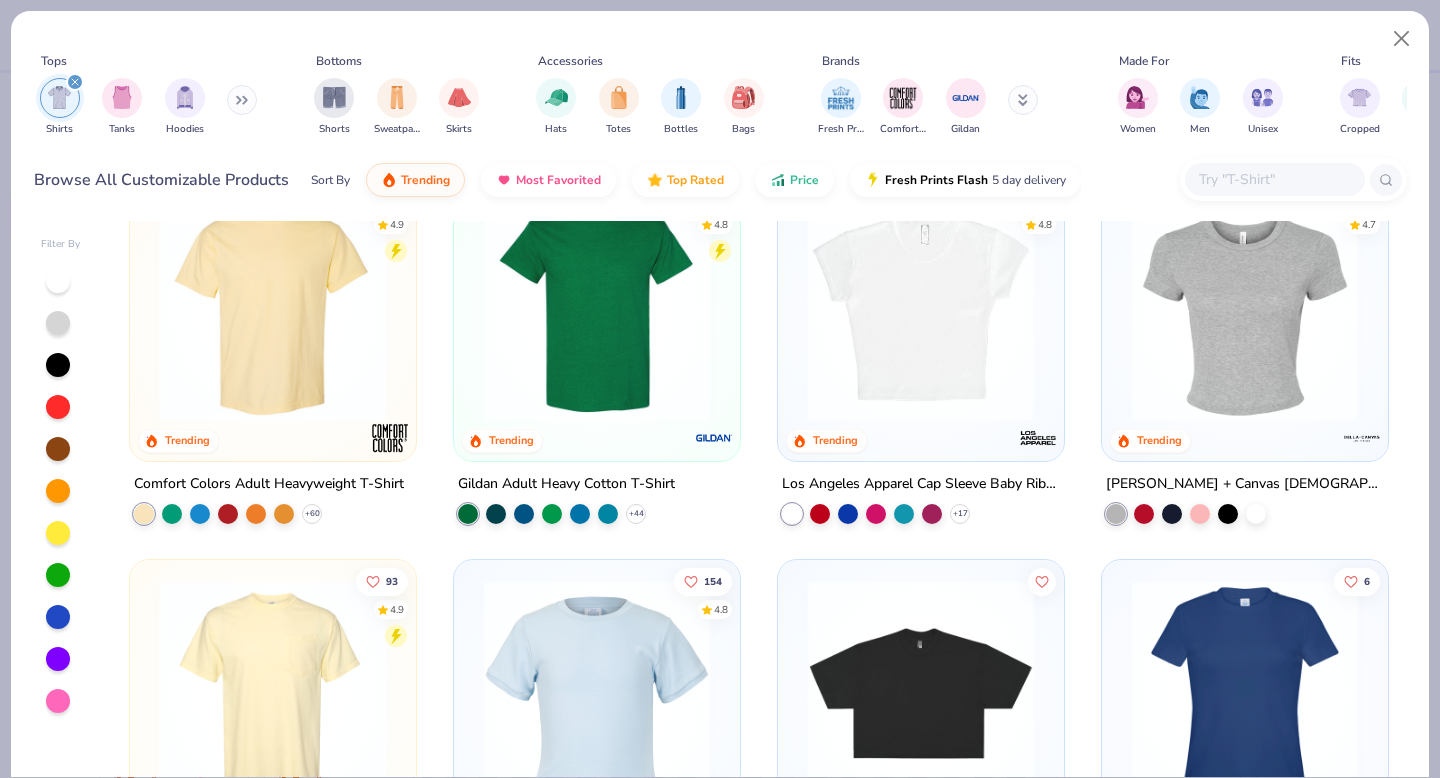 scroll, scrollTop: 0, scrollLeft: 0, axis: both 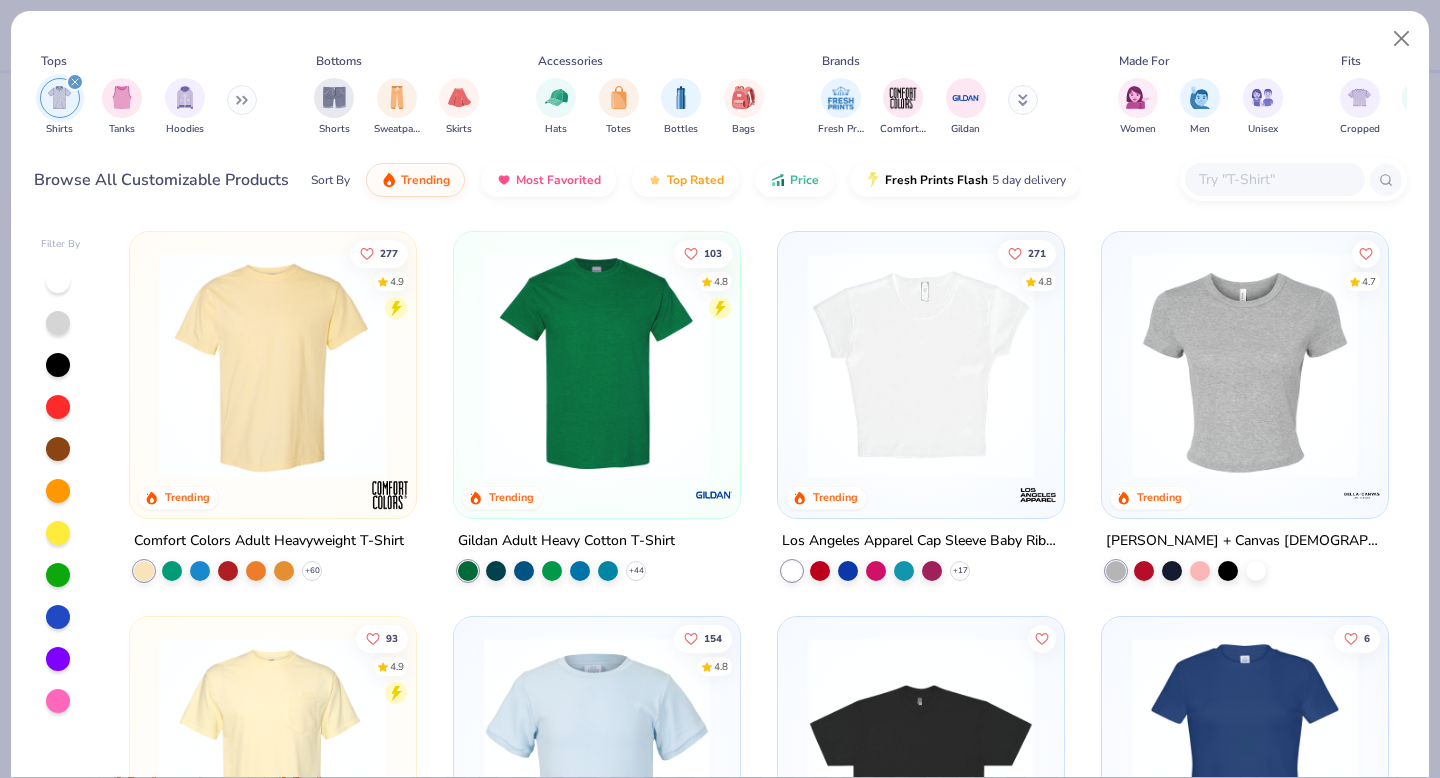 click at bounding box center [1275, 179] 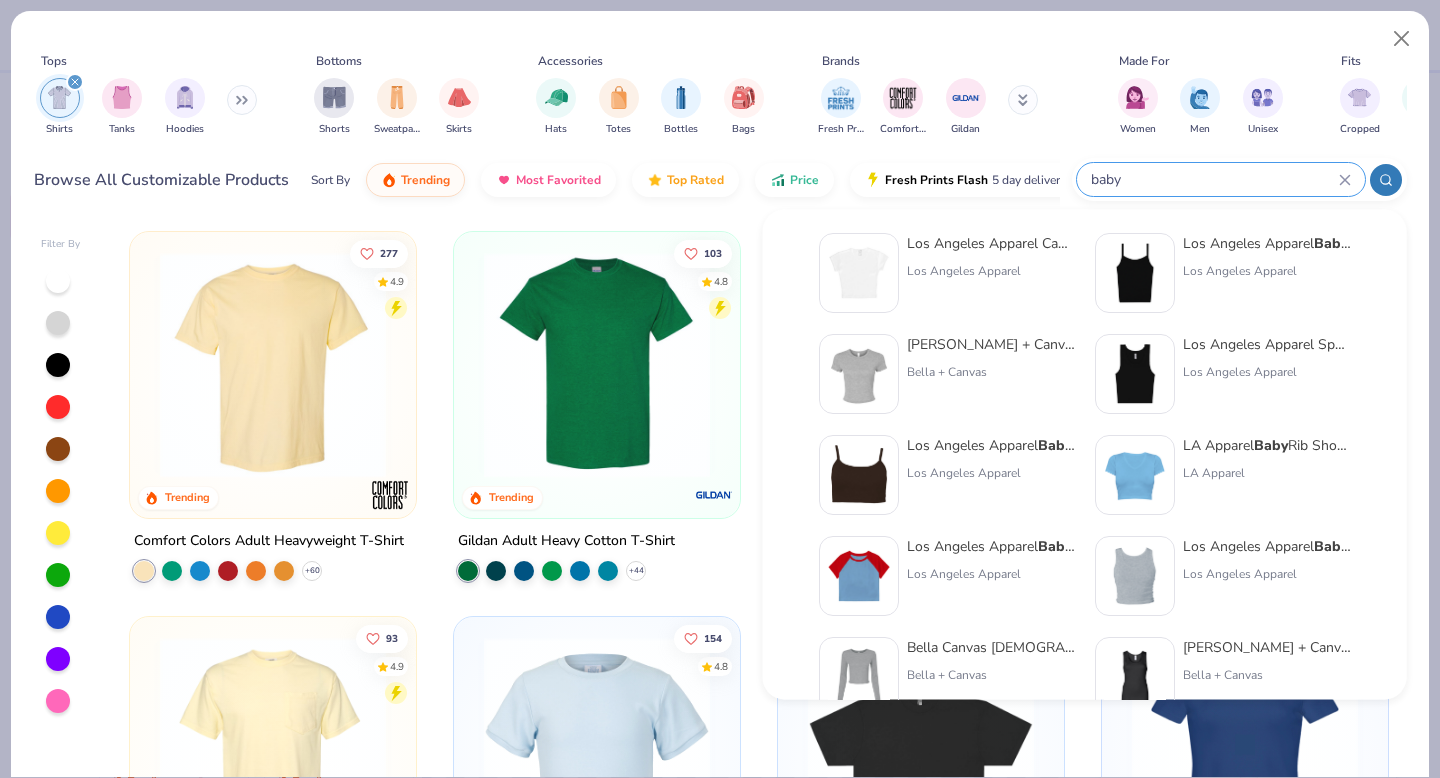 scroll, scrollTop: 0, scrollLeft: 0, axis: both 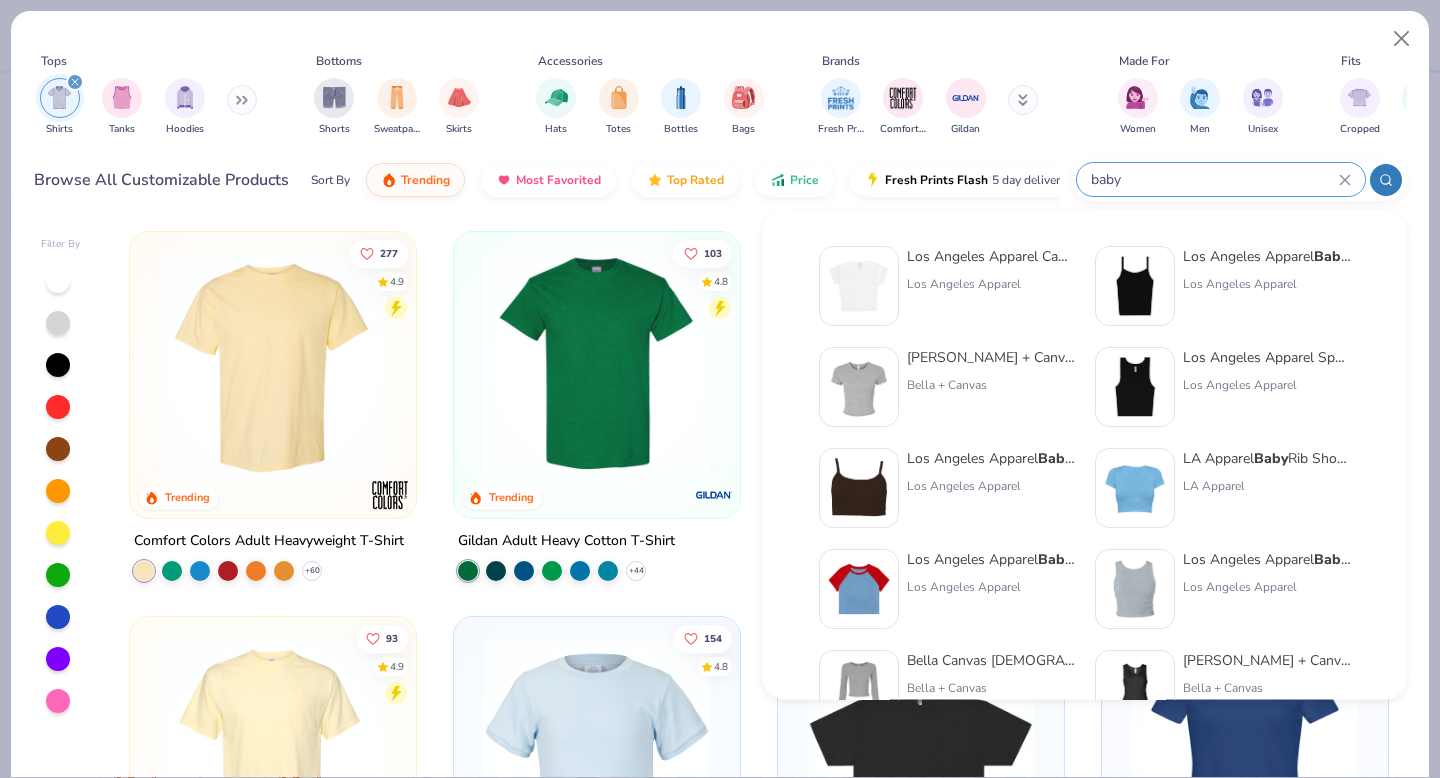 type on "baby" 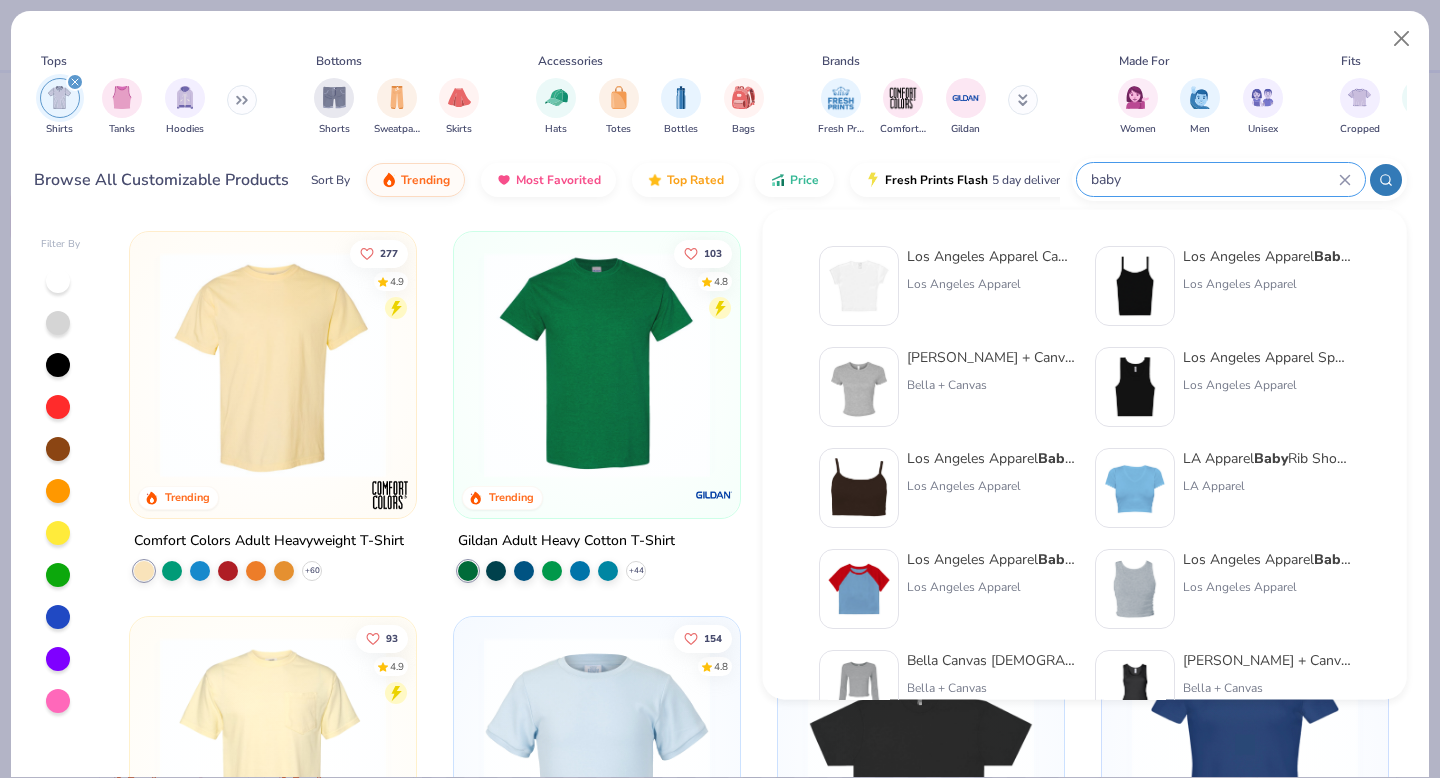 click on "Bella + Canvas Ladies' Micro Ribbed  Baby  Tee" at bounding box center (991, 357) 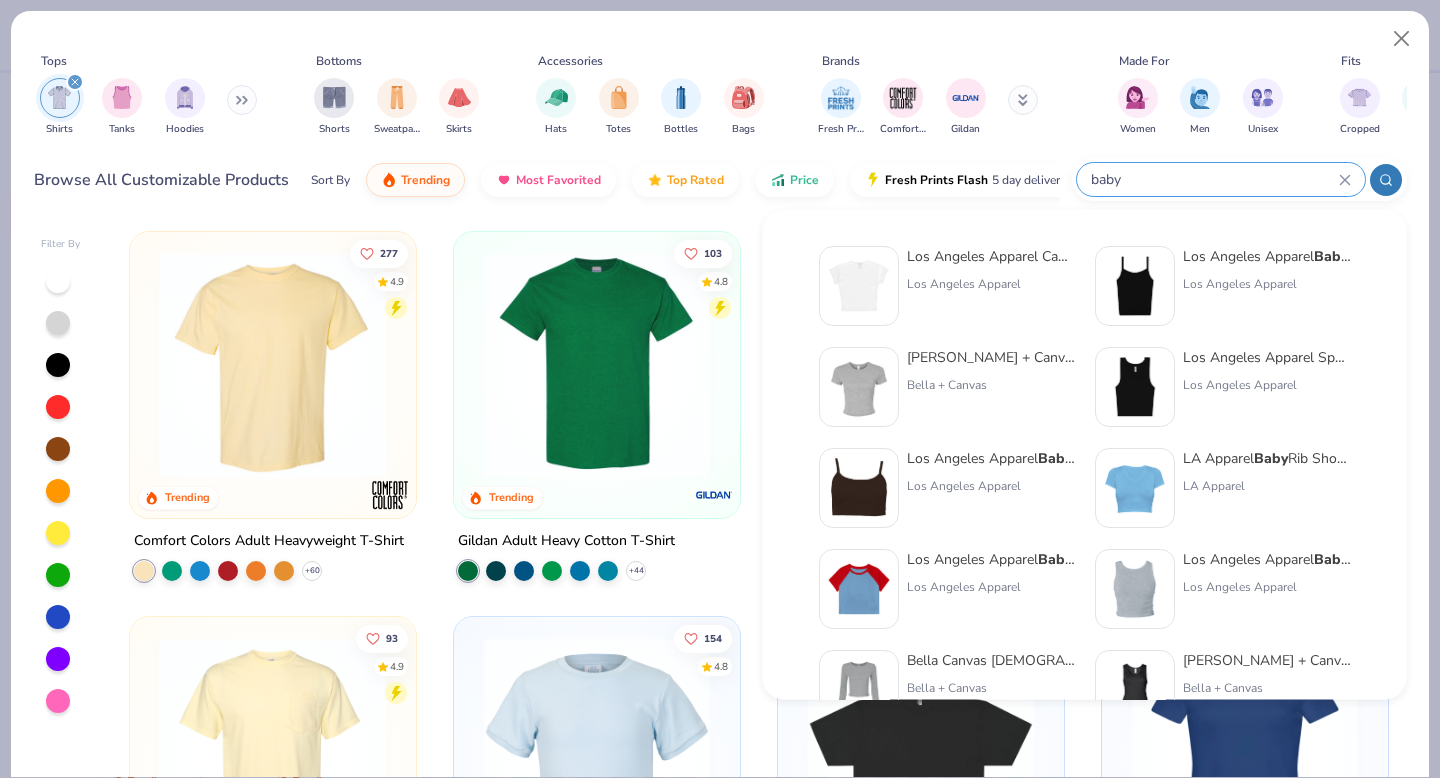 type 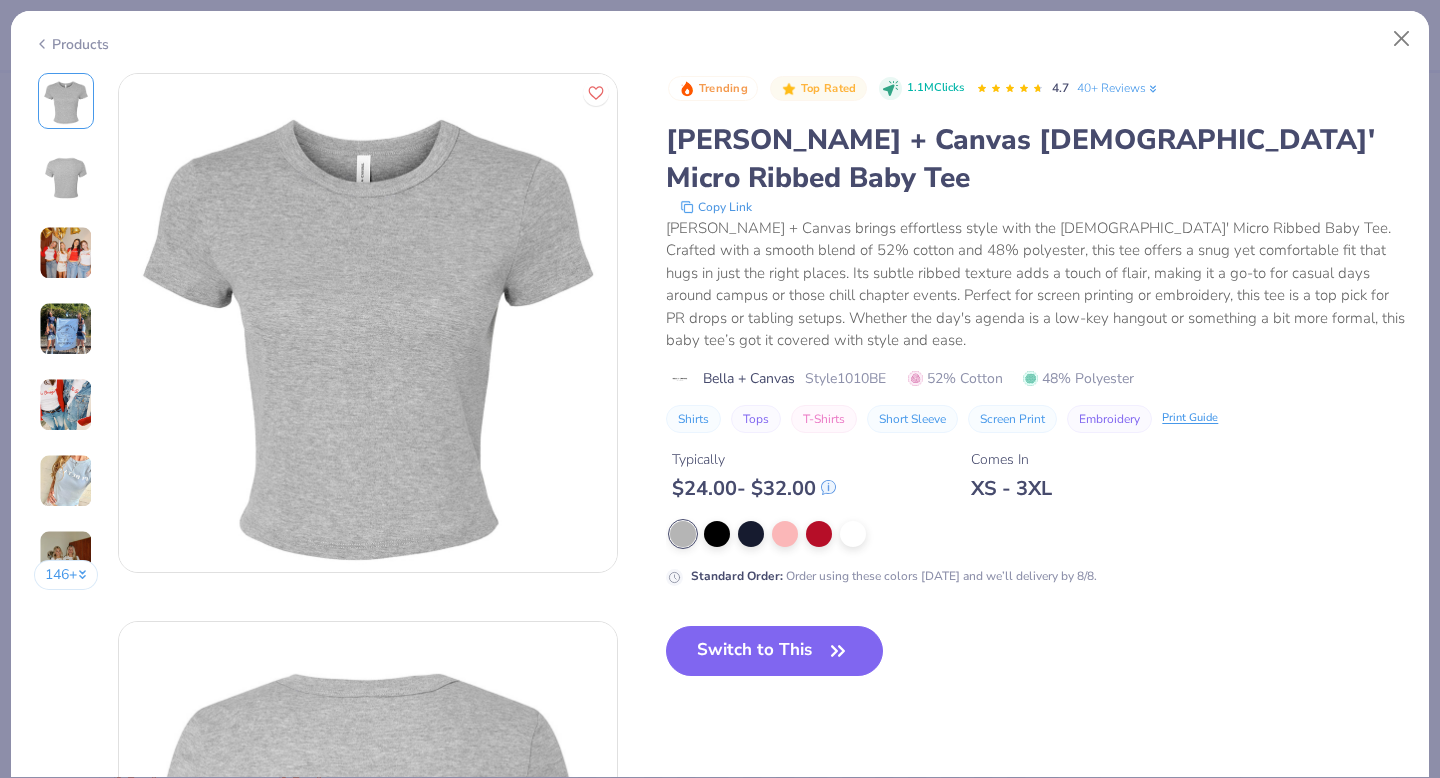 click at bounding box center (66, 253) 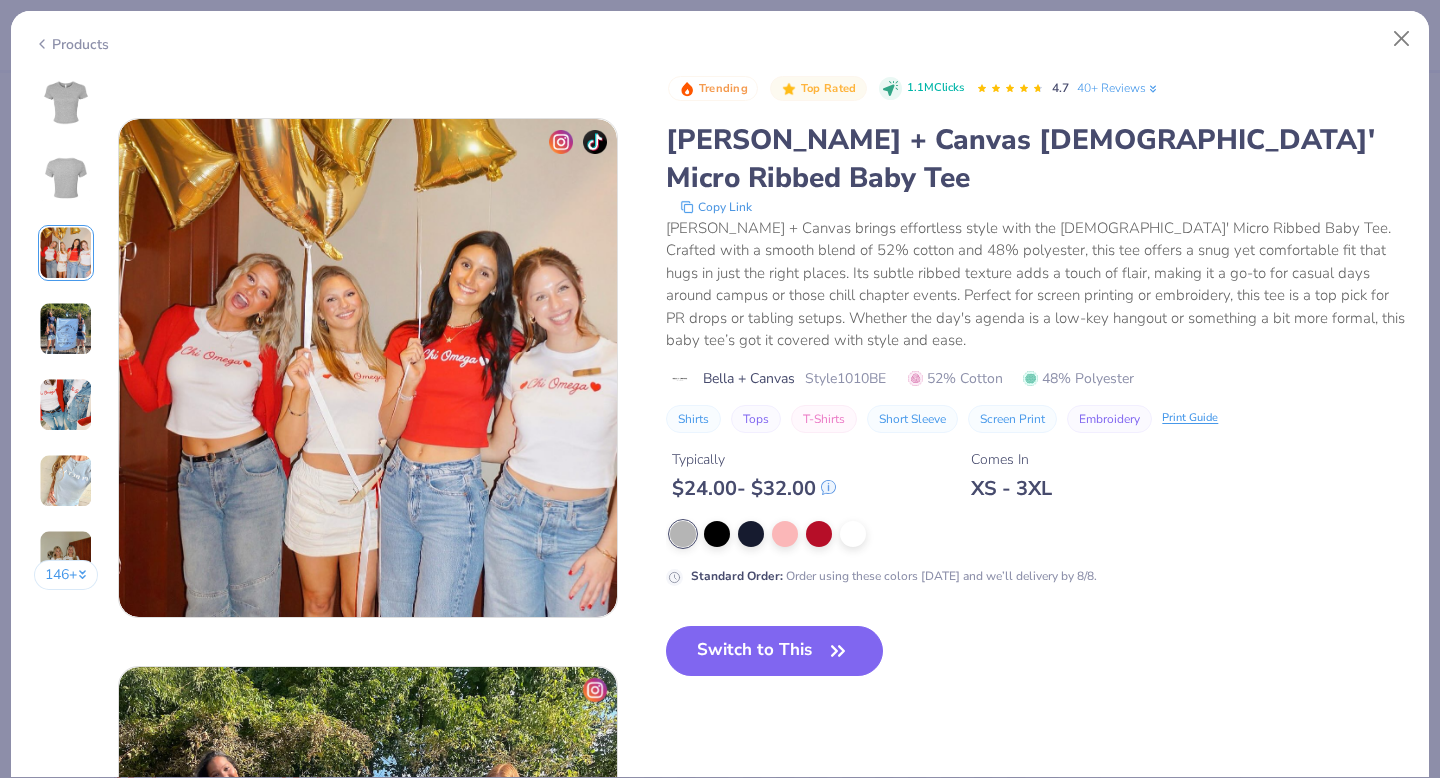 scroll, scrollTop: 1096, scrollLeft: 0, axis: vertical 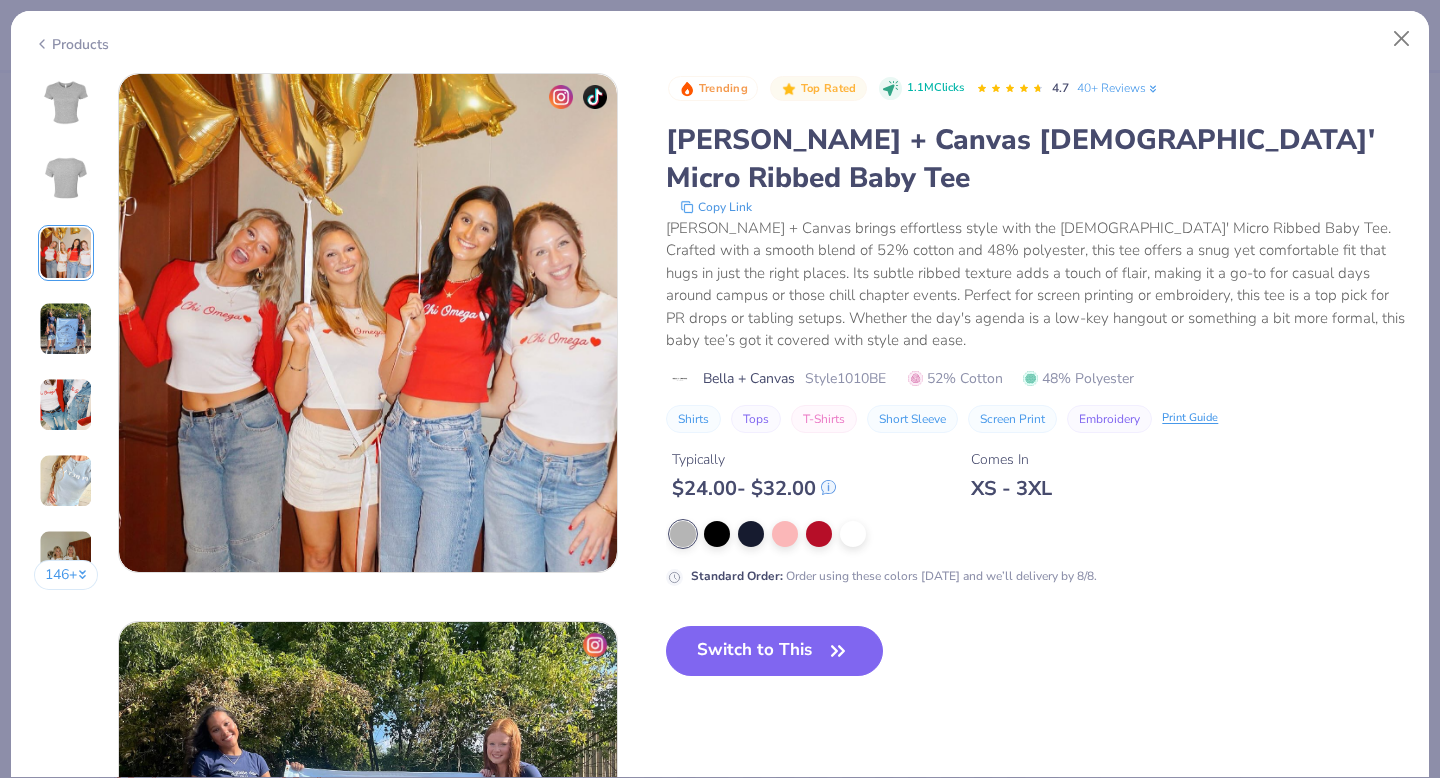 click at bounding box center [66, 329] 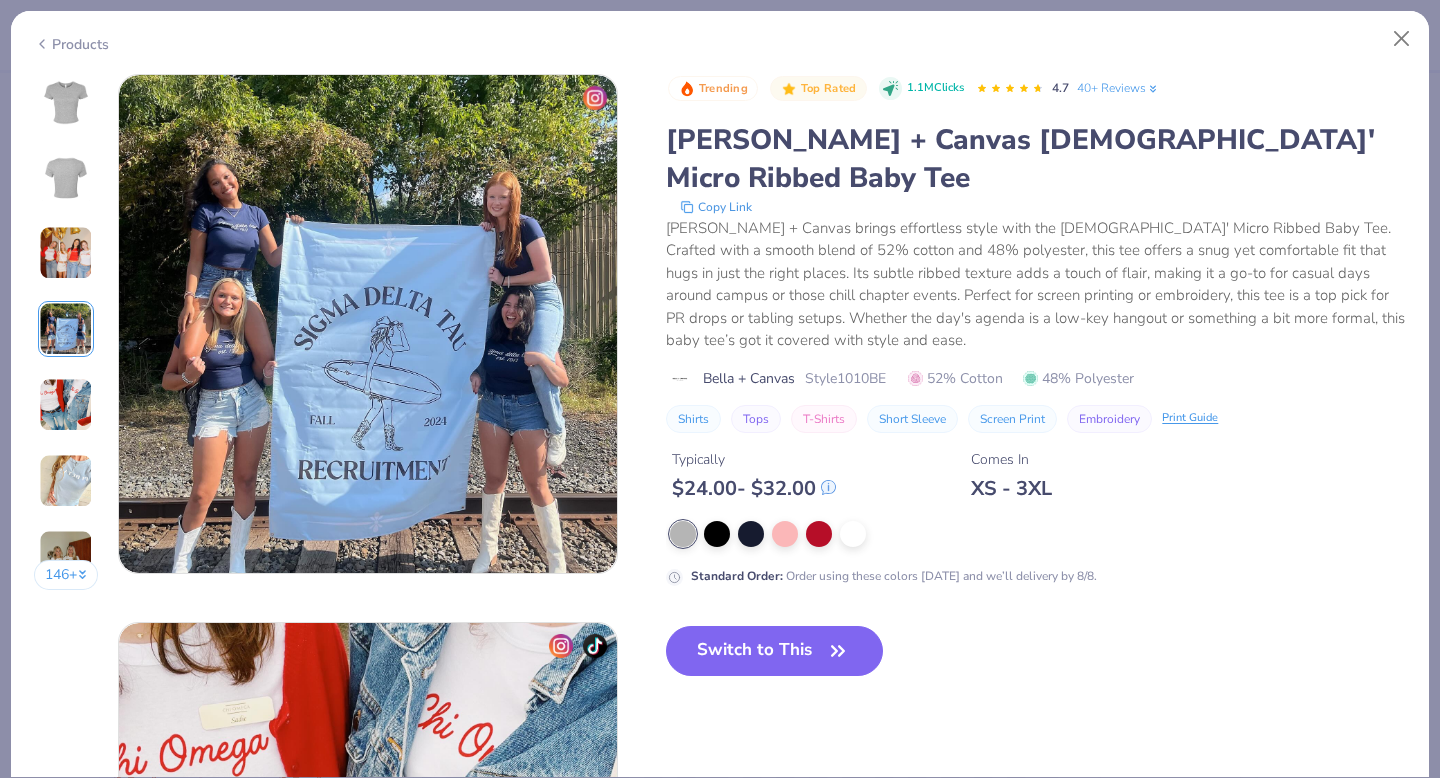 scroll, scrollTop: 1644, scrollLeft: 0, axis: vertical 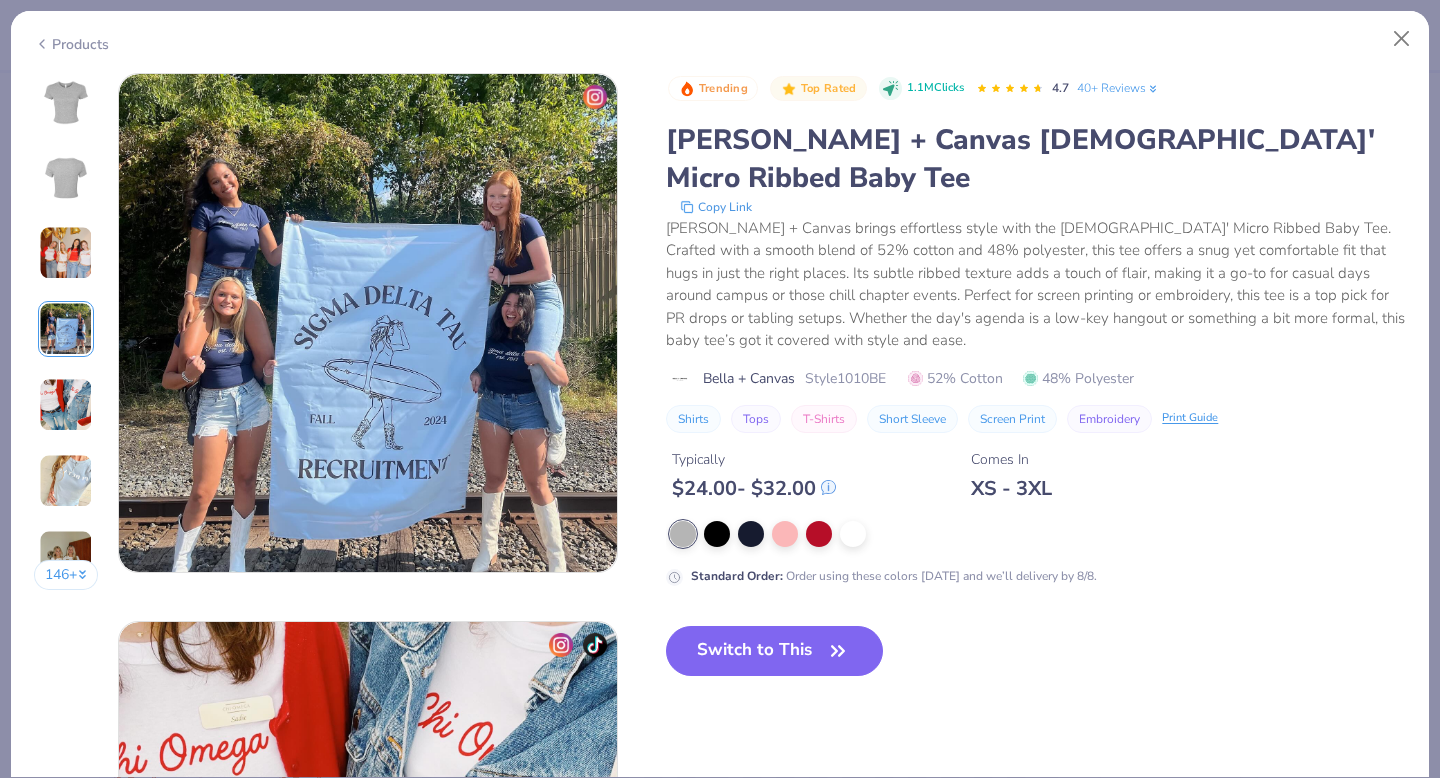 click at bounding box center [66, 481] 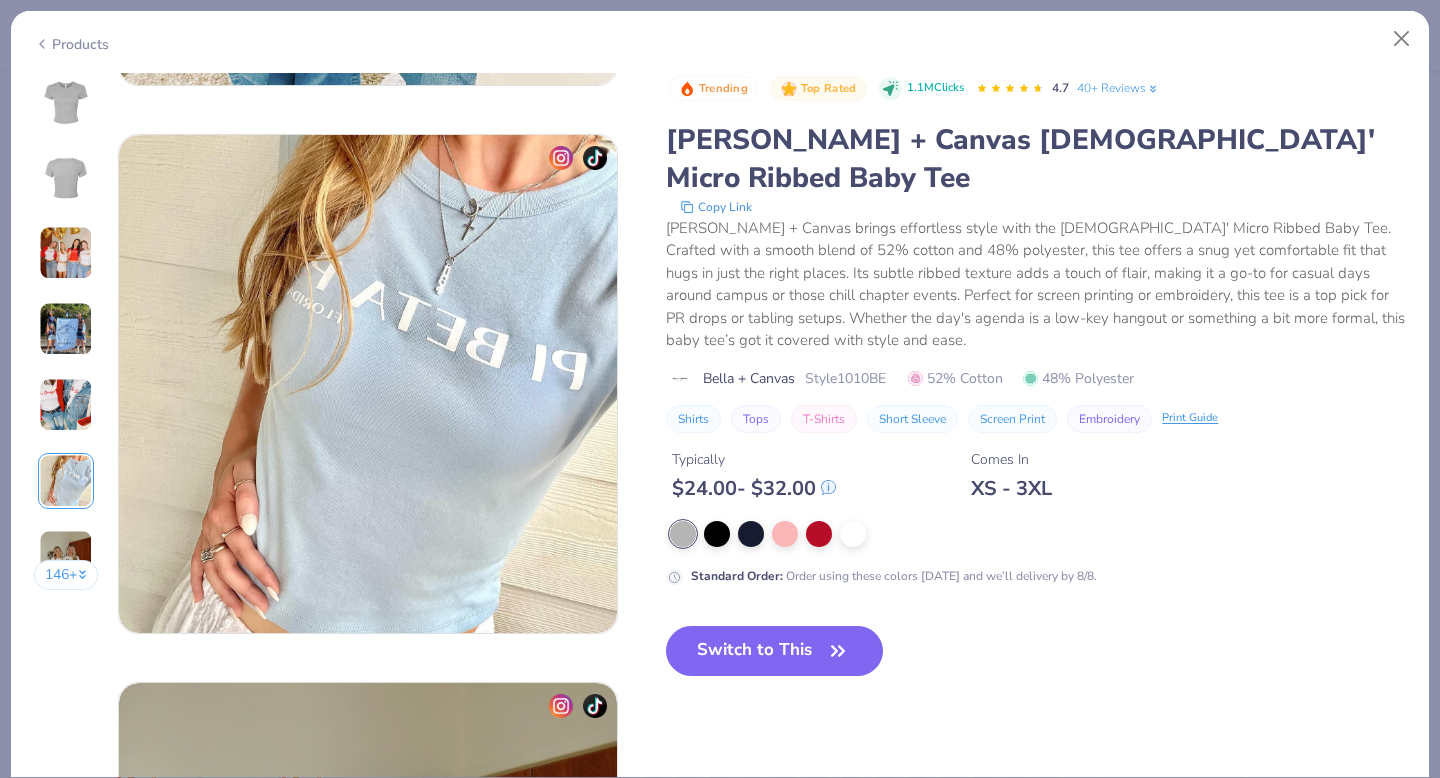 scroll, scrollTop: 2740, scrollLeft: 0, axis: vertical 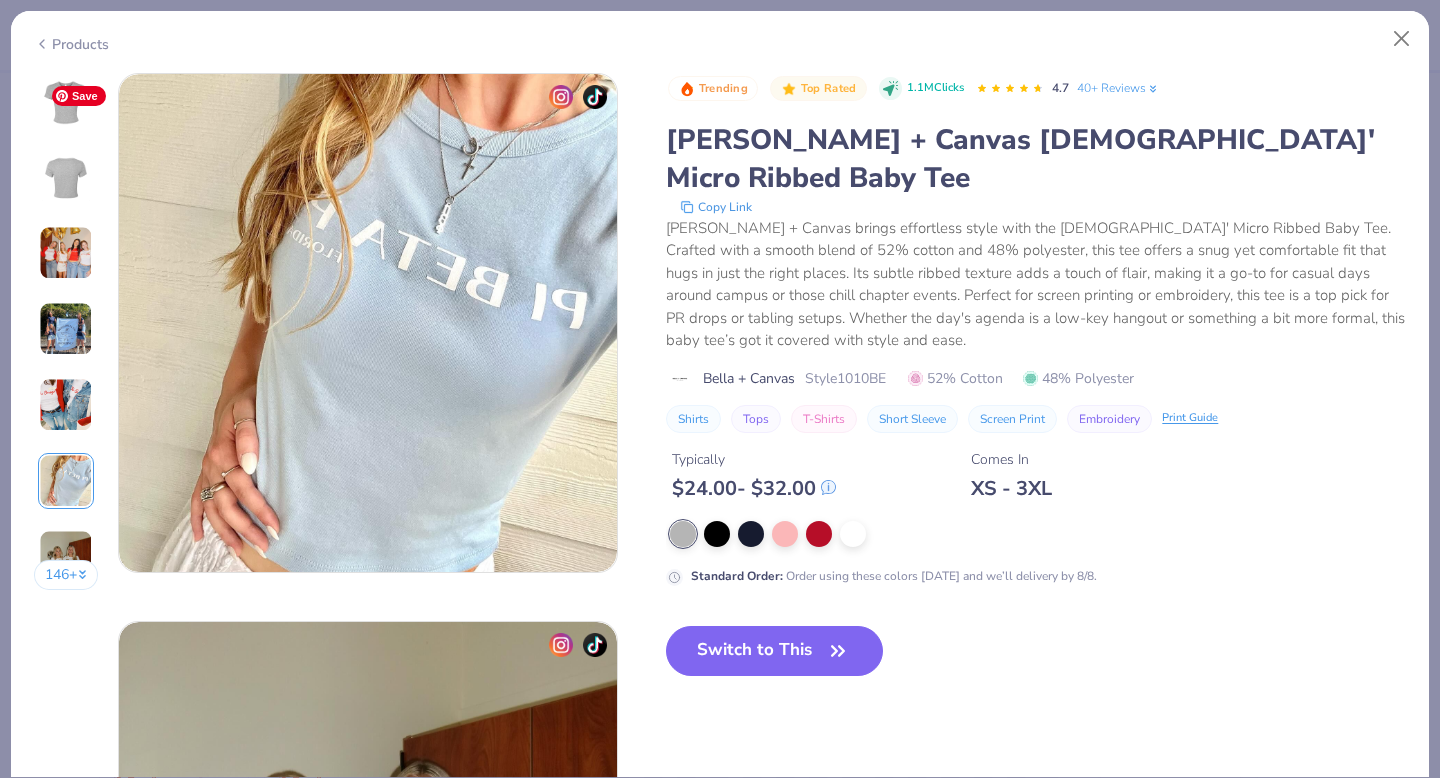 click at bounding box center (66, 101) 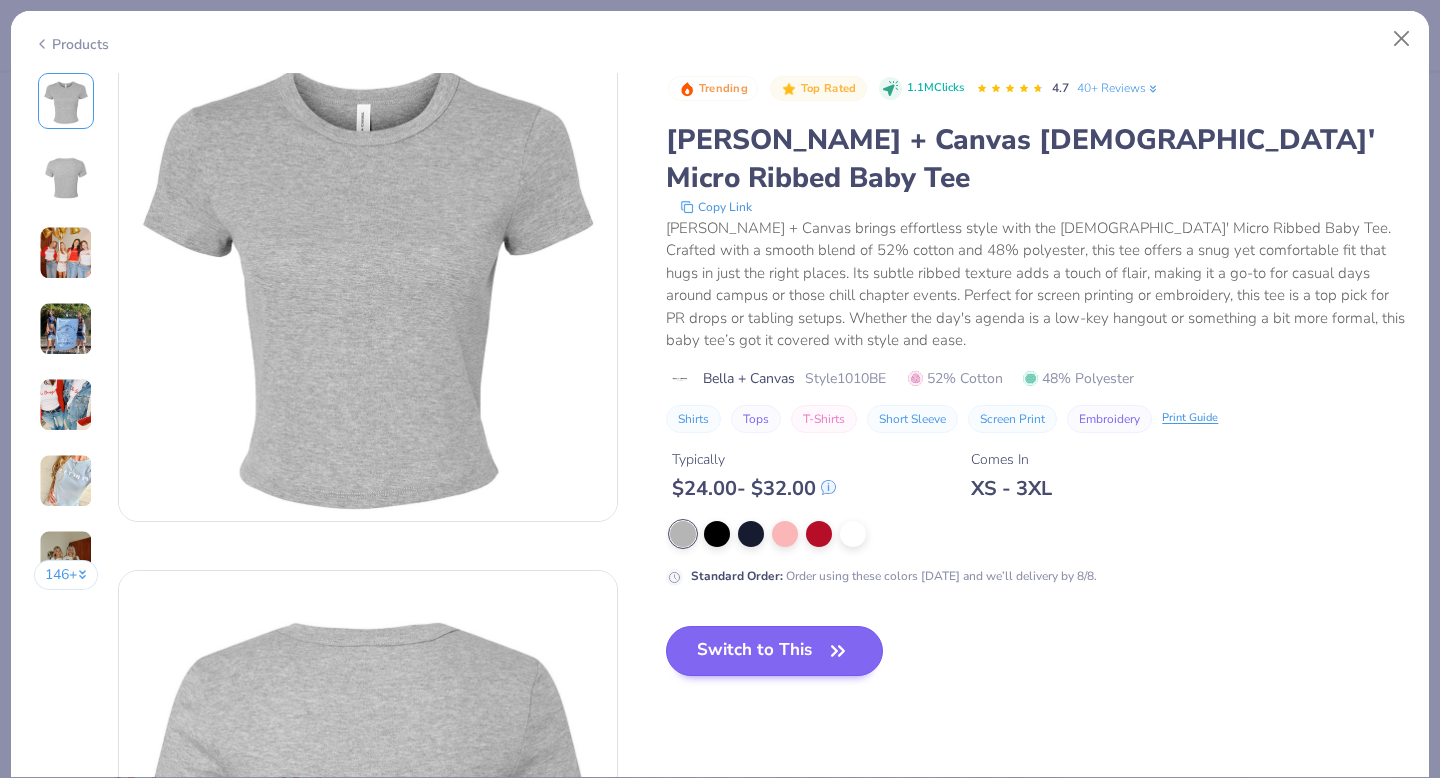 scroll, scrollTop: 0, scrollLeft: 0, axis: both 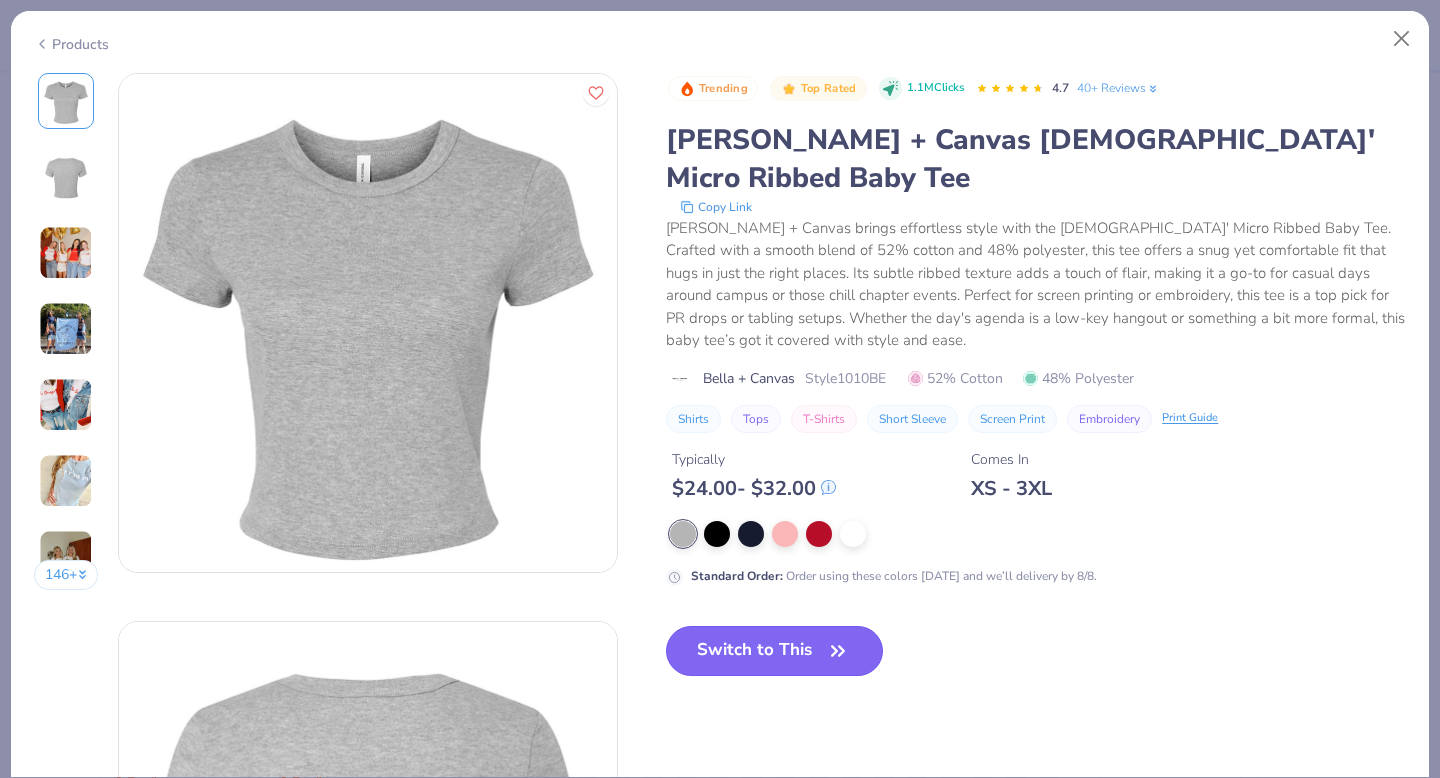 click on "Switch to This" at bounding box center [774, 651] 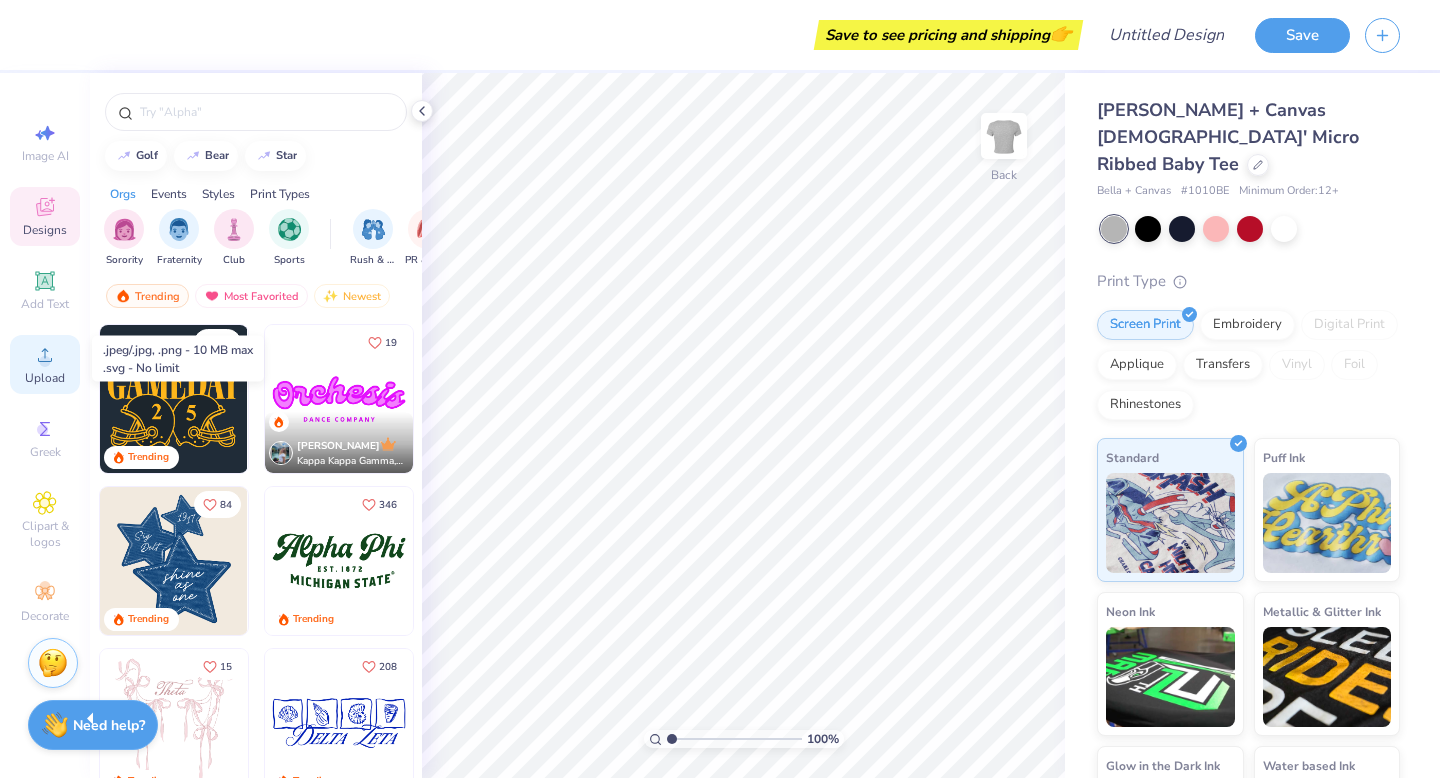 click on "Upload" at bounding box center [45, 378] 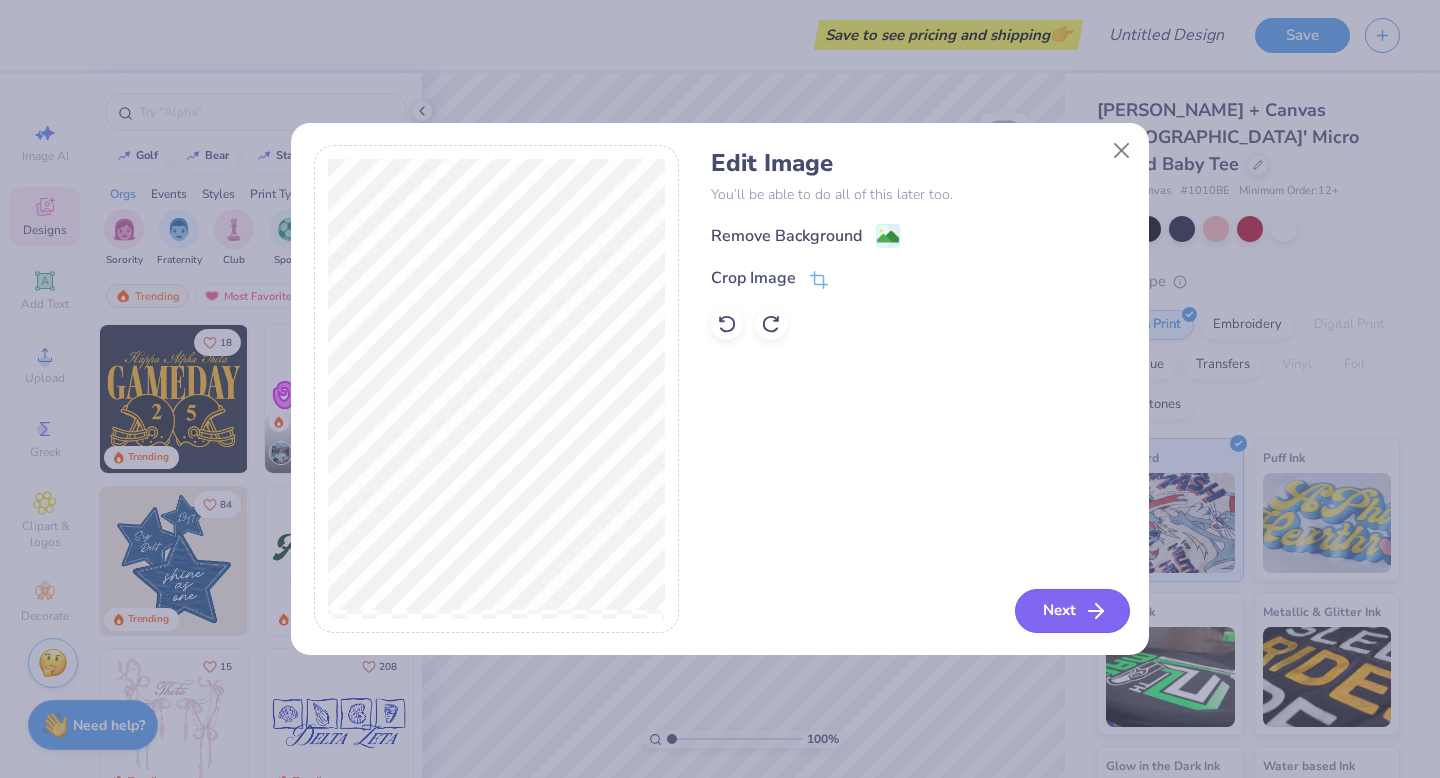 click on "Next" at bounding box center [1072, 611] 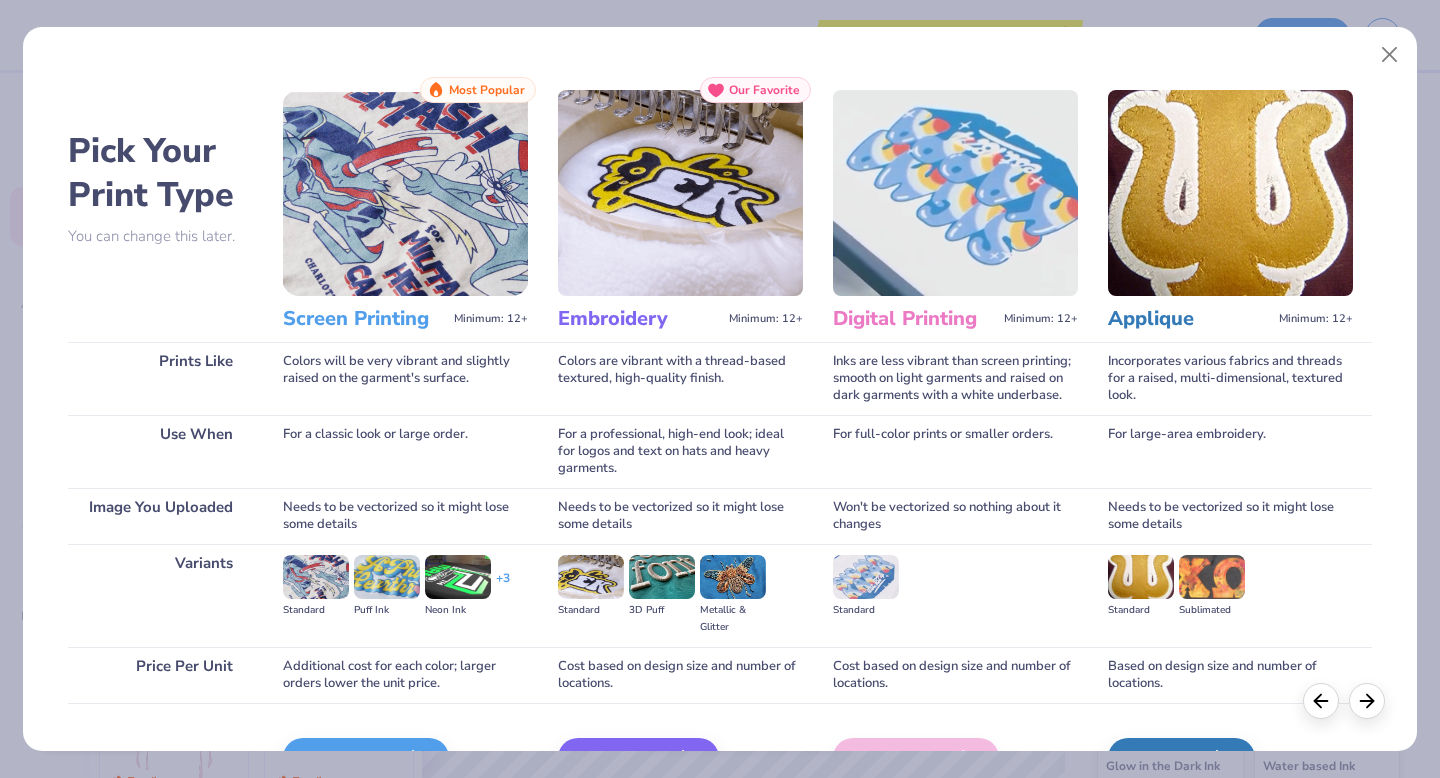 scroll, scrollTop: 119, scrollLeft: 0, axis: vertical 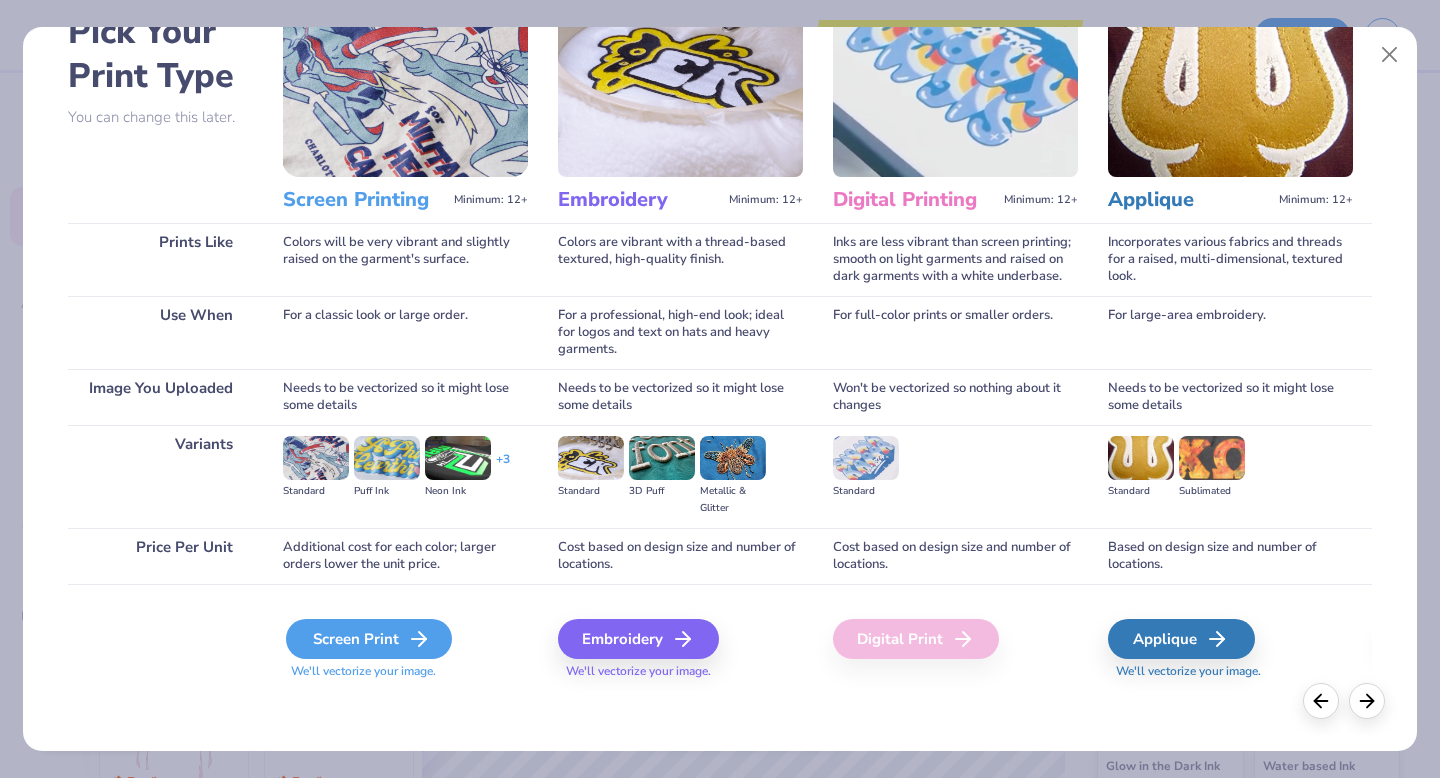 click on "Screen Print" at bounding box center (369, 639) 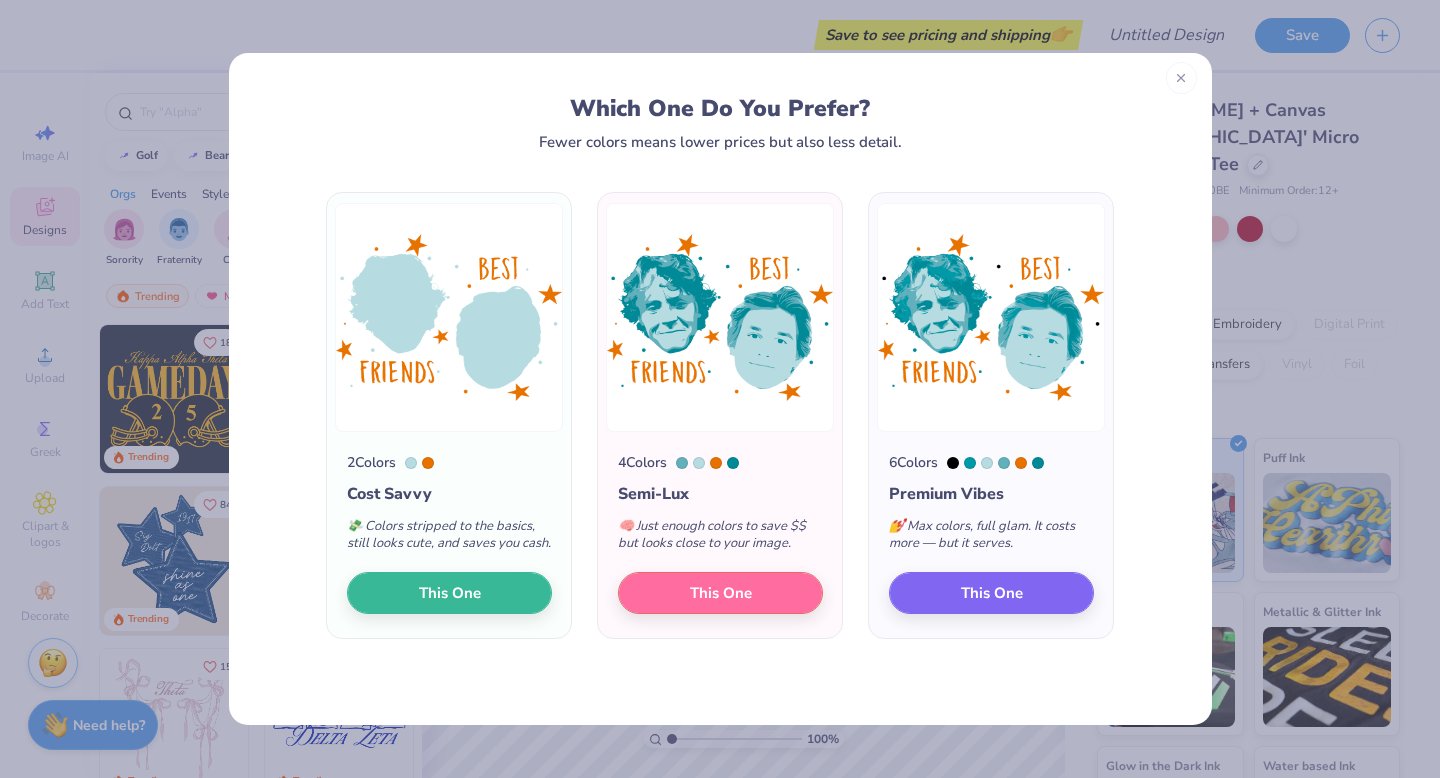 click at bounding box center [1181, 78] 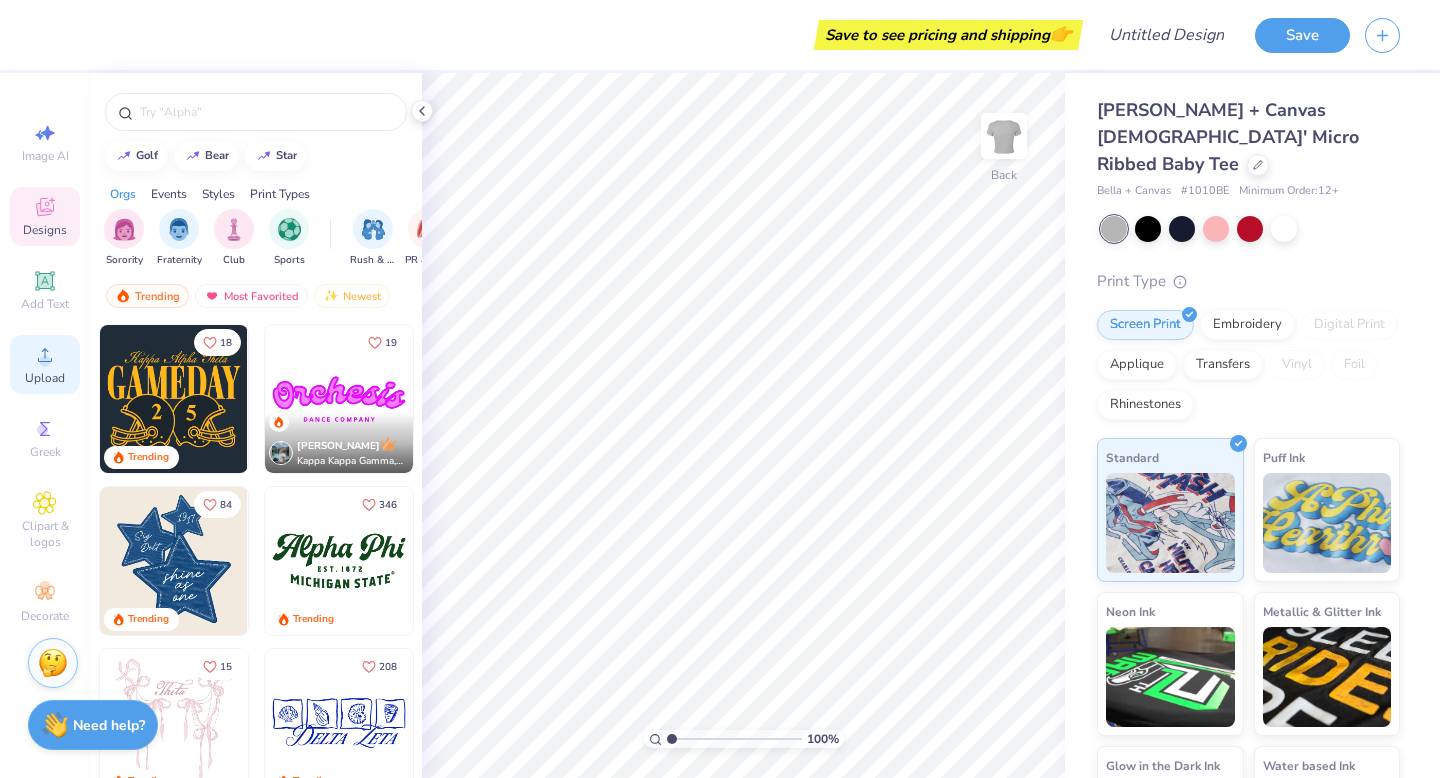 click 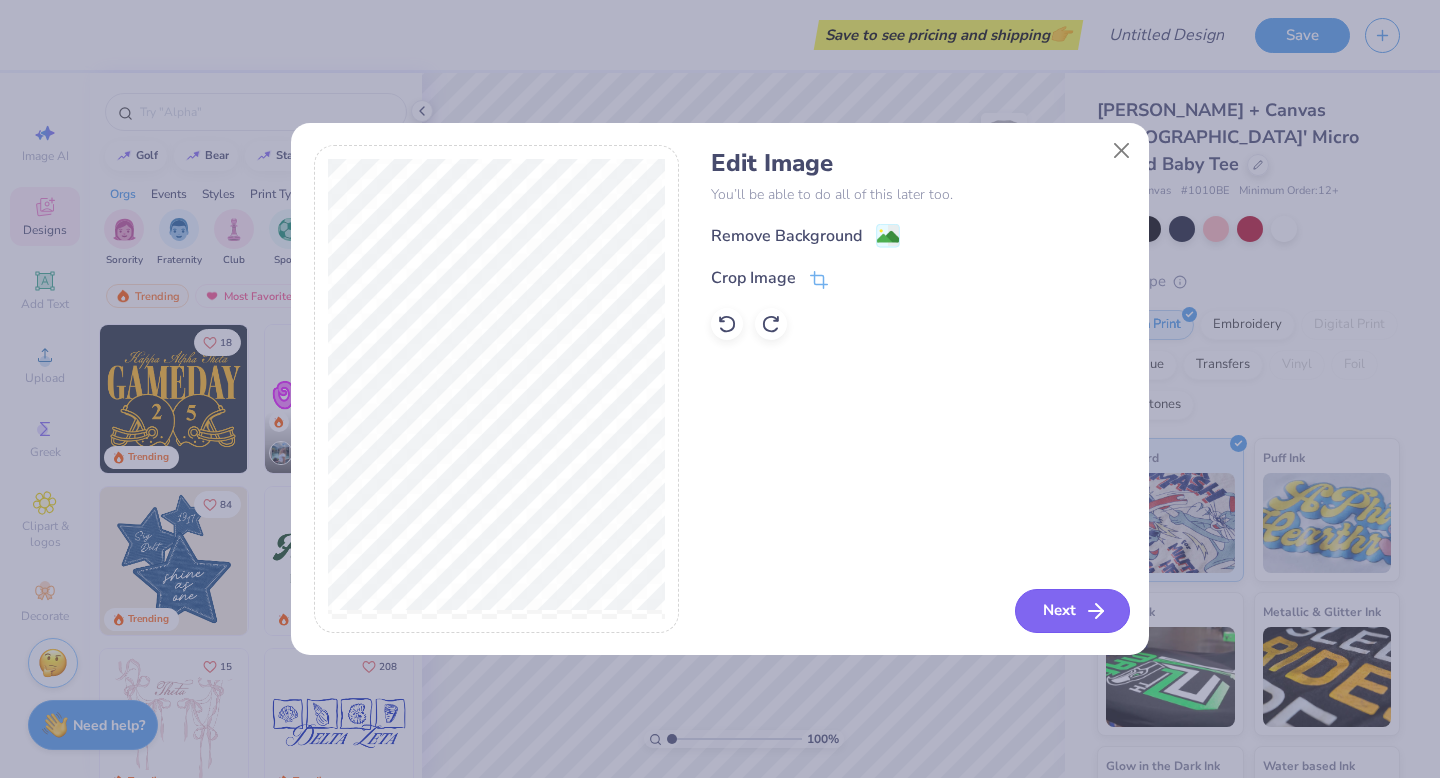 click on "Next" at bounding box center (1072, 611) 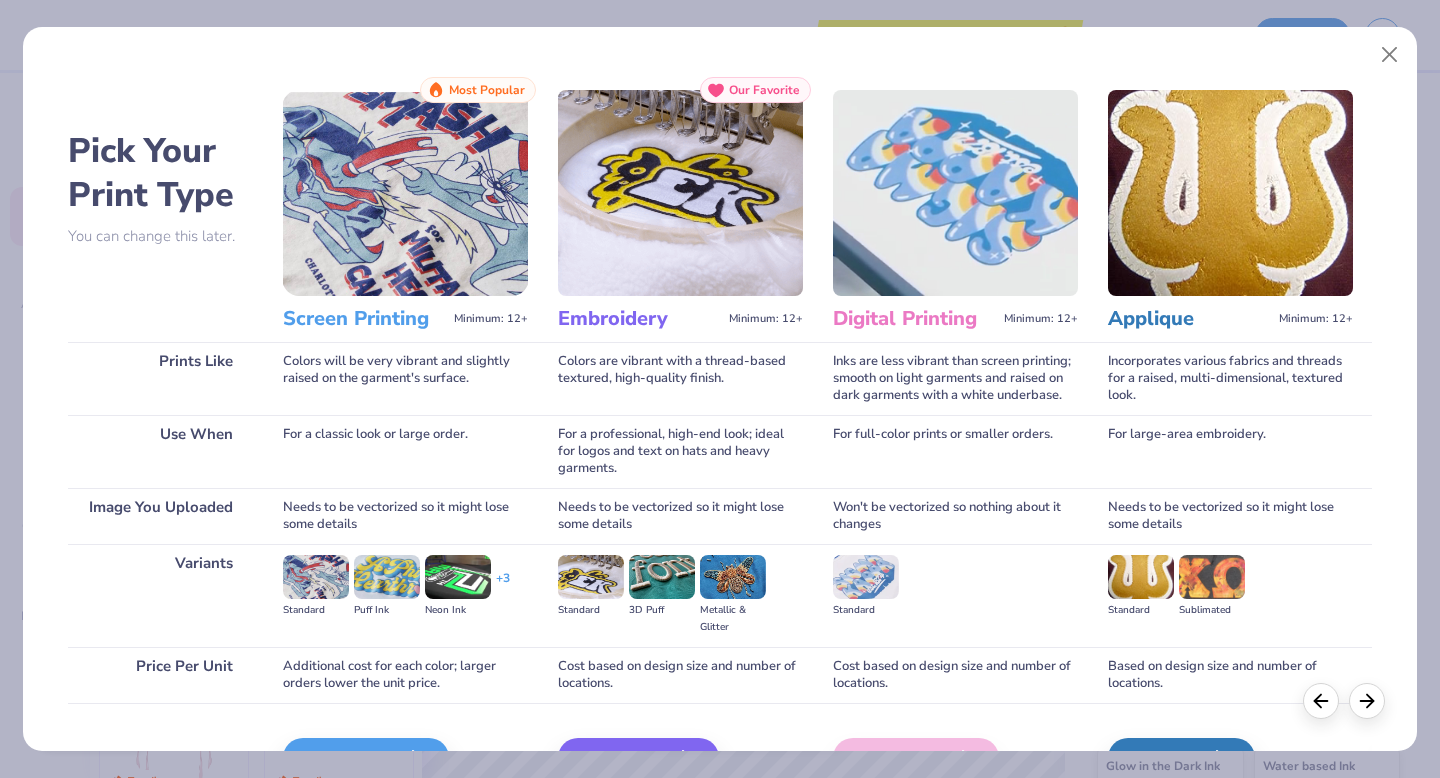 scroll, scrollTop: 119, scrollLeft: 0, axis: vertical 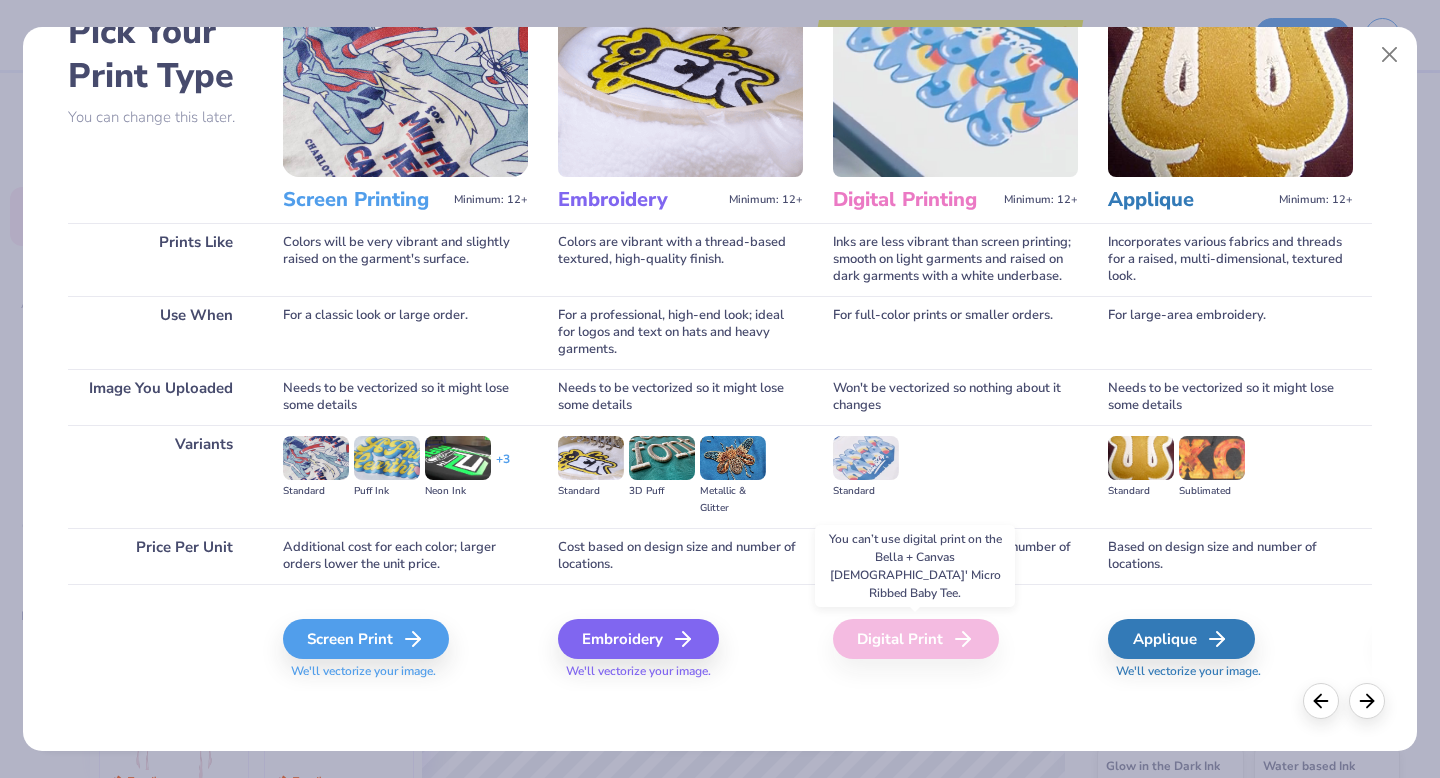 click on "Digital Print" at bounding box center [916, 639] 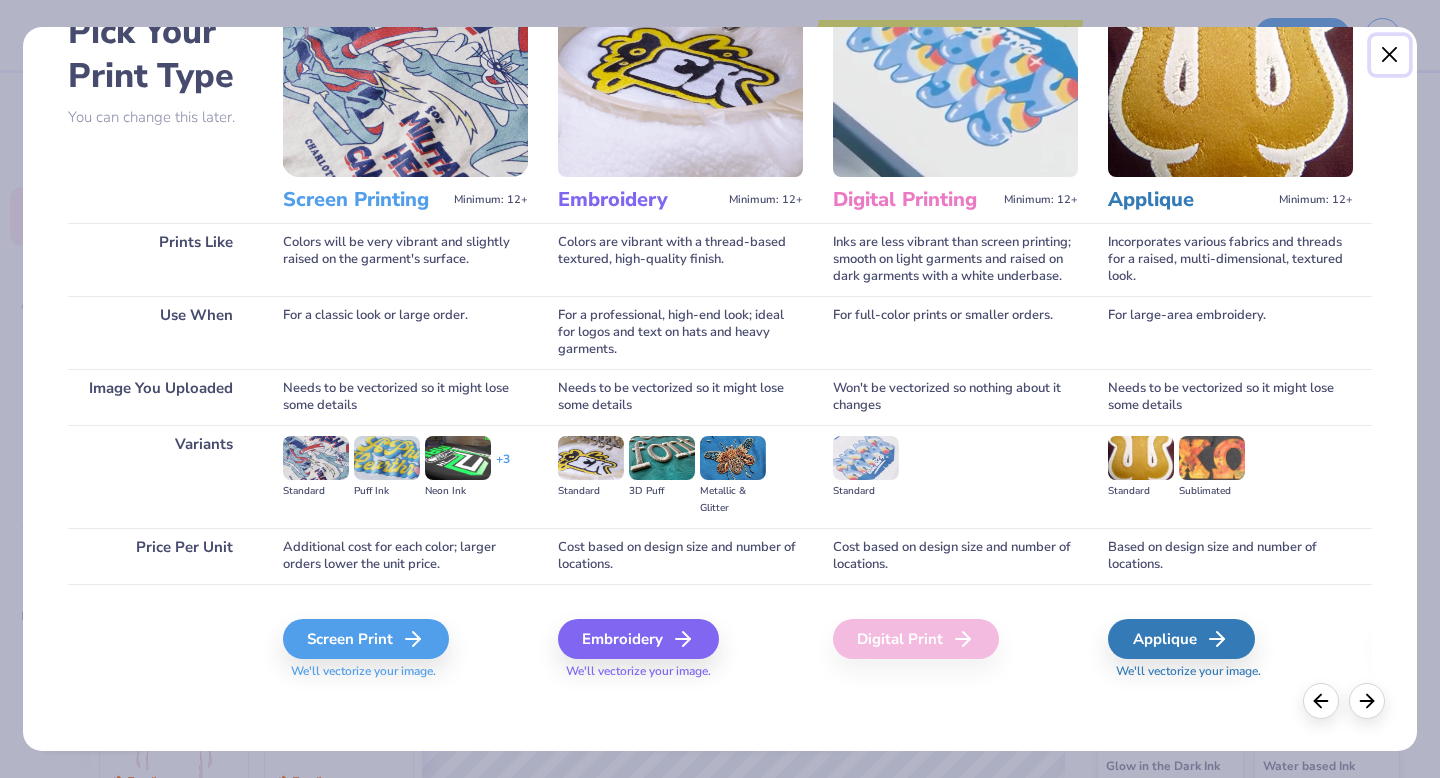 click at bounding box center [1390, 55] 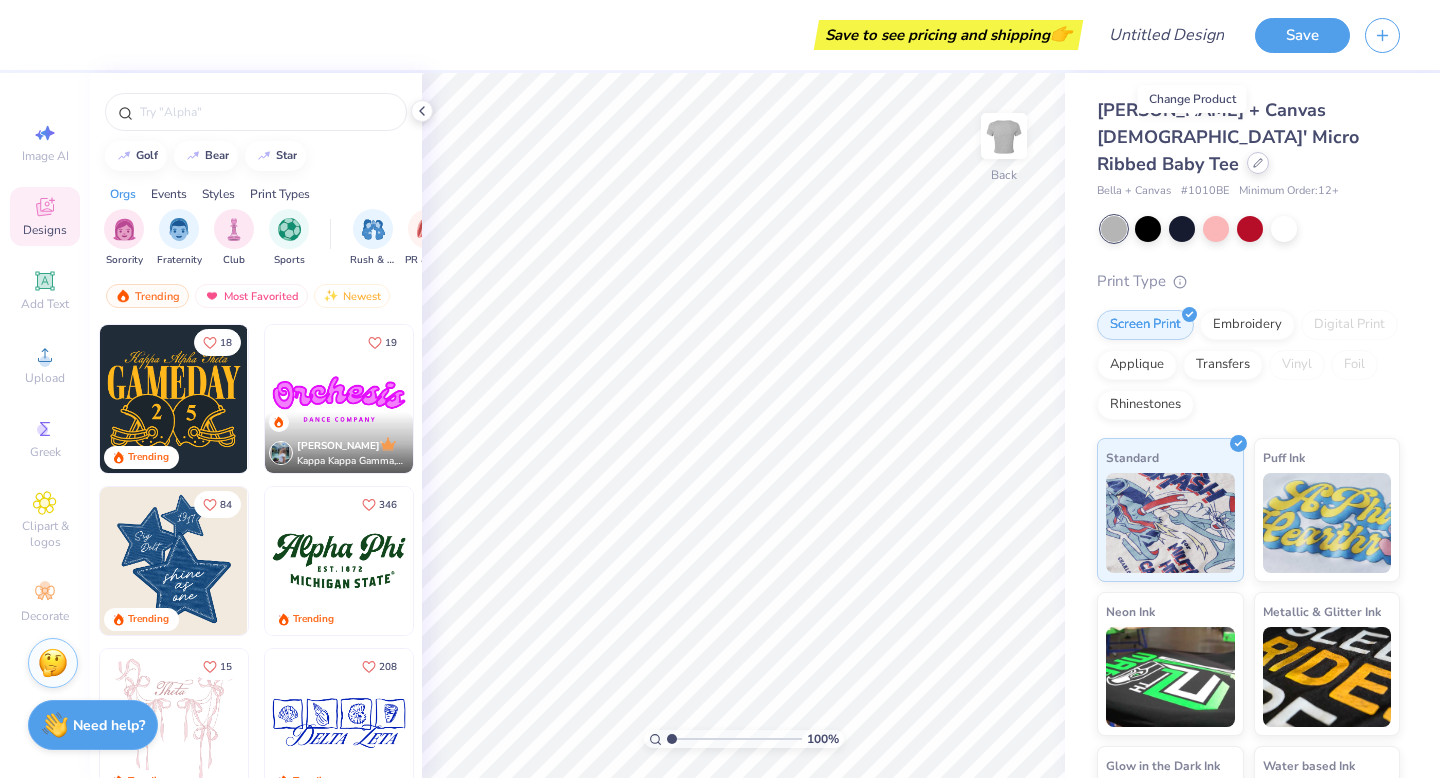click 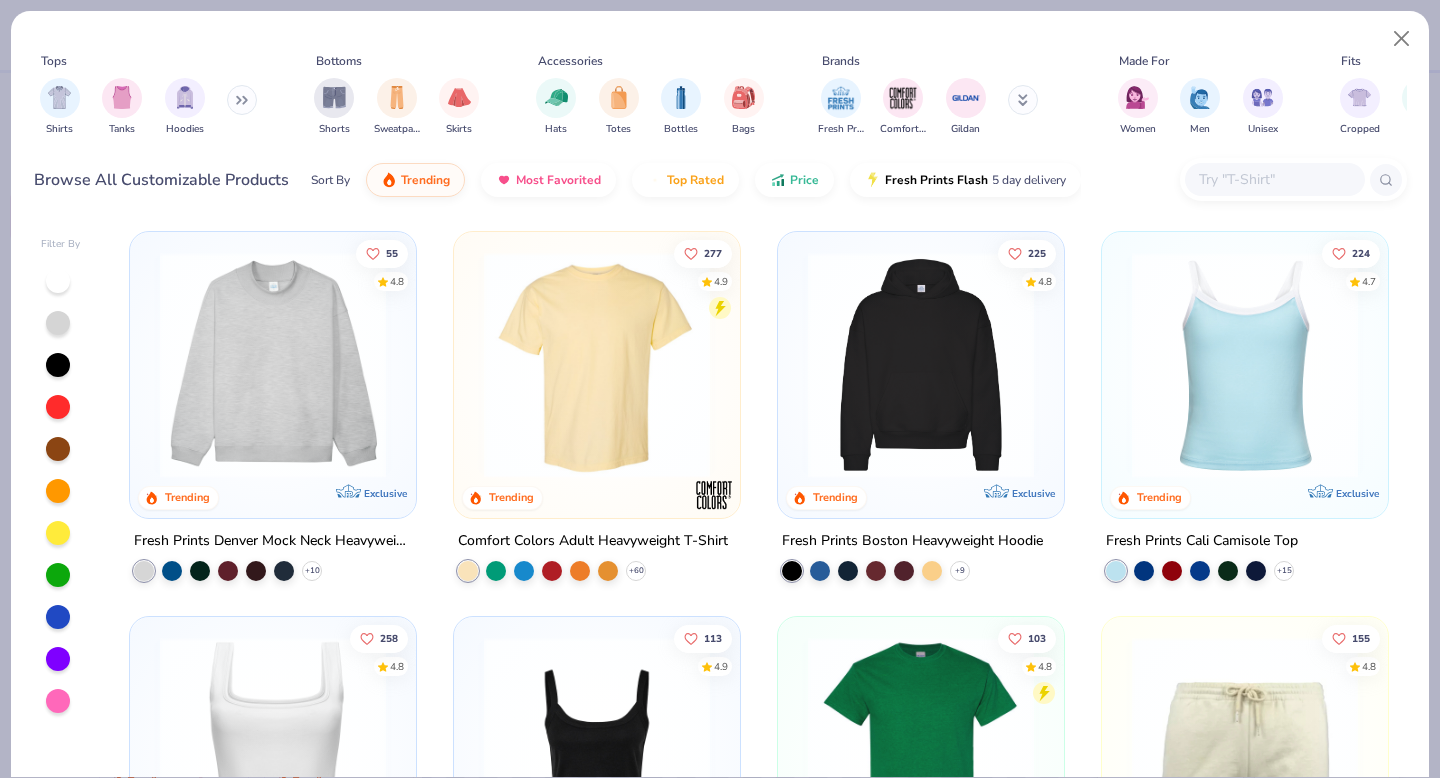 click at bounding box center [1274, 179] 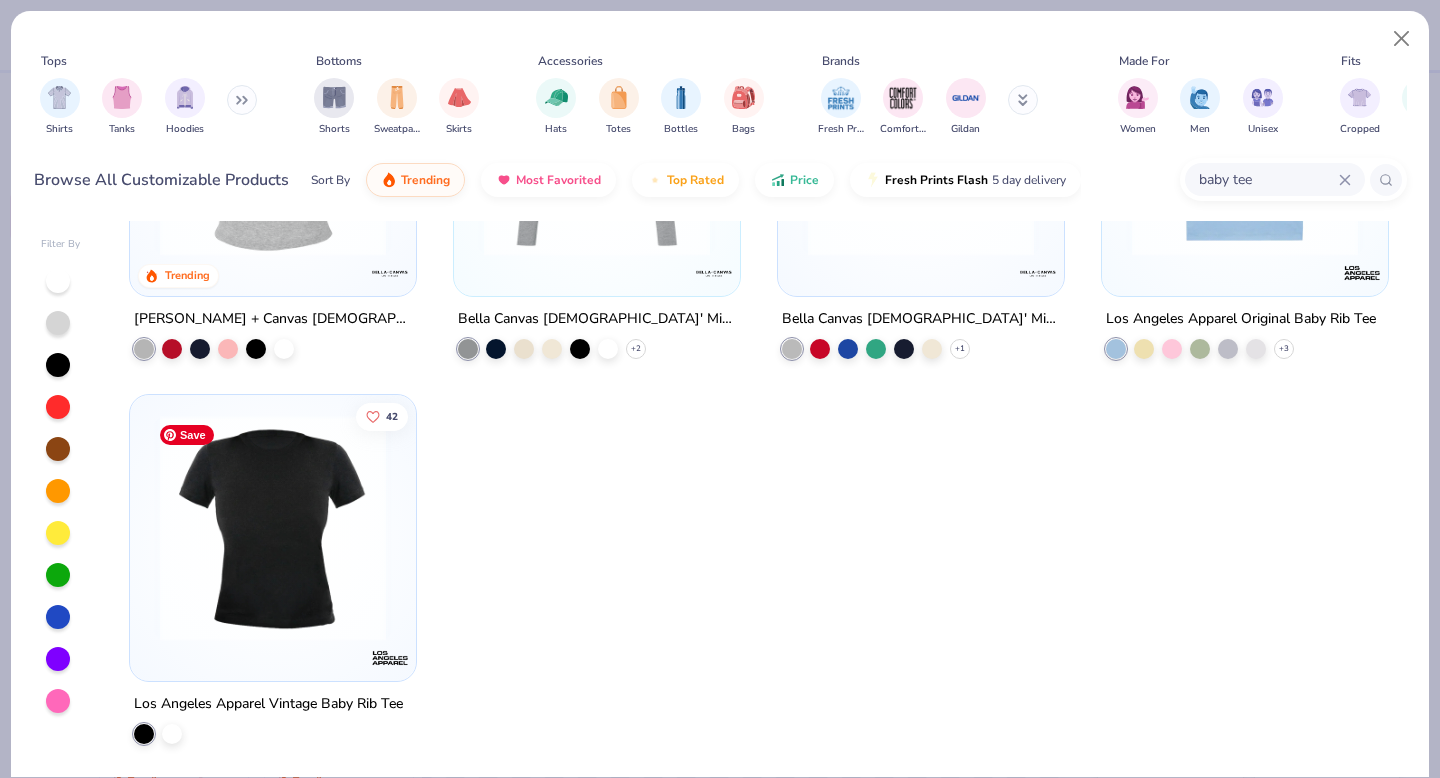 scroll, scrollTop: 0, scrollLeft: 0, axis: both 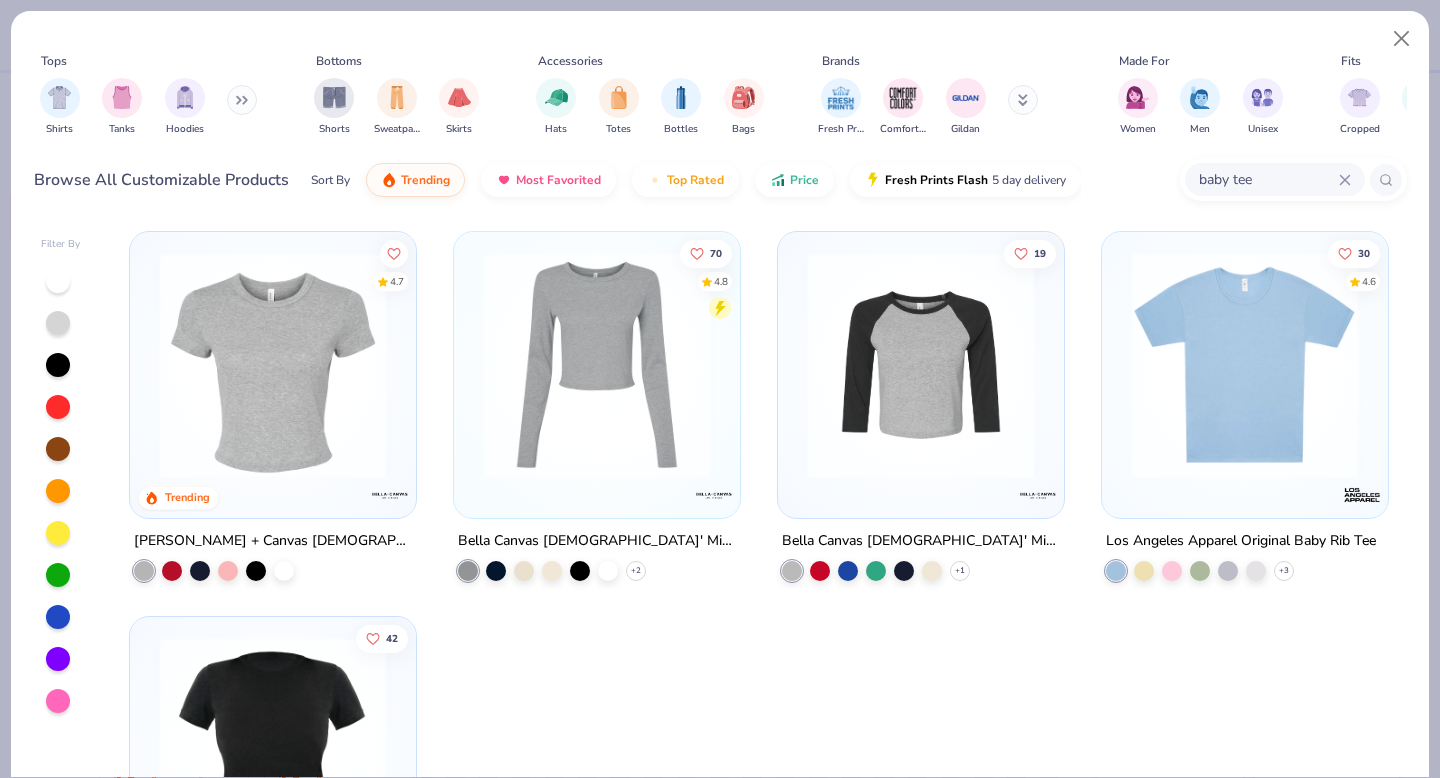 click on "baby tee" at bounding box center (1268, 179) 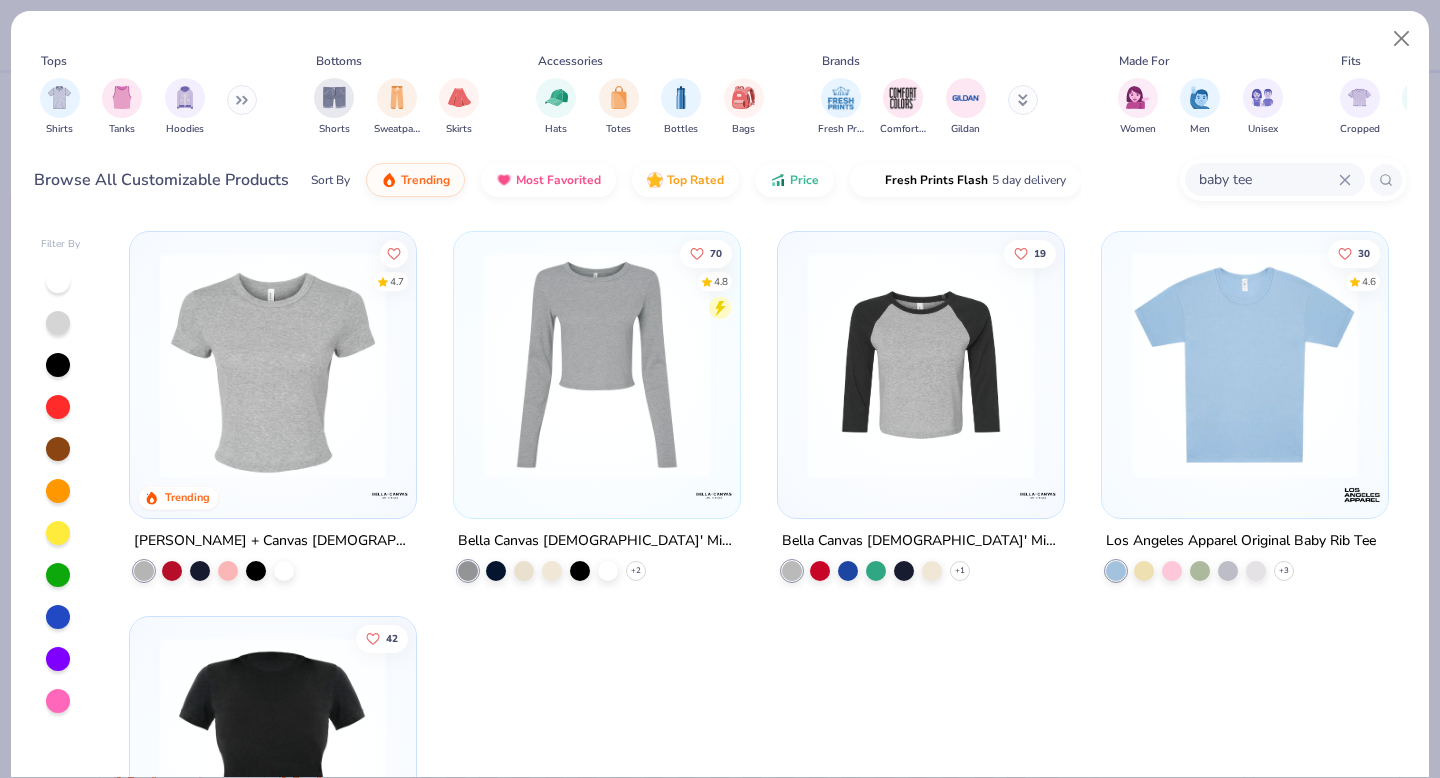 click on "baby tee" at bounding box center (1268, 179) 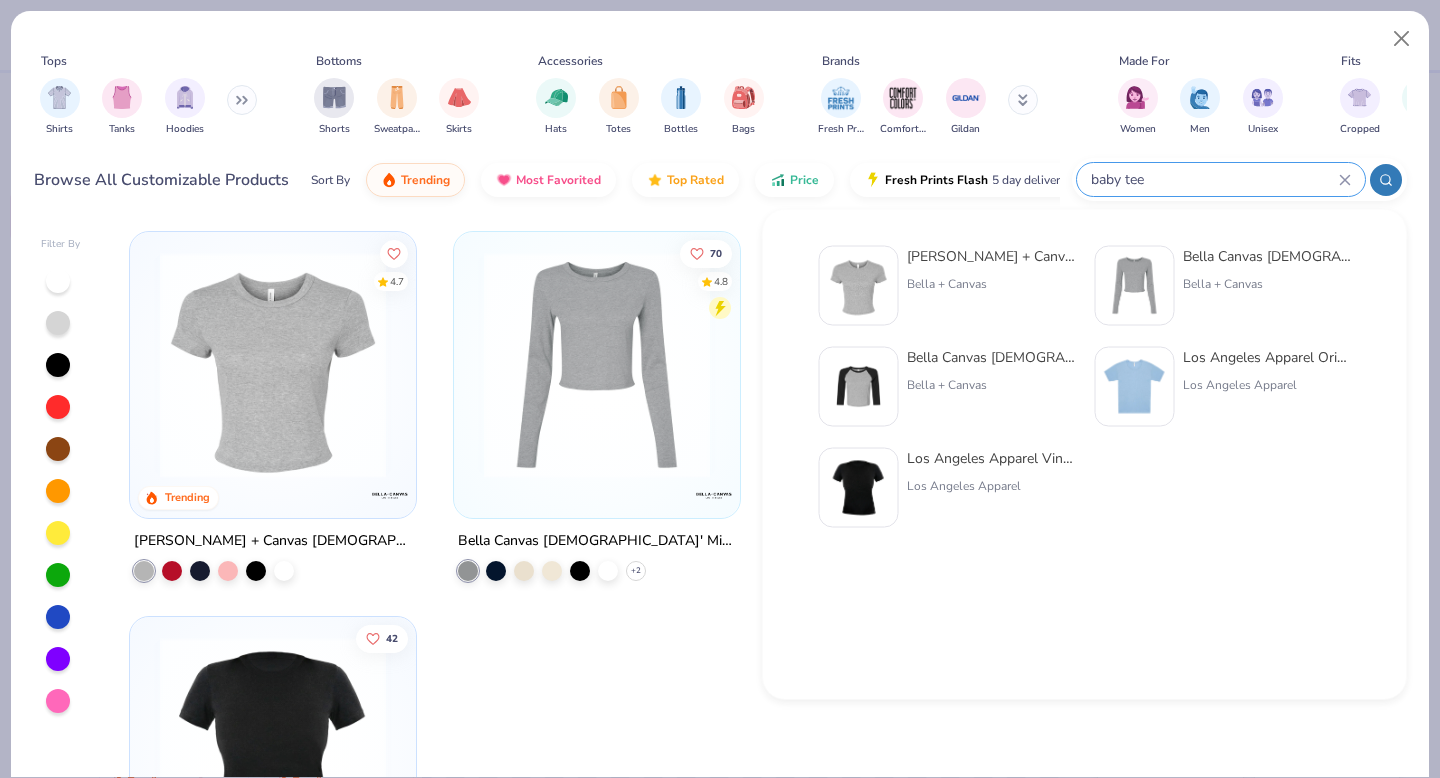 click on "baby tee" at bounding box center [1214, 179] 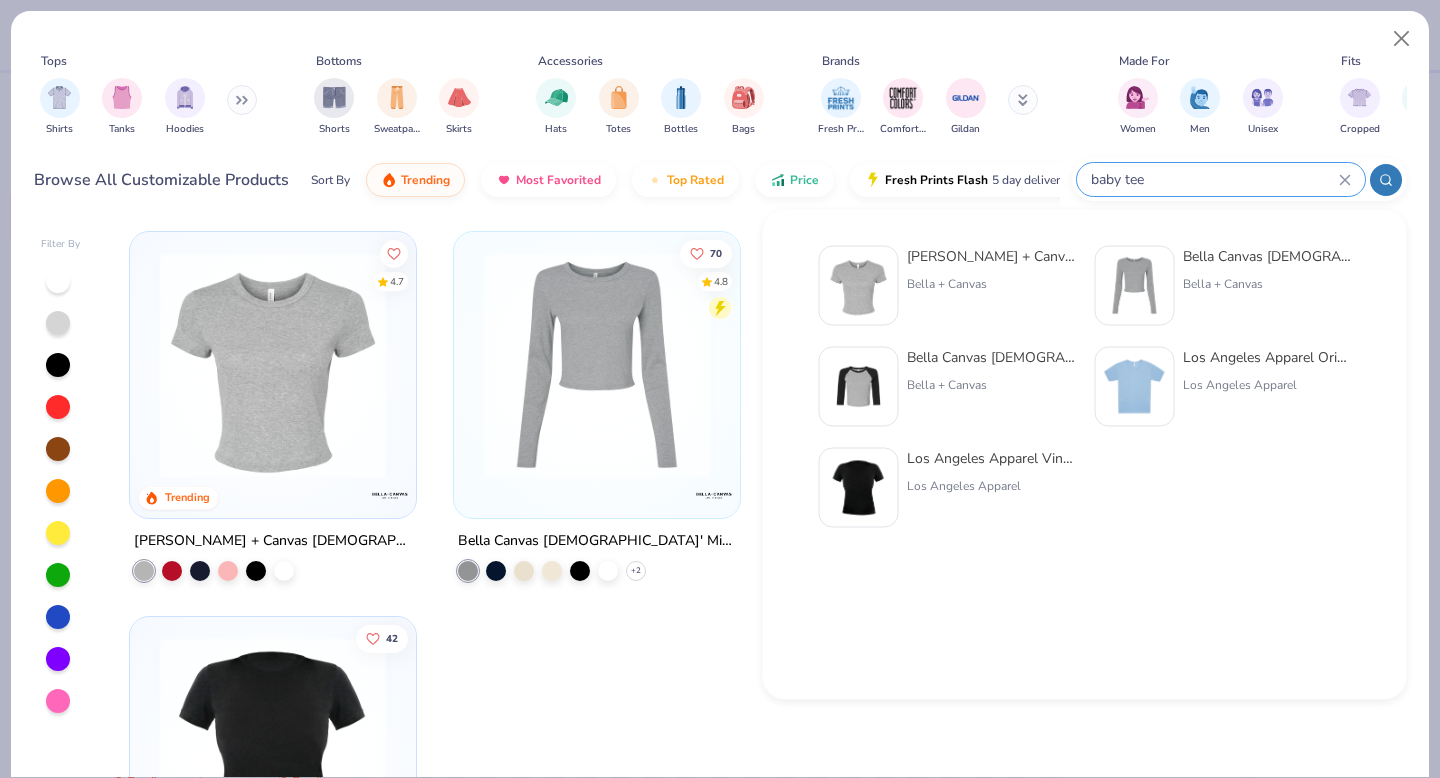 click on "baby tee" at bounding box center [1214, 179] 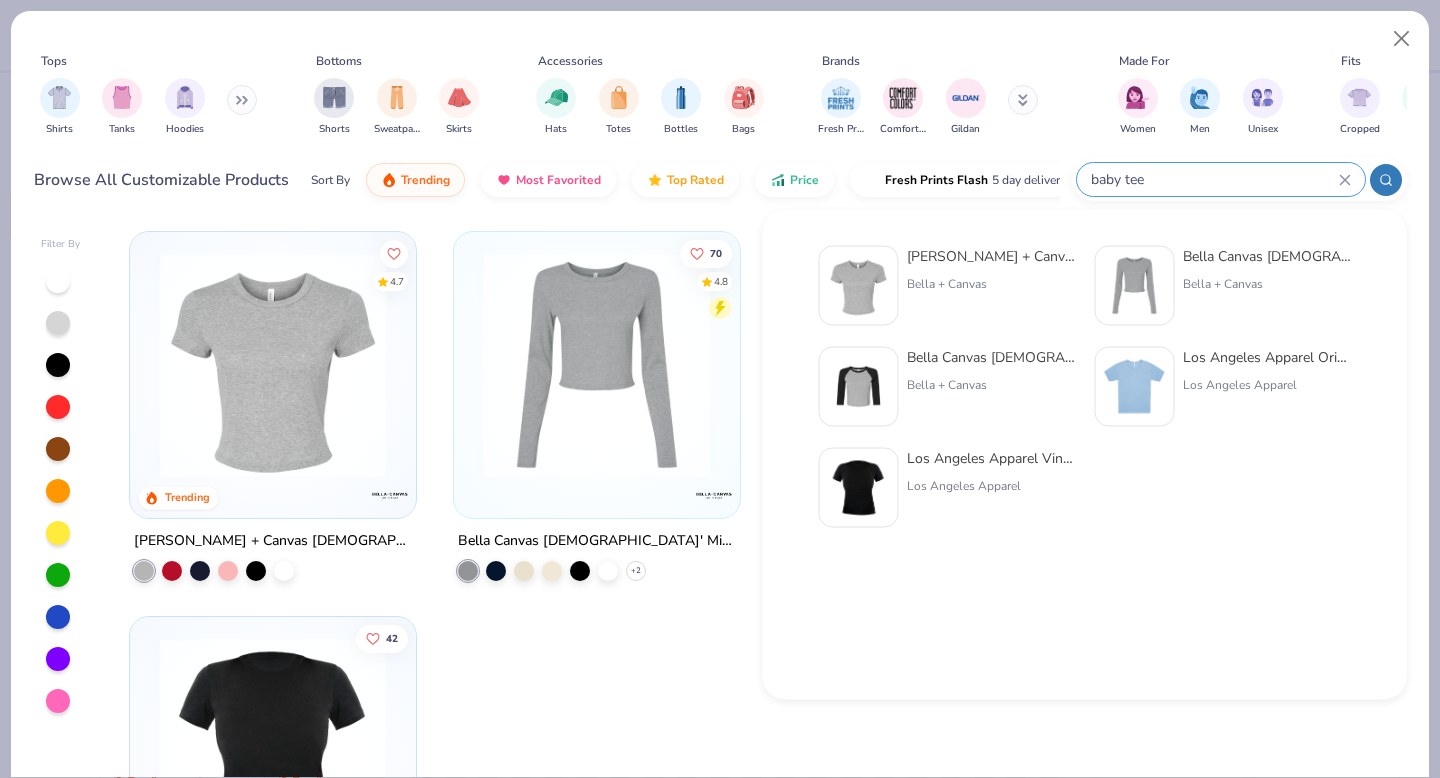 click on "baby tee" at bounding box center (1214, 179) 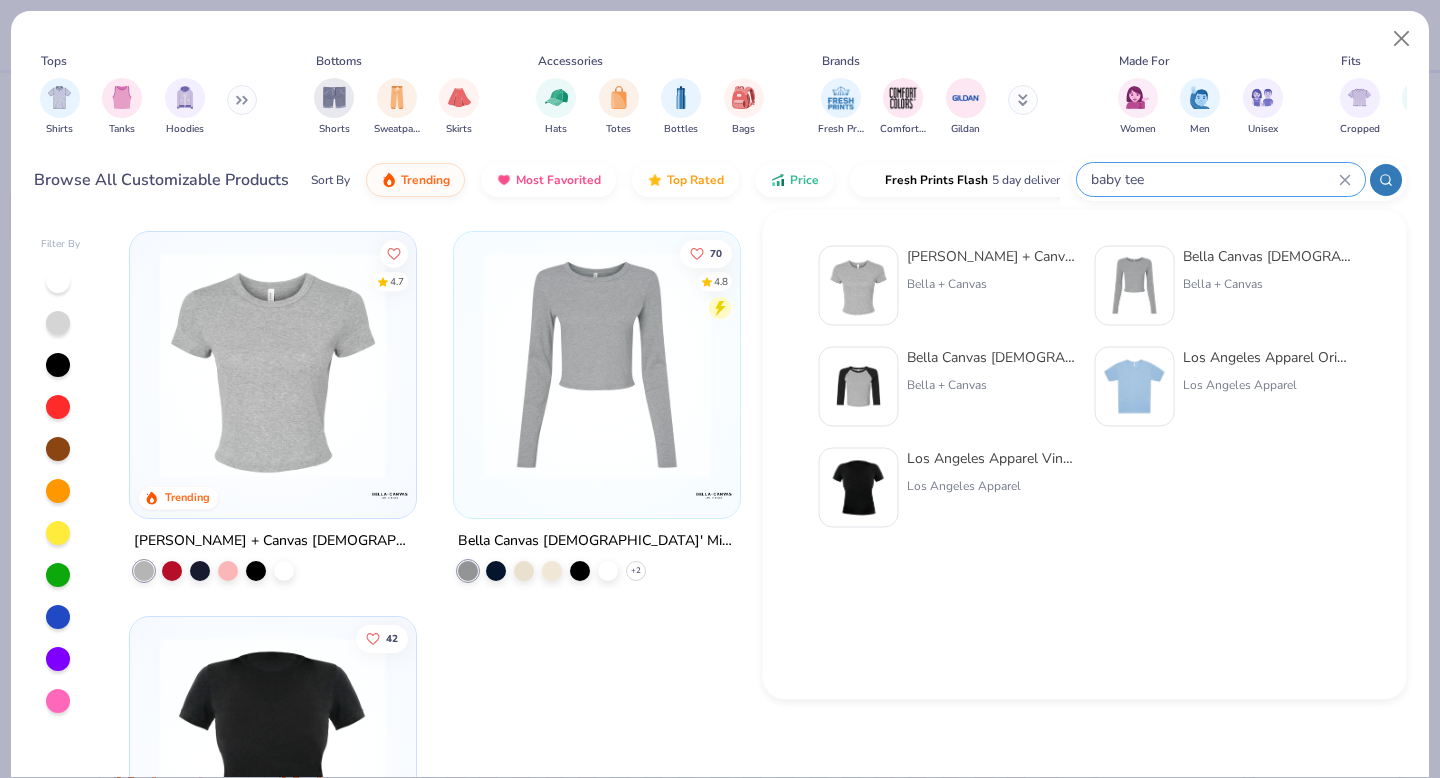 click on "baby tee" at bounding box center [1214, 179] 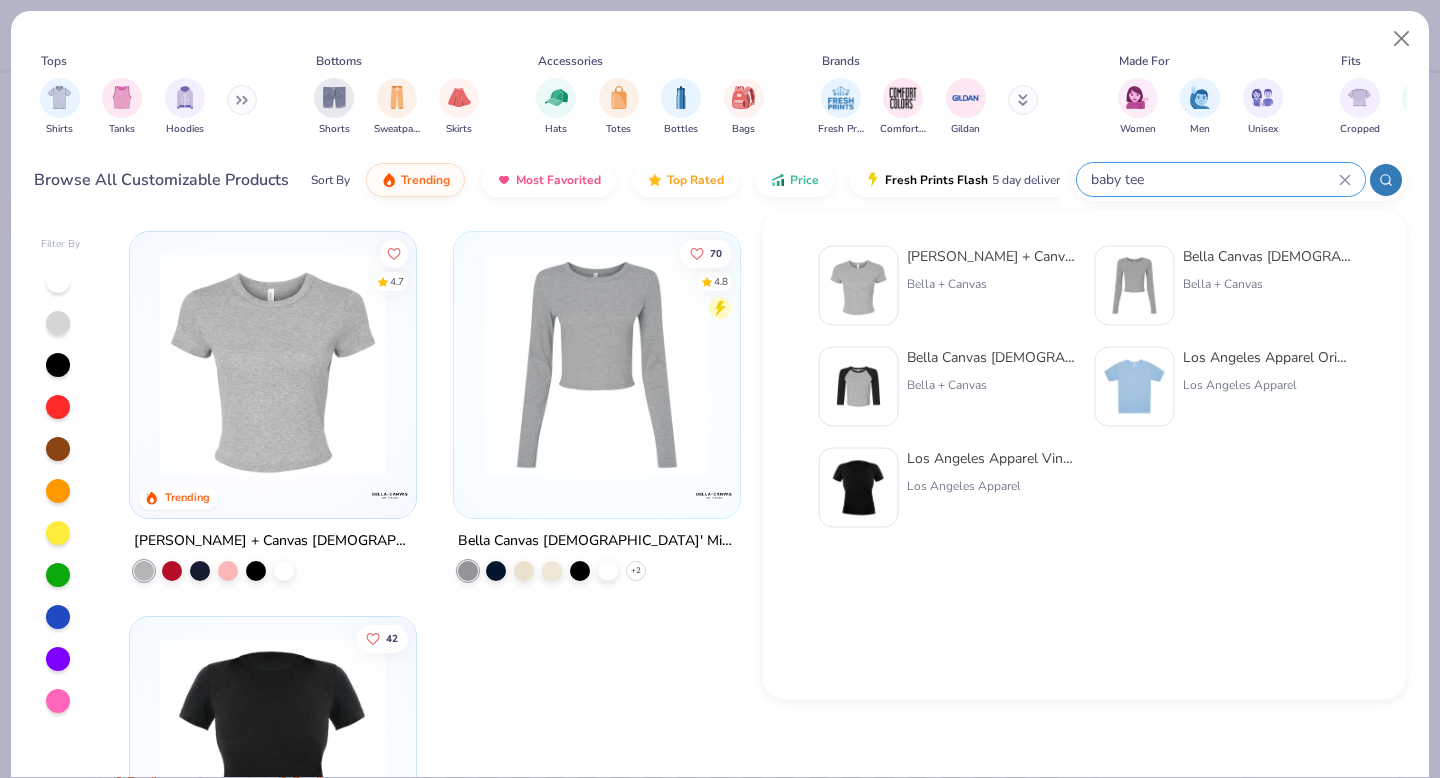 click on "baby tee" at bounding box center (1214, 179) 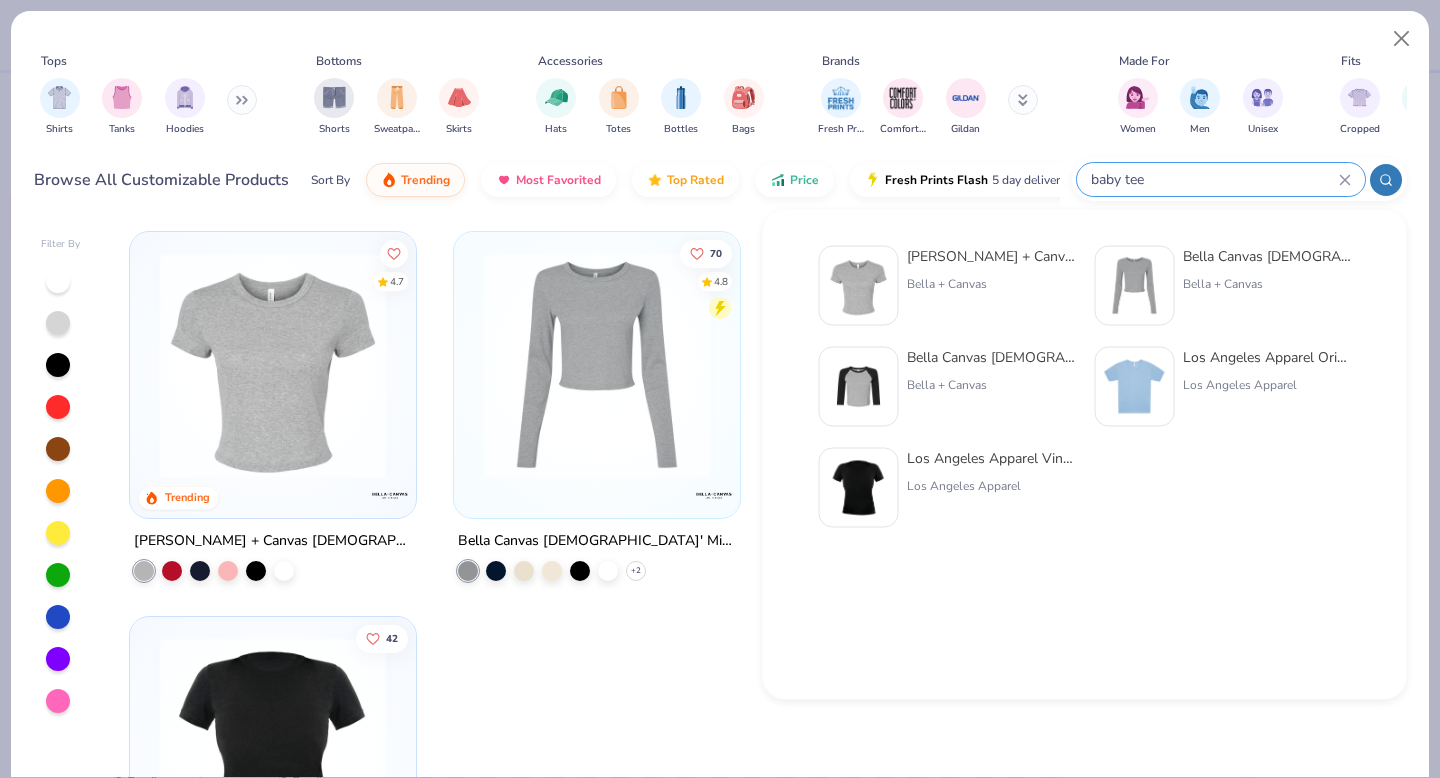click on "baby tee" at bounding box center (1214, 179) 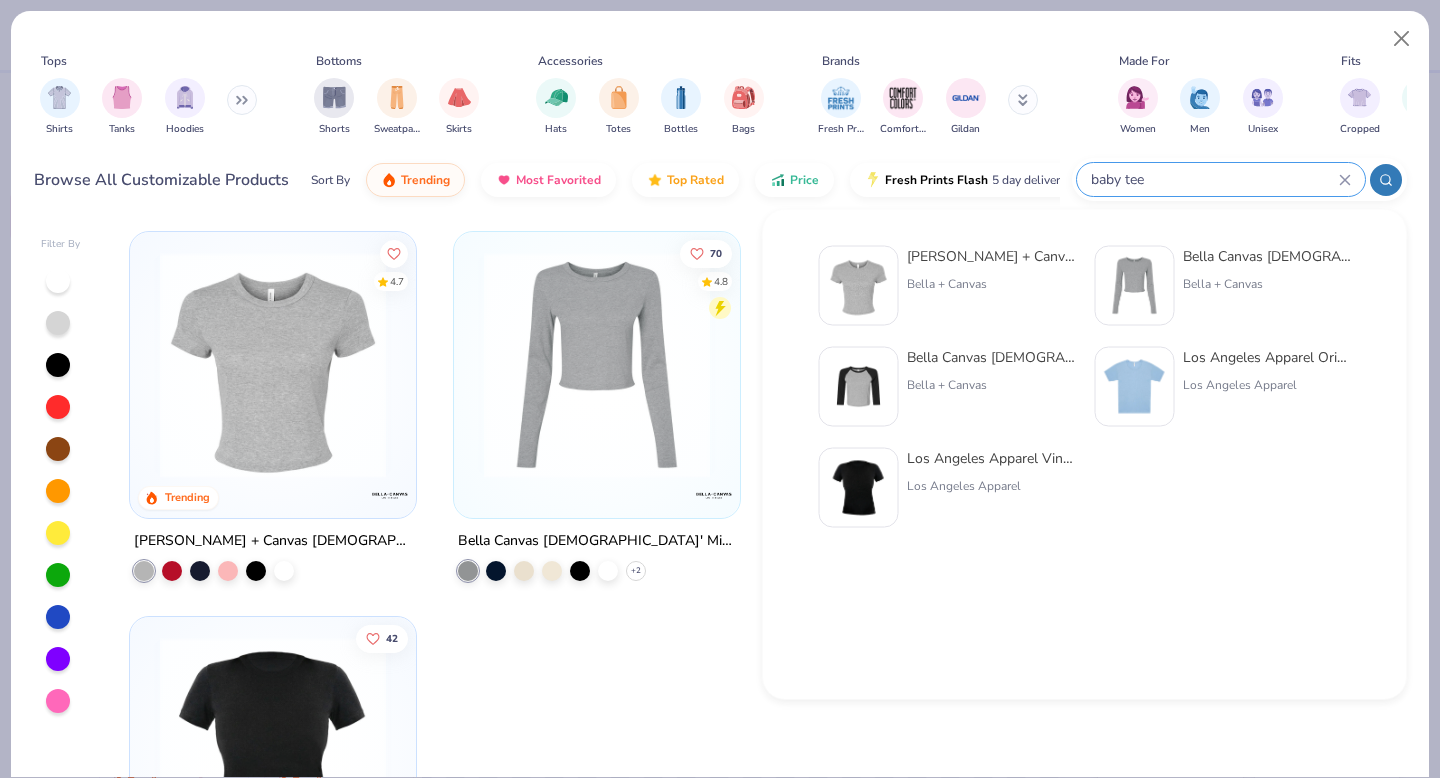 click on "baby tee" at bounding box center (1214, 179) 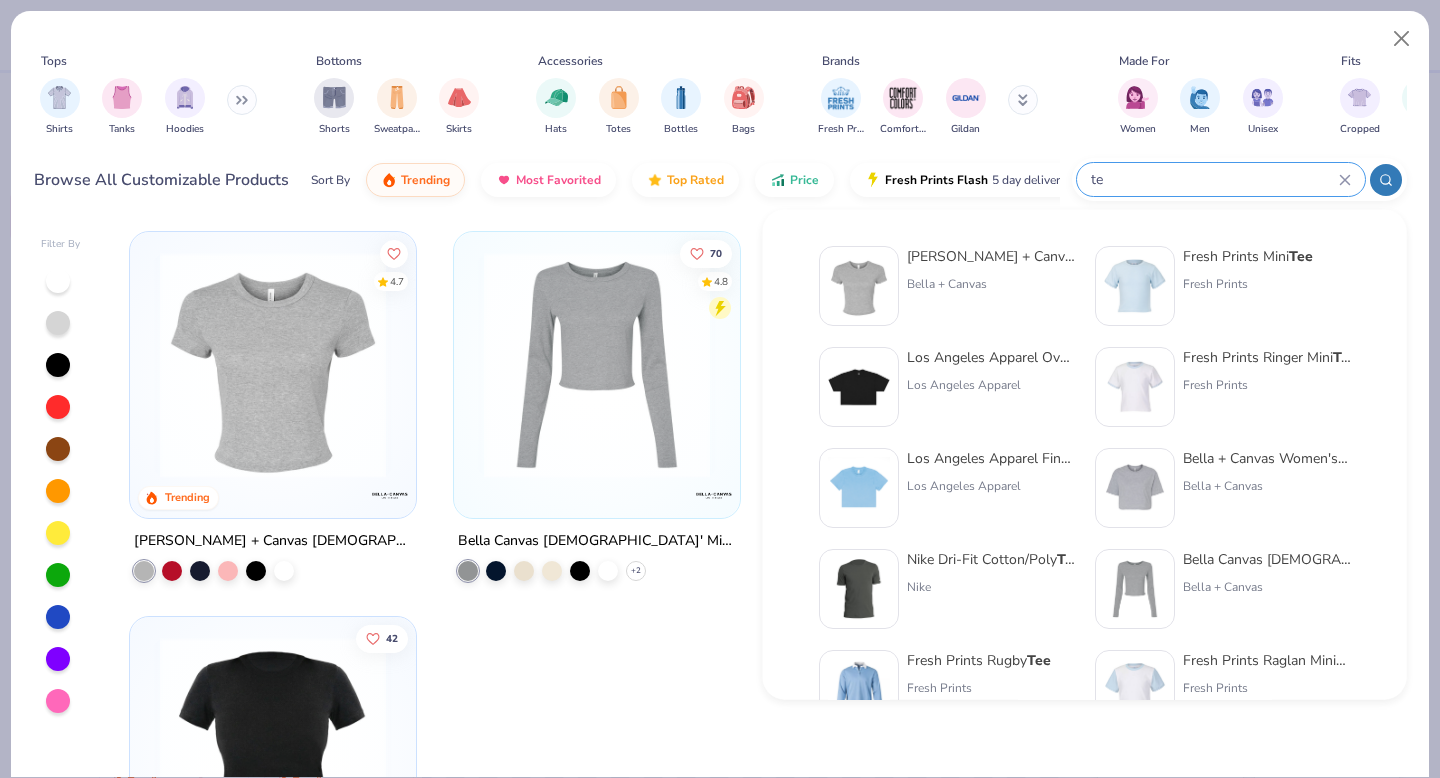type on "t" 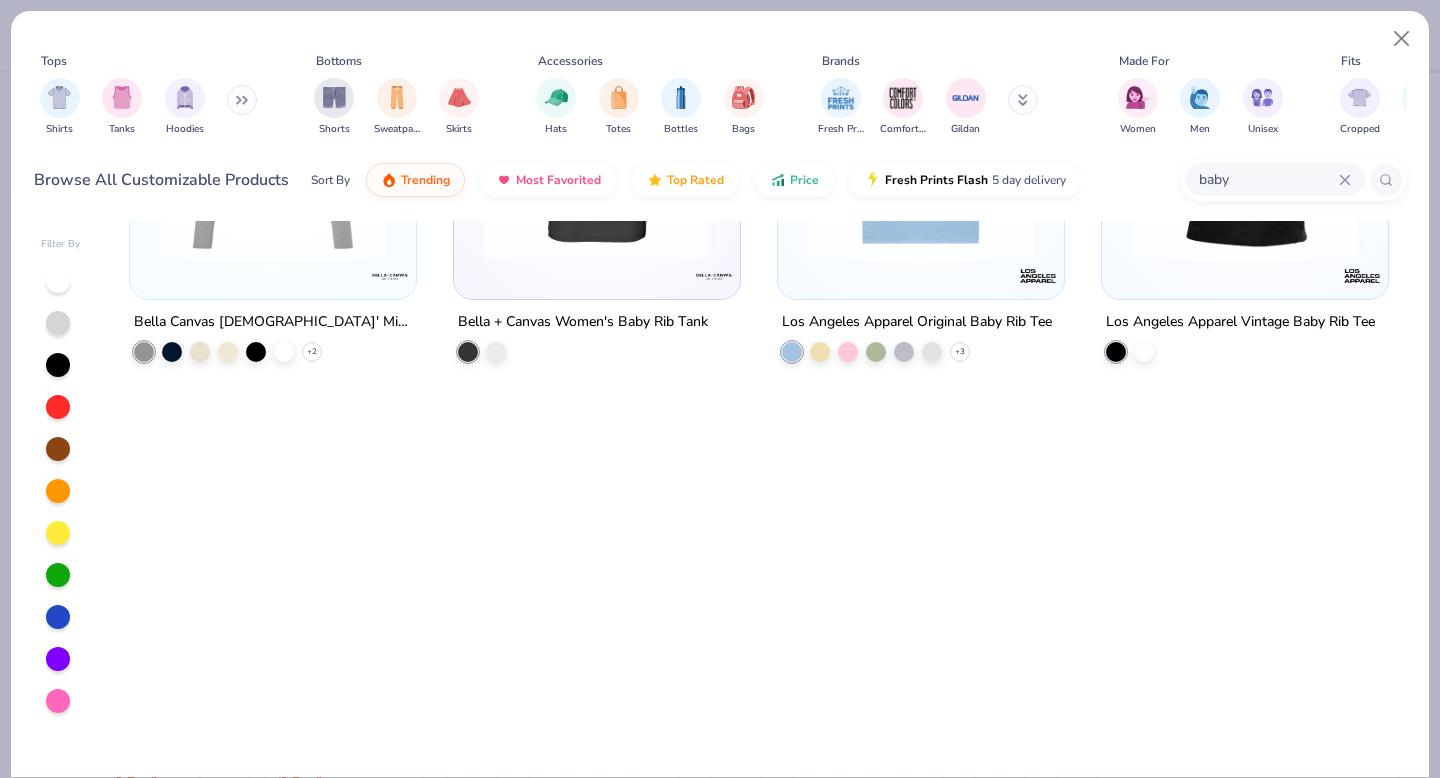 scroll, scrollTop: 0, scrollLeft: 0, axis: both 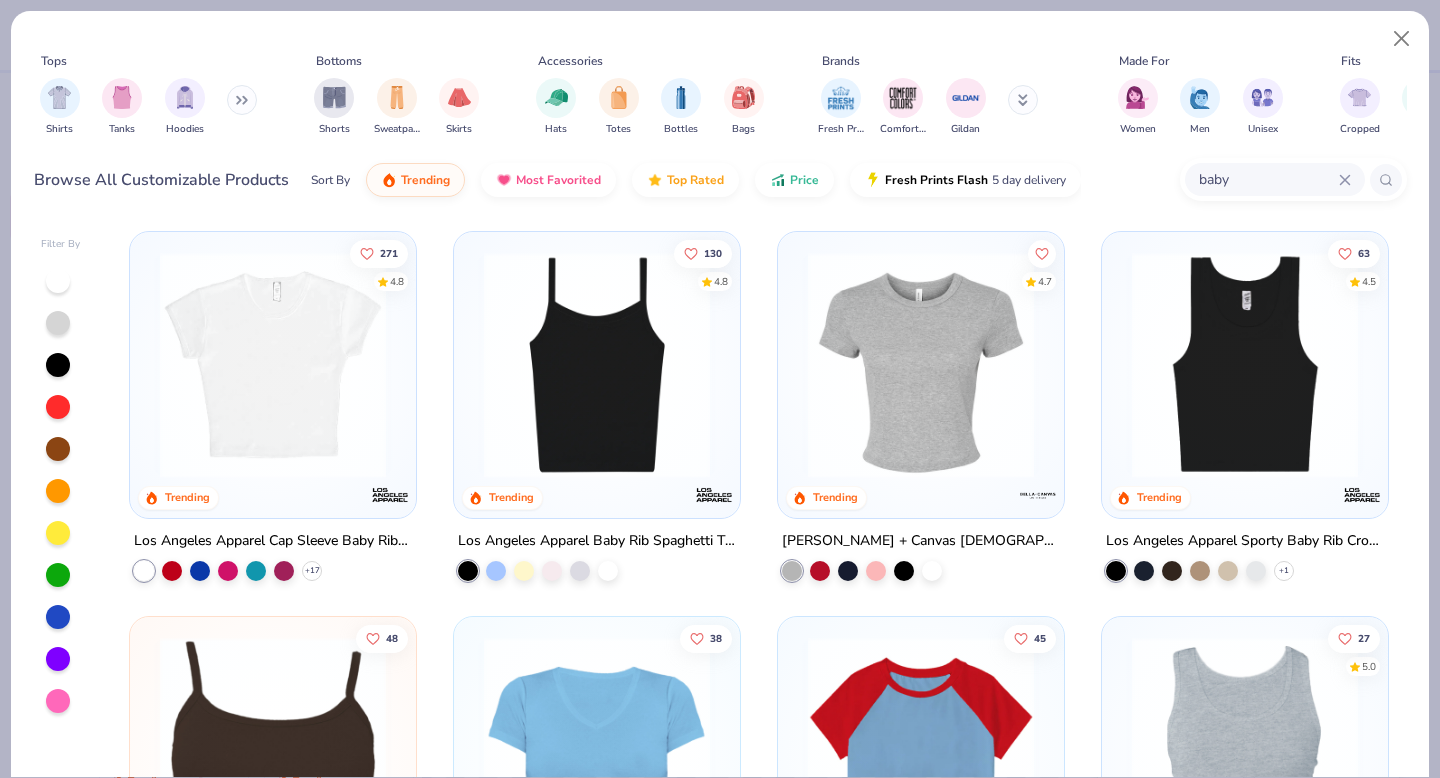 click on "baby" at bounding box center [1268, 179] 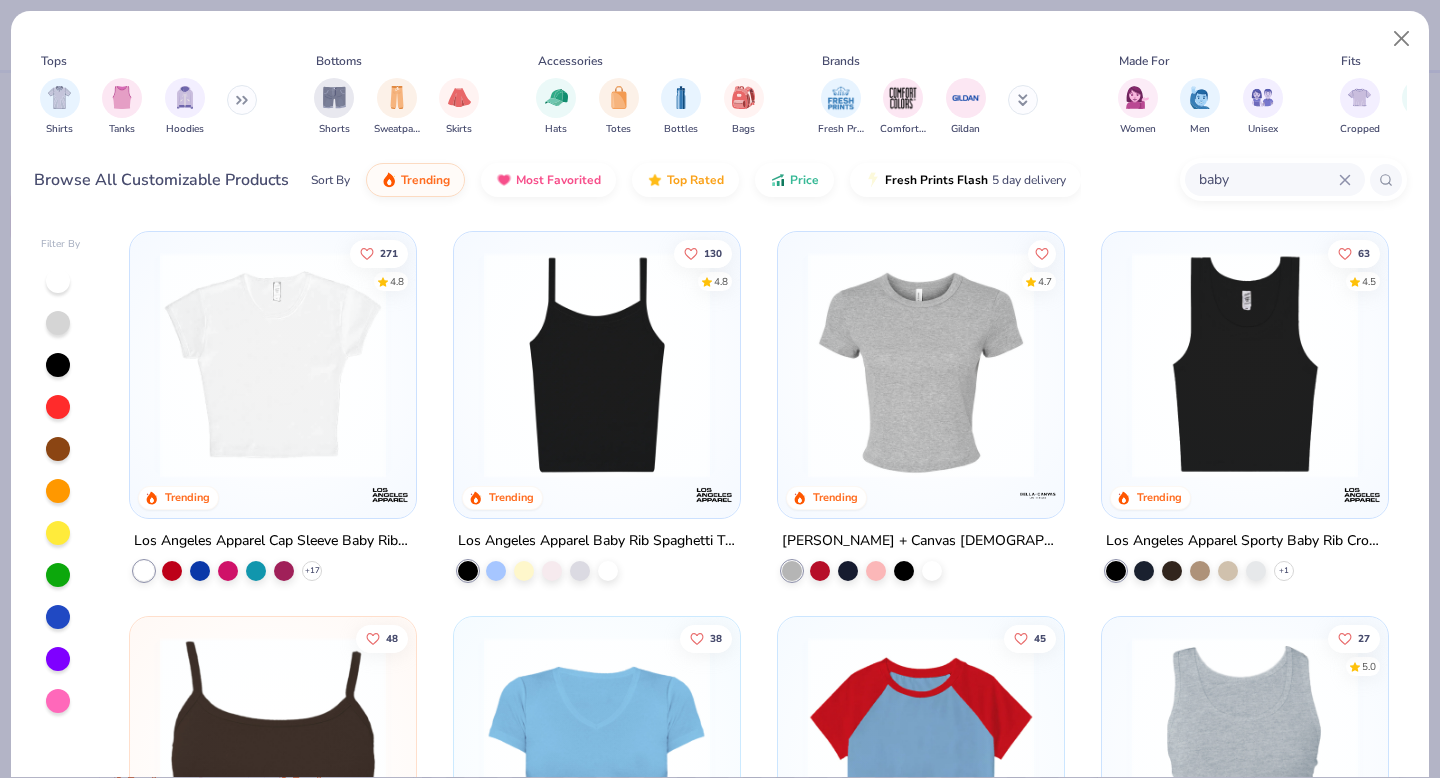 click on "baby" at bounding box center [1268, 179] 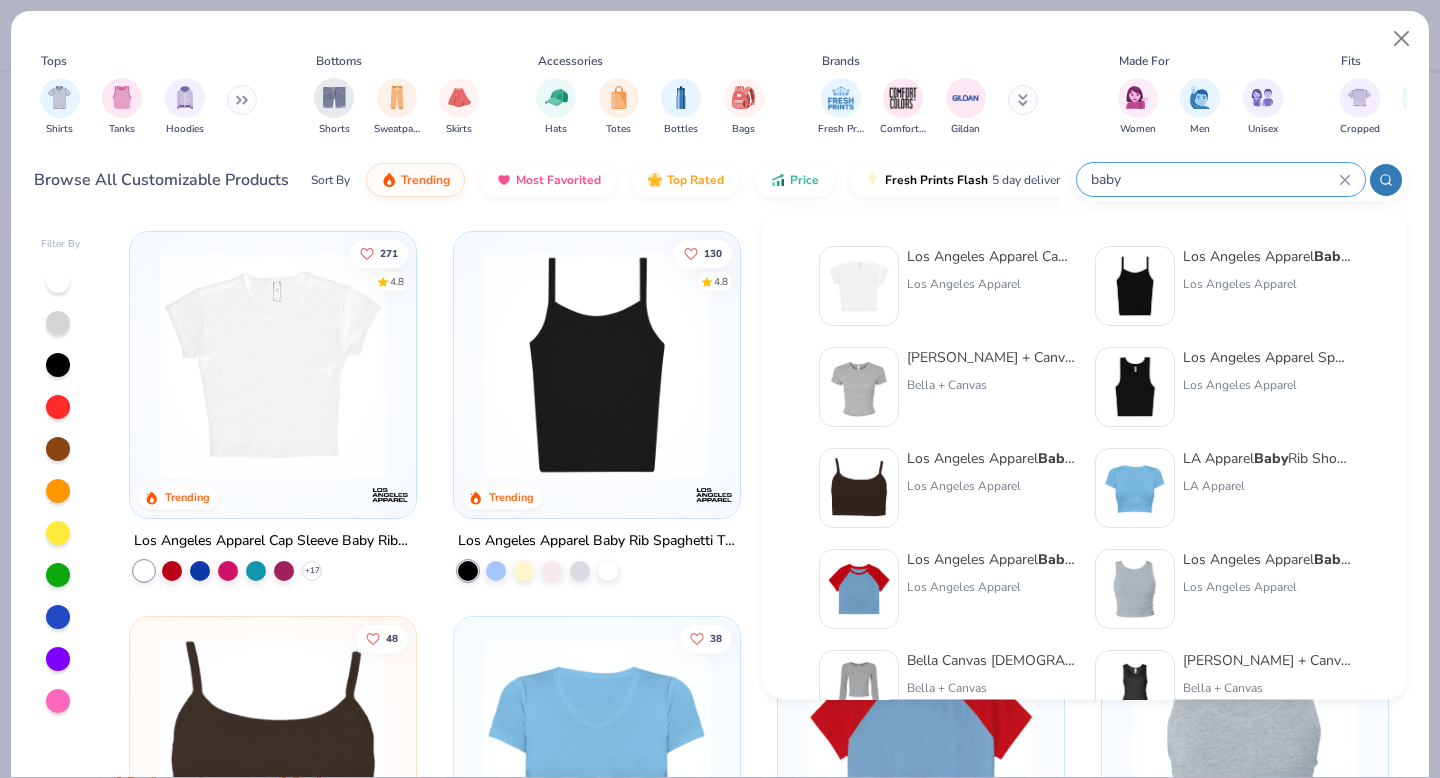 click on "baby" at bounding box center (1214, 179) 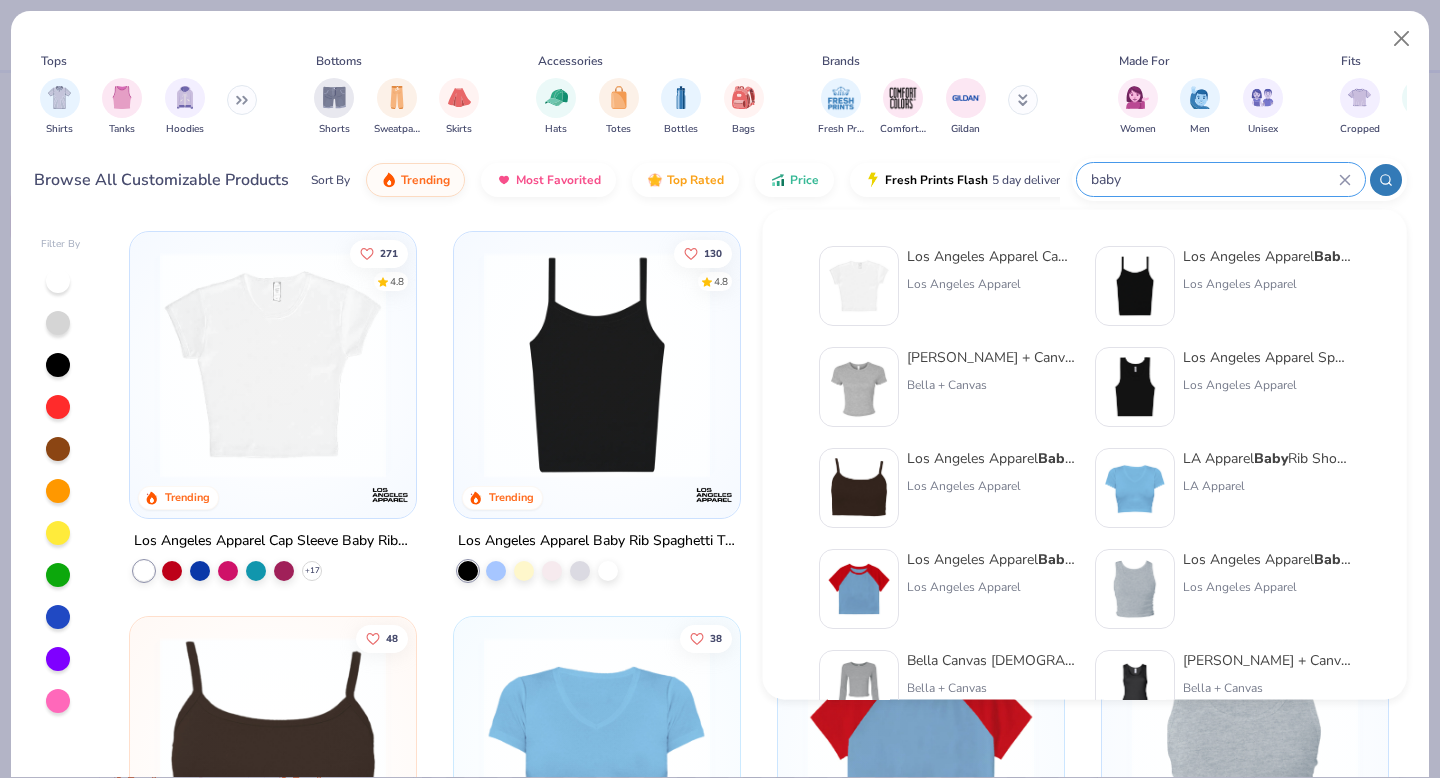 click on "baby" at bounding box center (1214, 179) 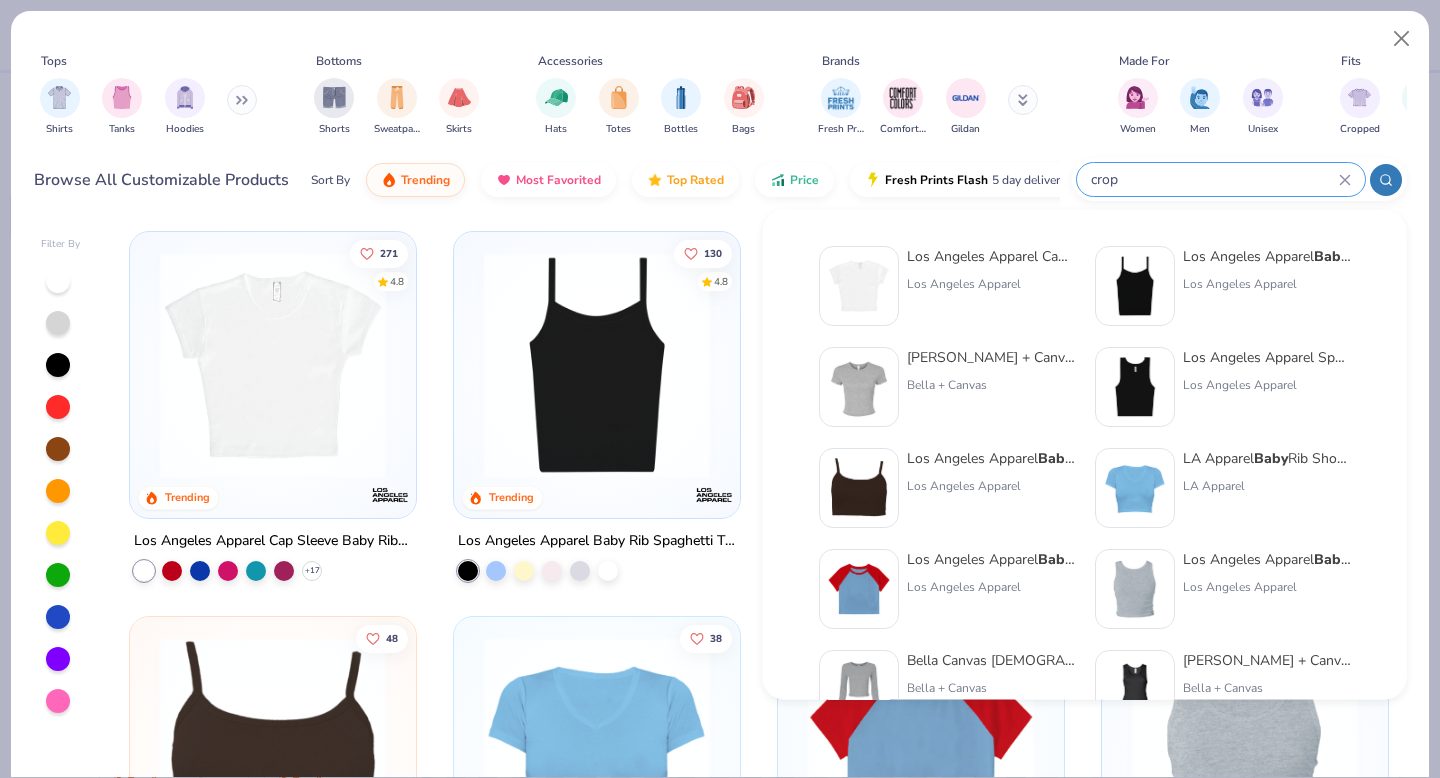 type on "crop" 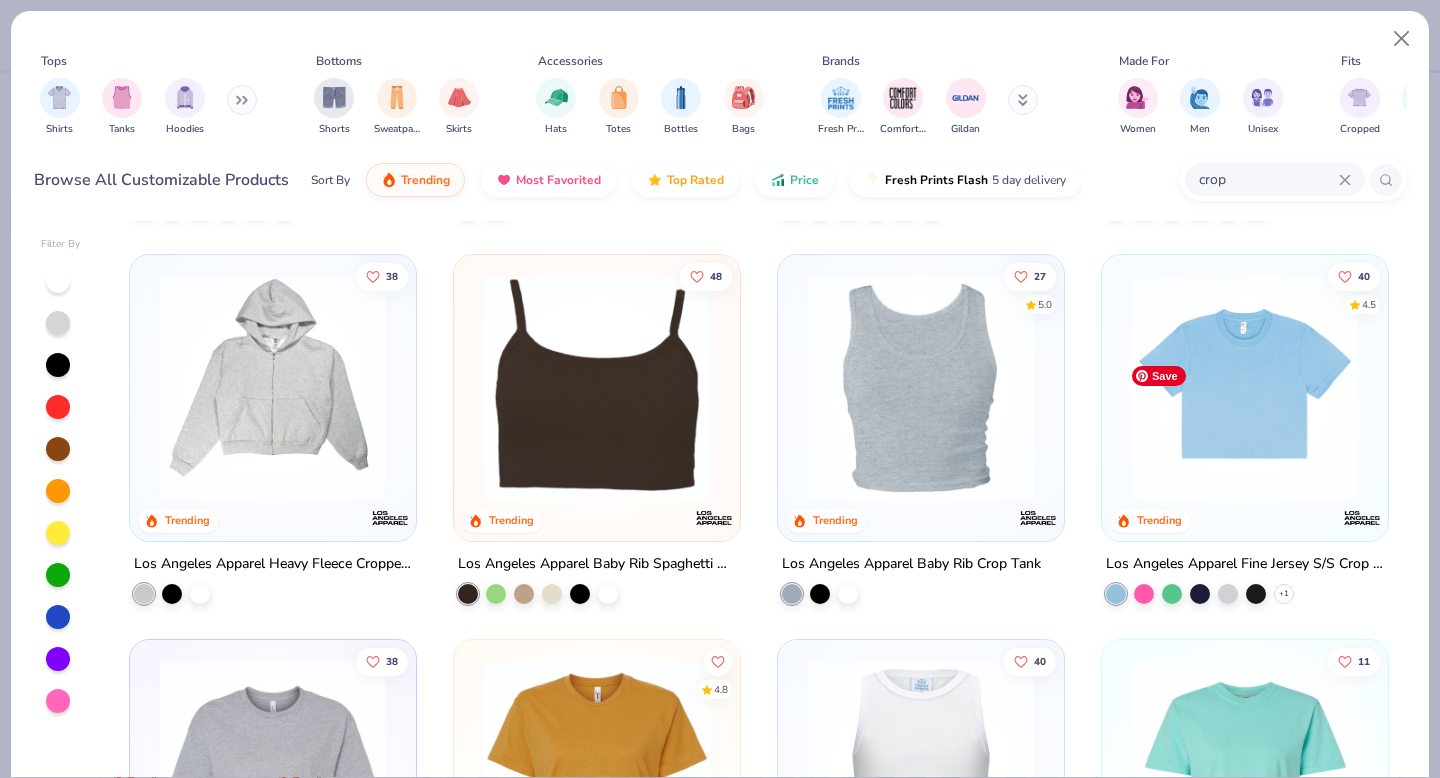 scroll, scrollTop: 353, scrollLeft: 0, axis: vertical 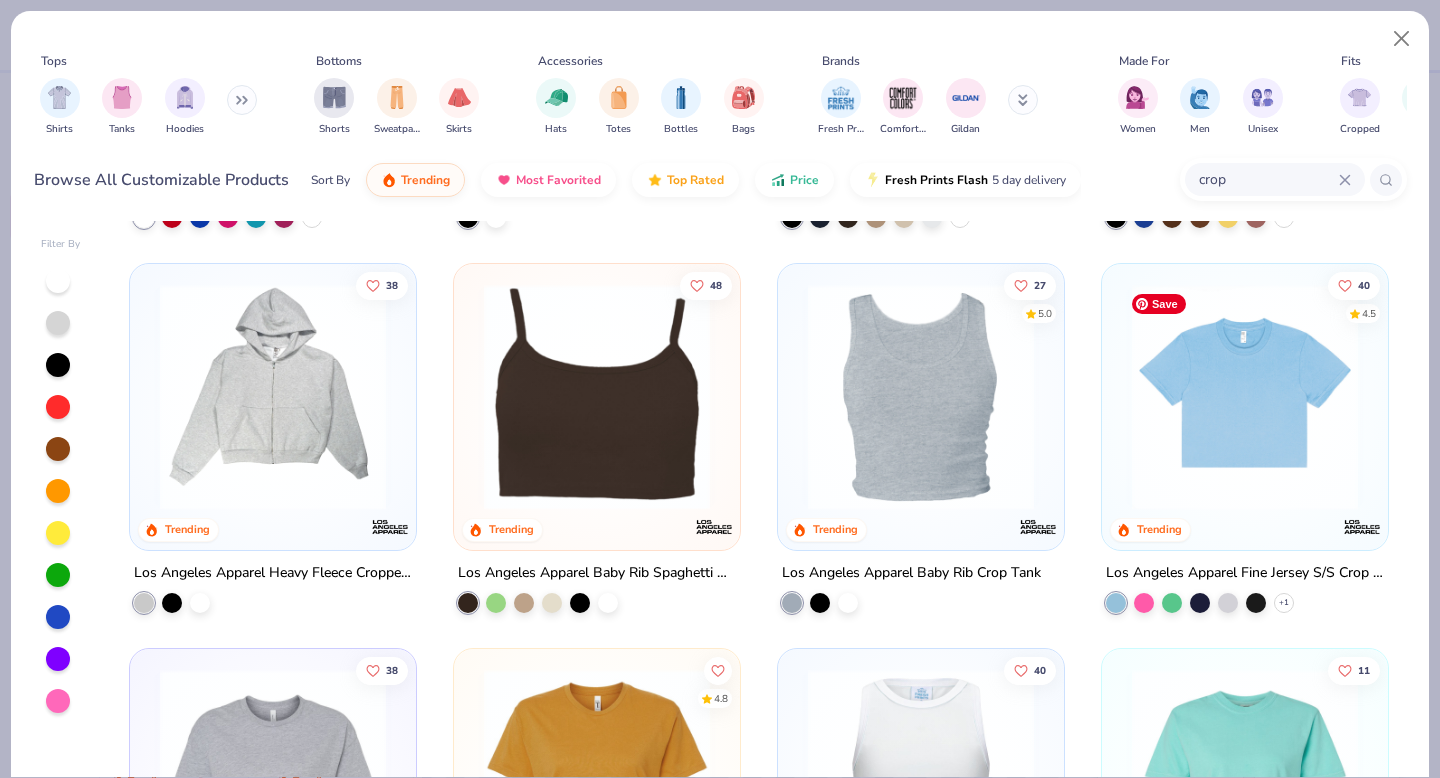 click at bounding box center [1245, 397] 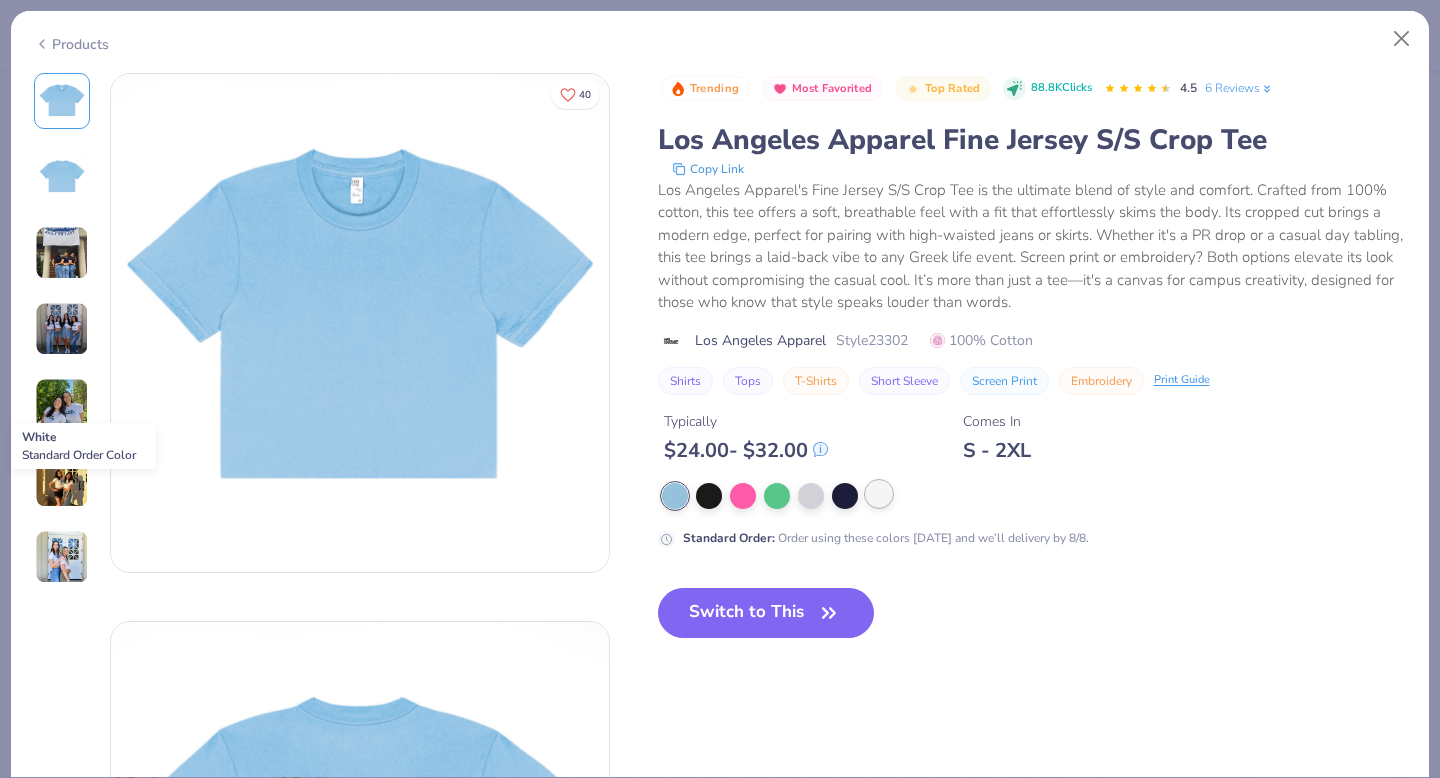 click at bounding box center (879, 494) 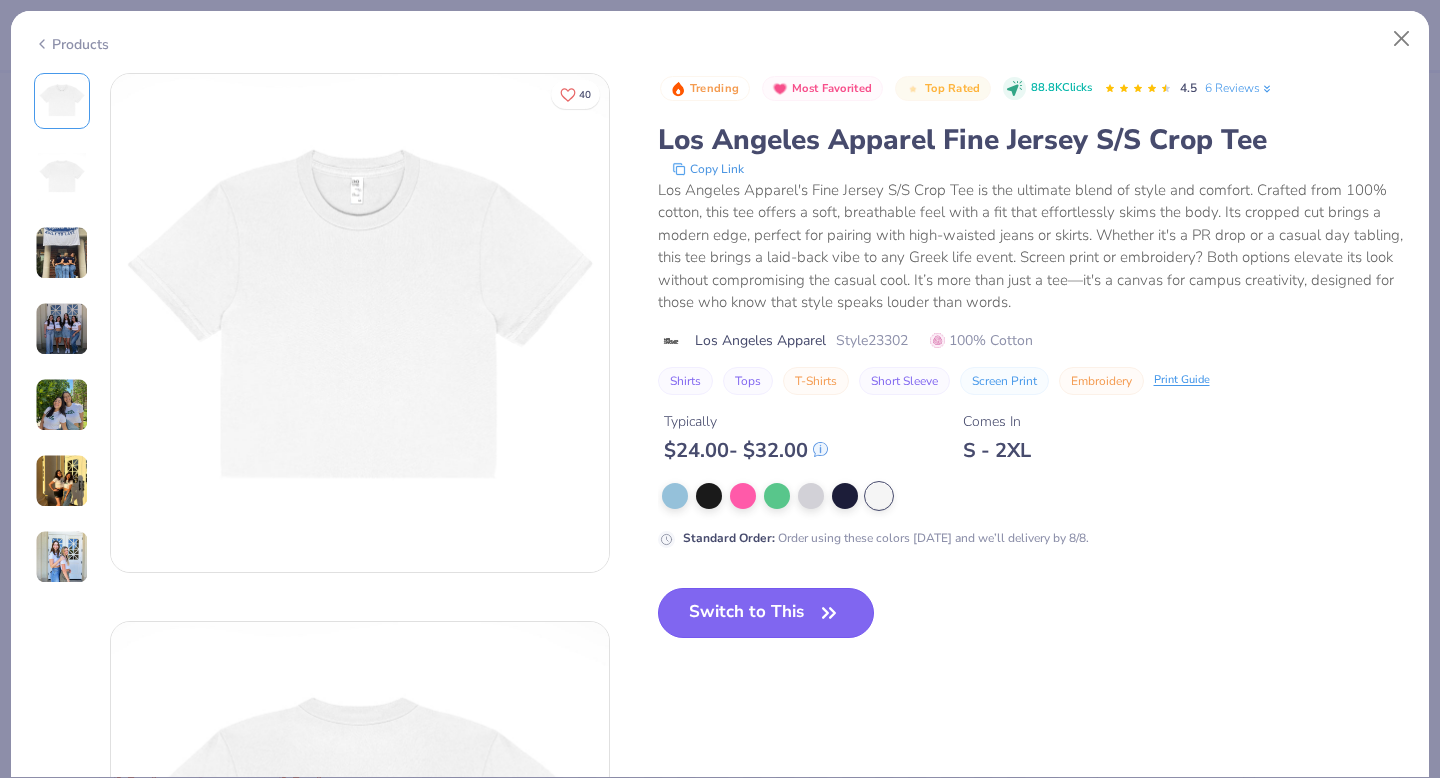 click on "Switch to This" at bounding box center (766, 613) 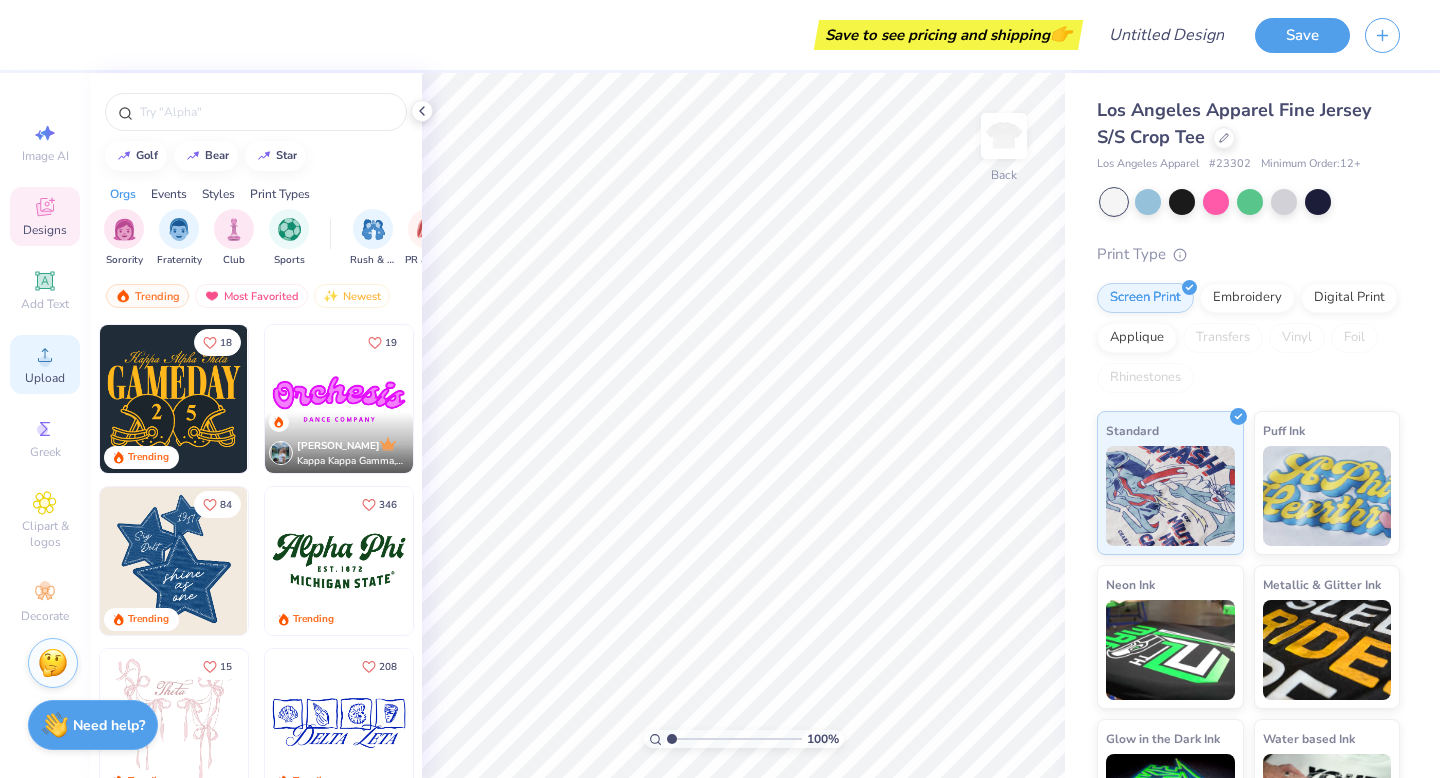 click on "Upload" at bounding box center [45, 378] 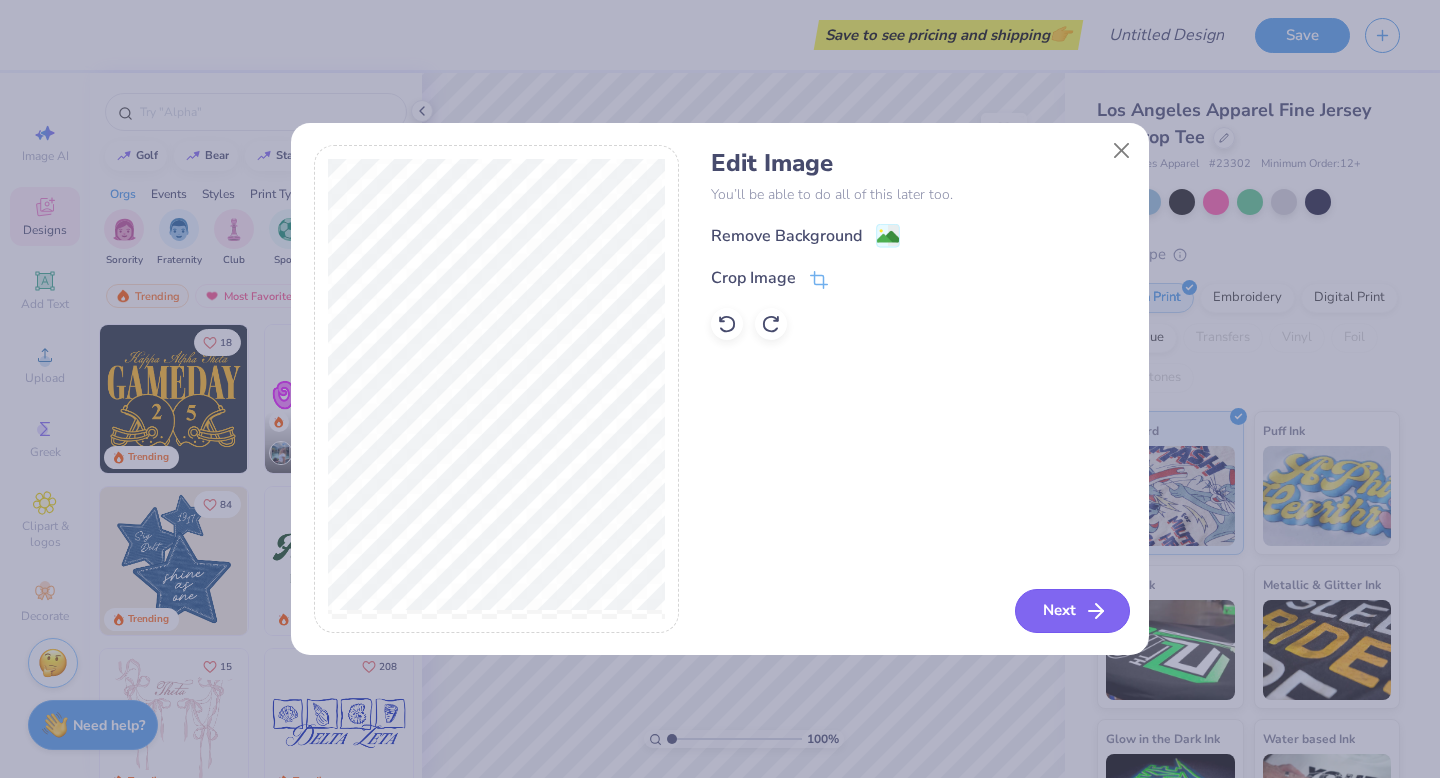 click on "Next" at bounding box center [1072, 611] 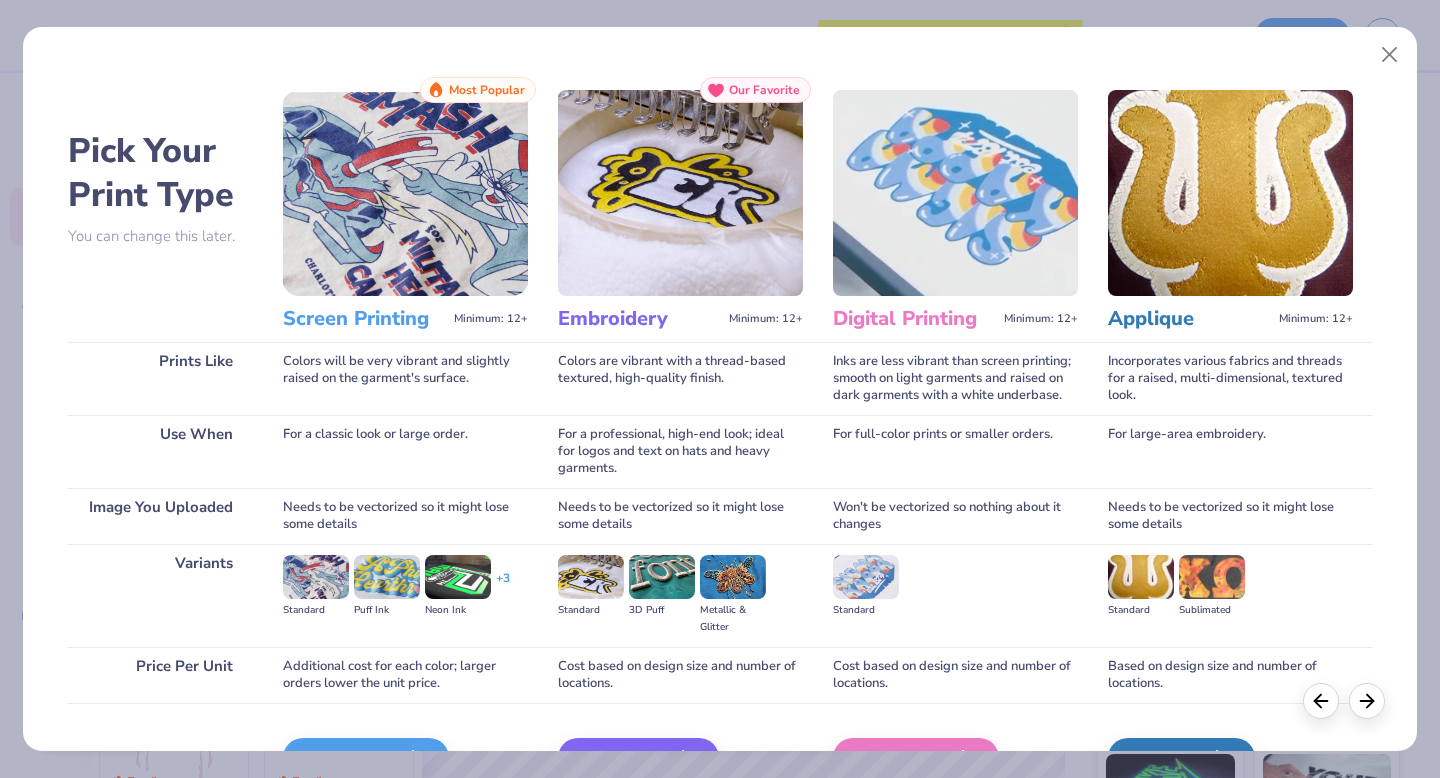 scroll, scrollTop: 119, scrollLeft: 0, axis: vertical 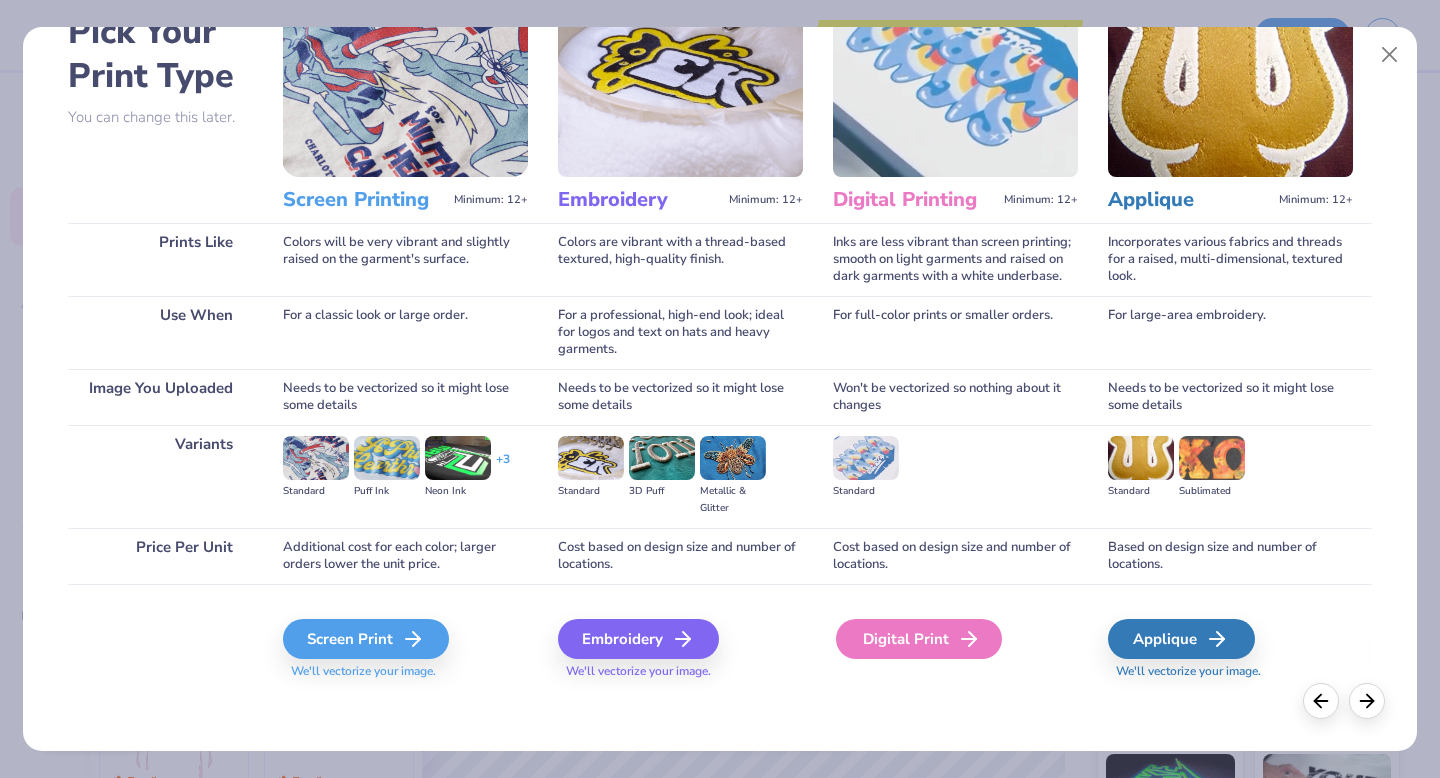 click on "Digital Print" at bounding box center (919, 639) 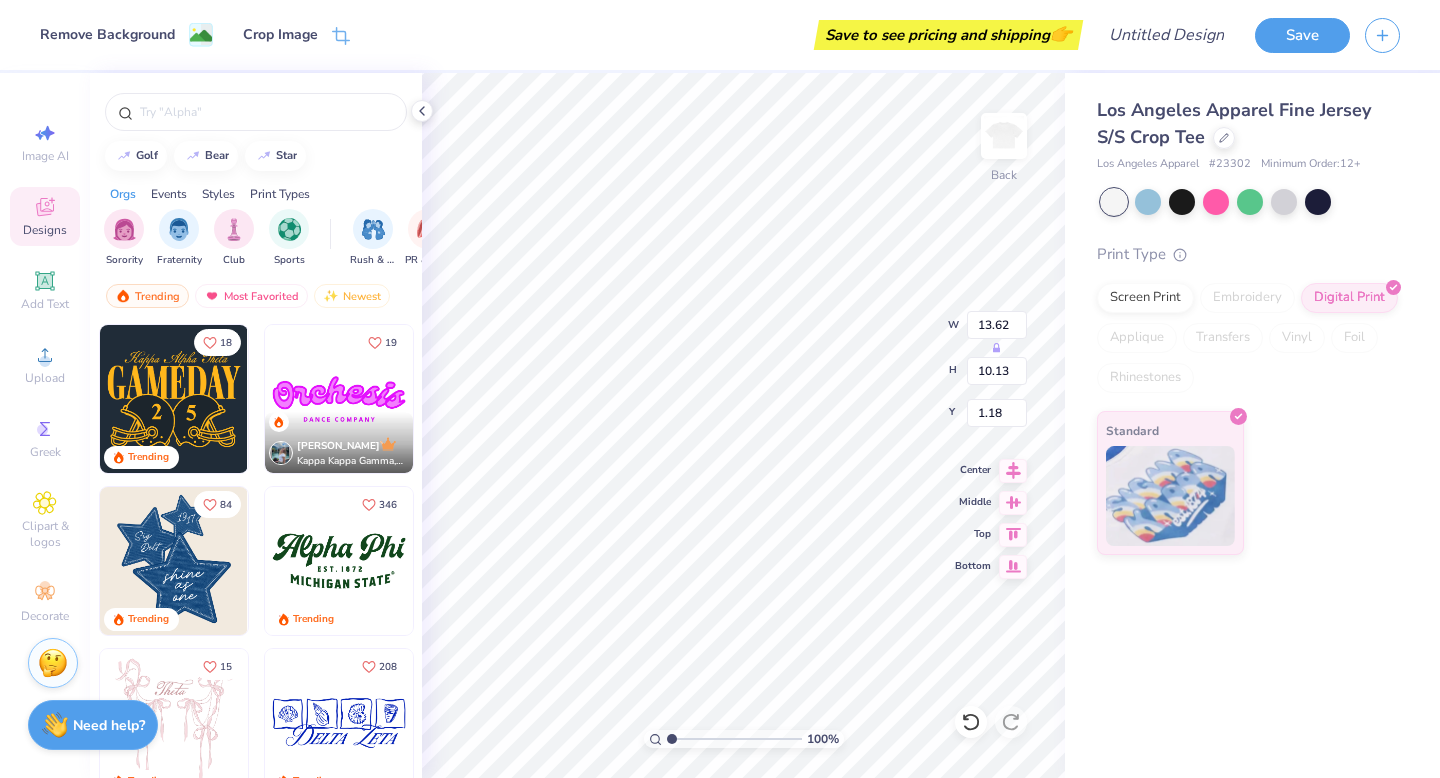 type on "12.20" 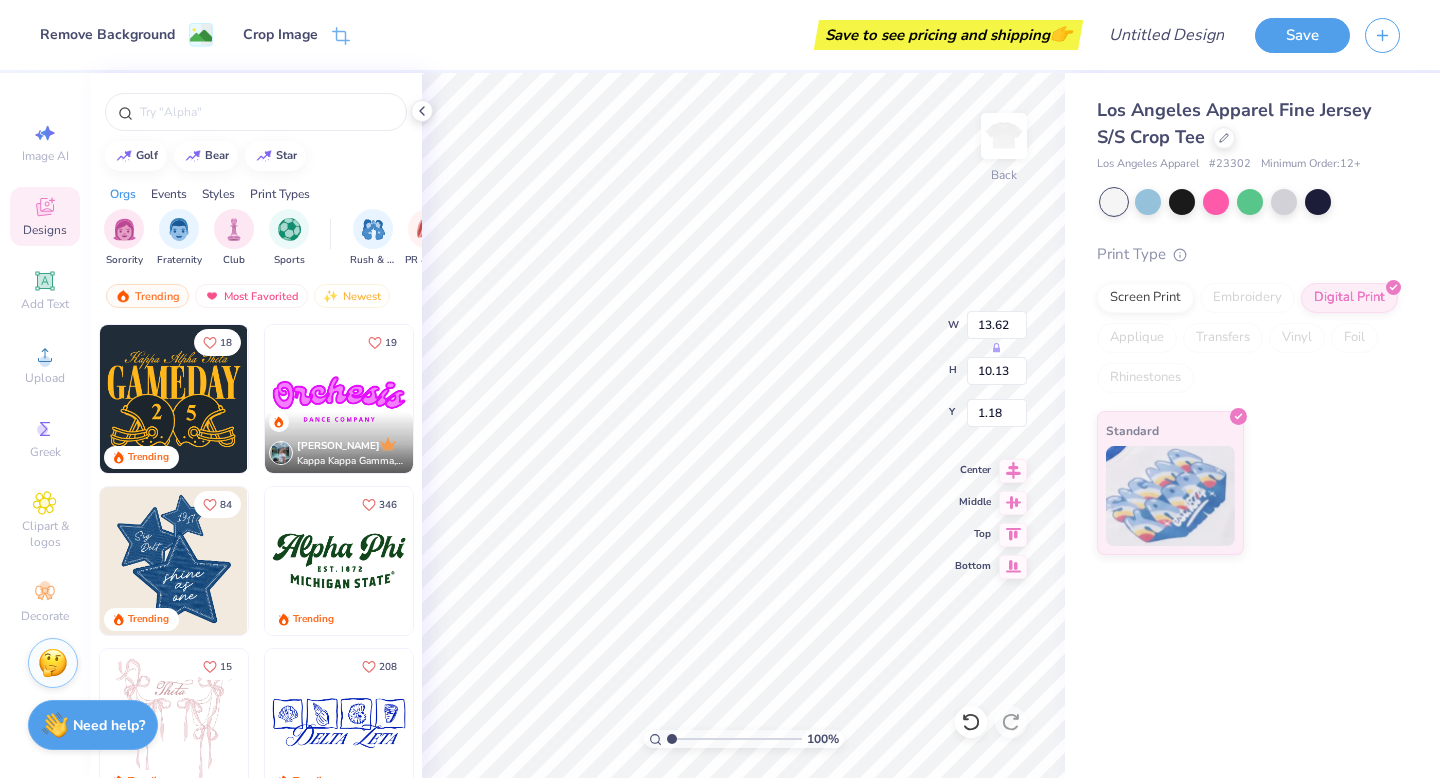 type on "9.08" 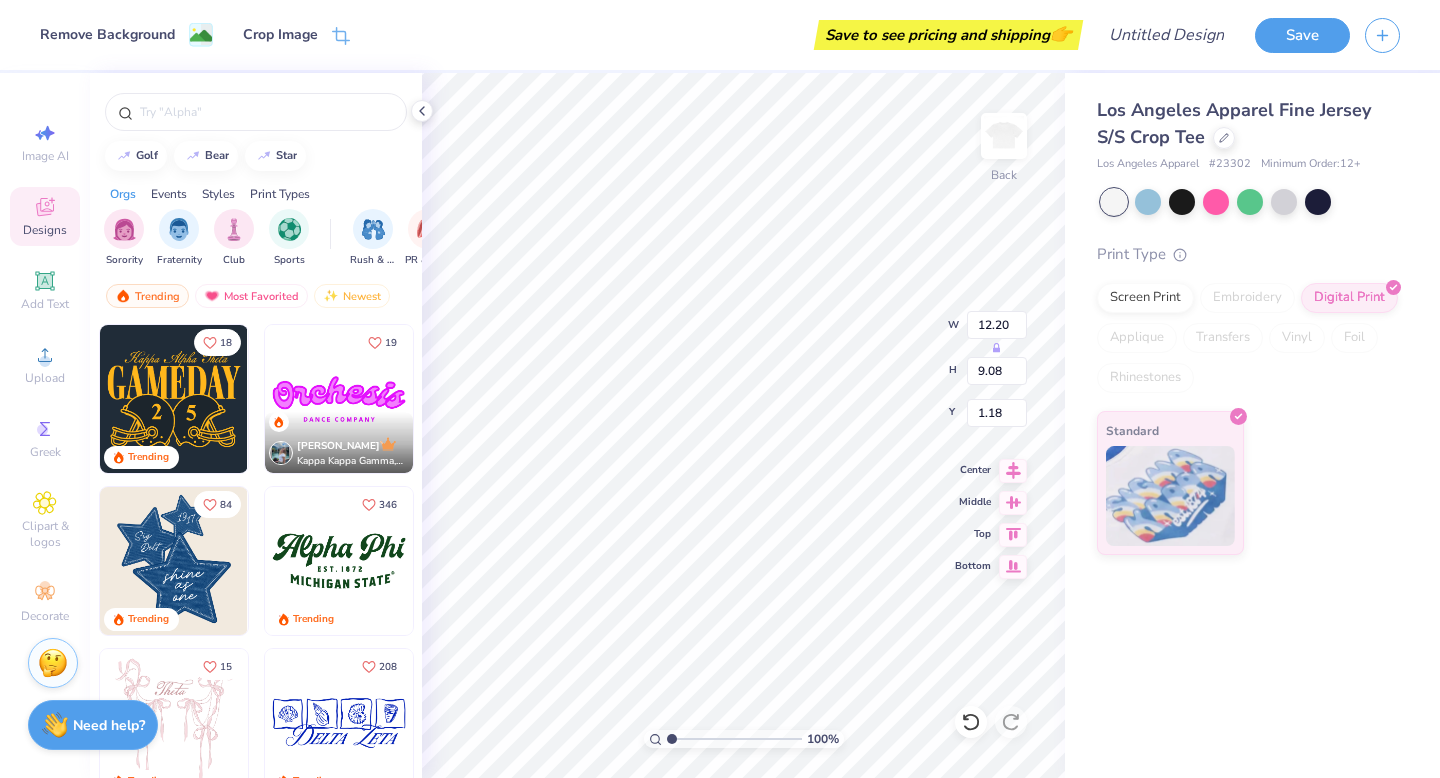 type on "0.74" 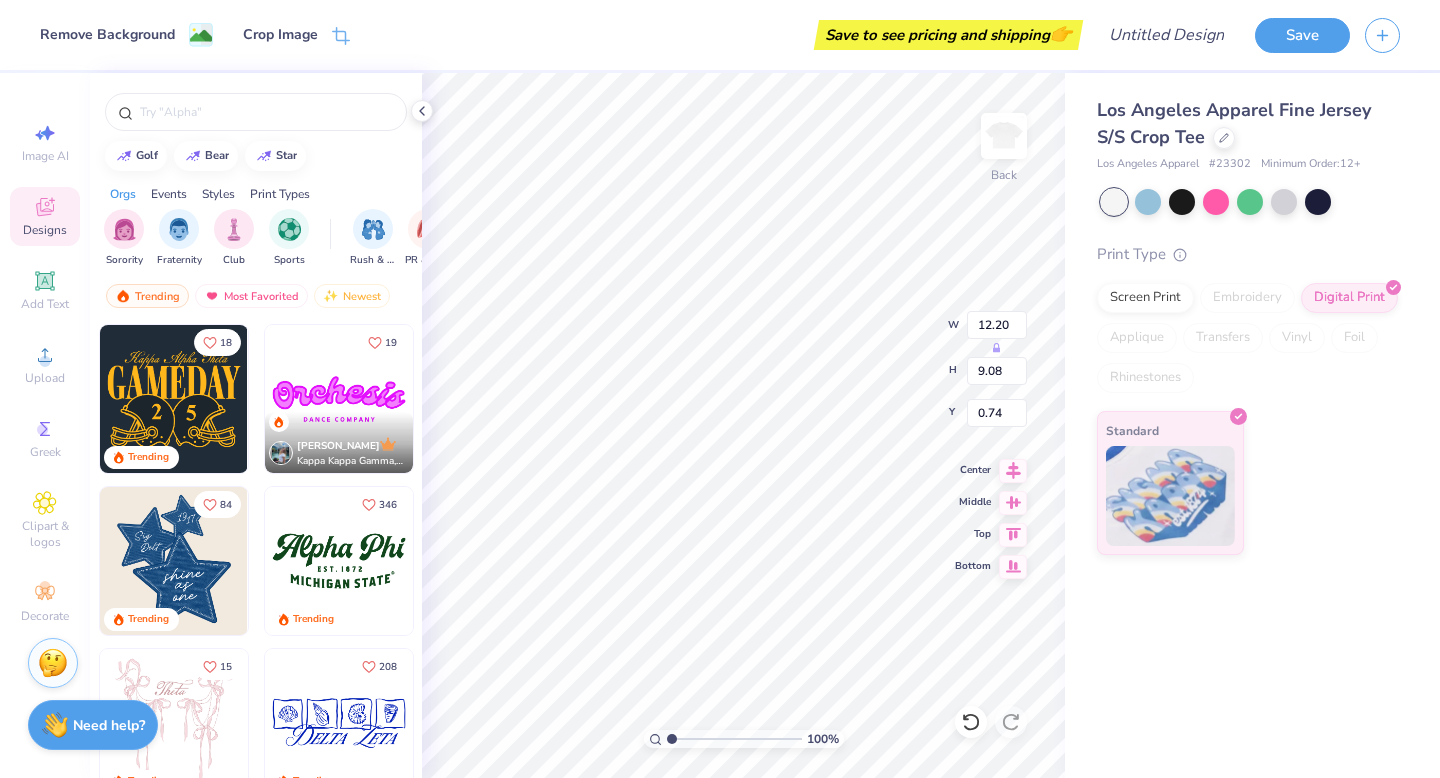 type on "11.44" 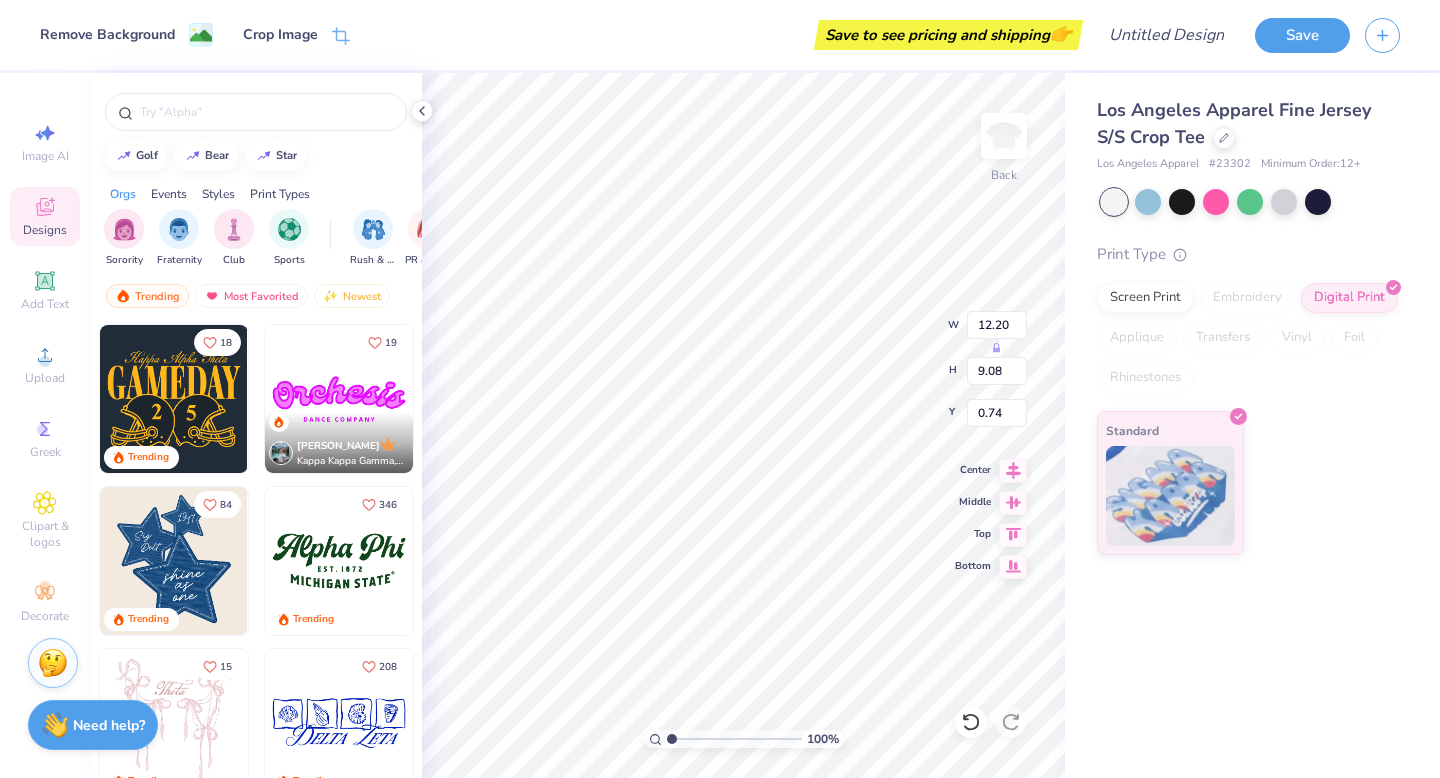 type on "8.51" 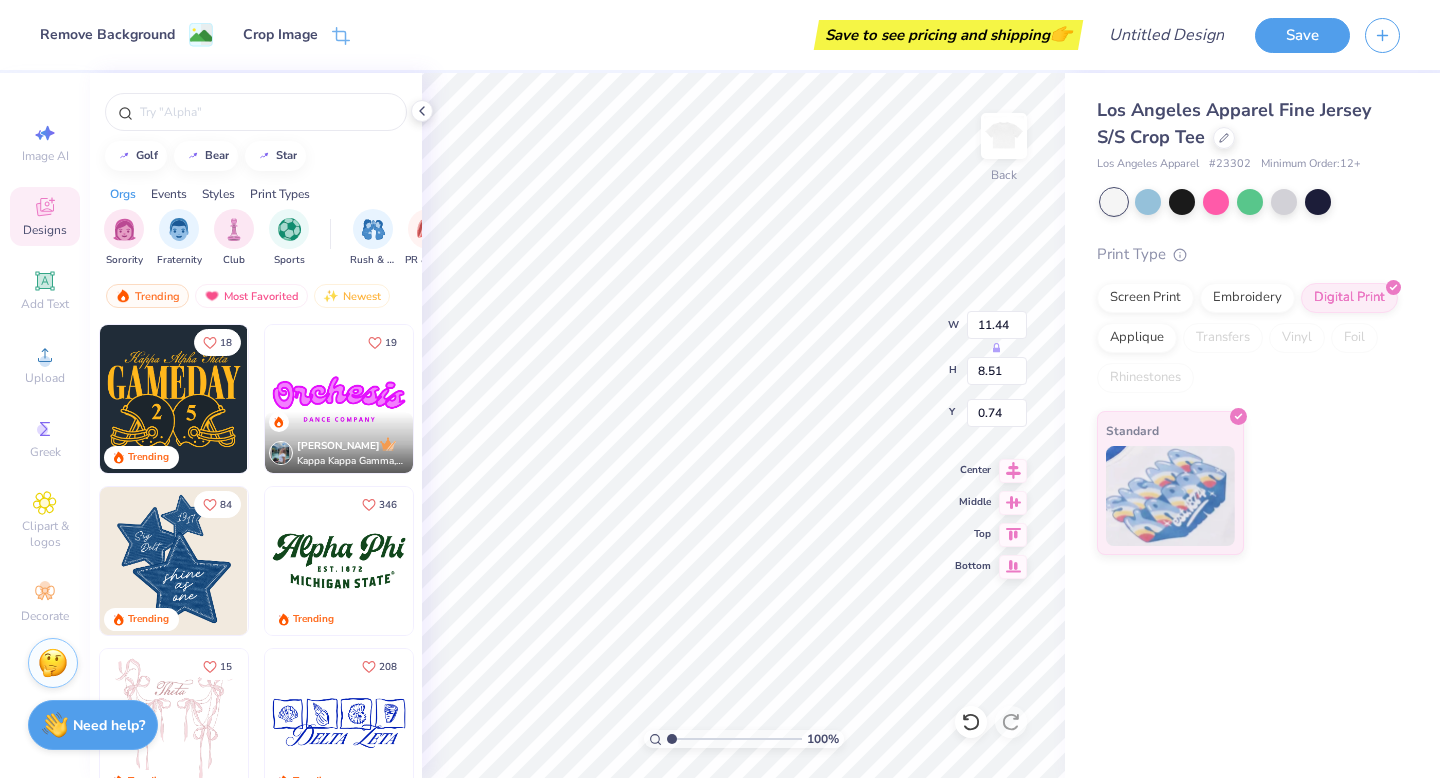 type on "3.00" 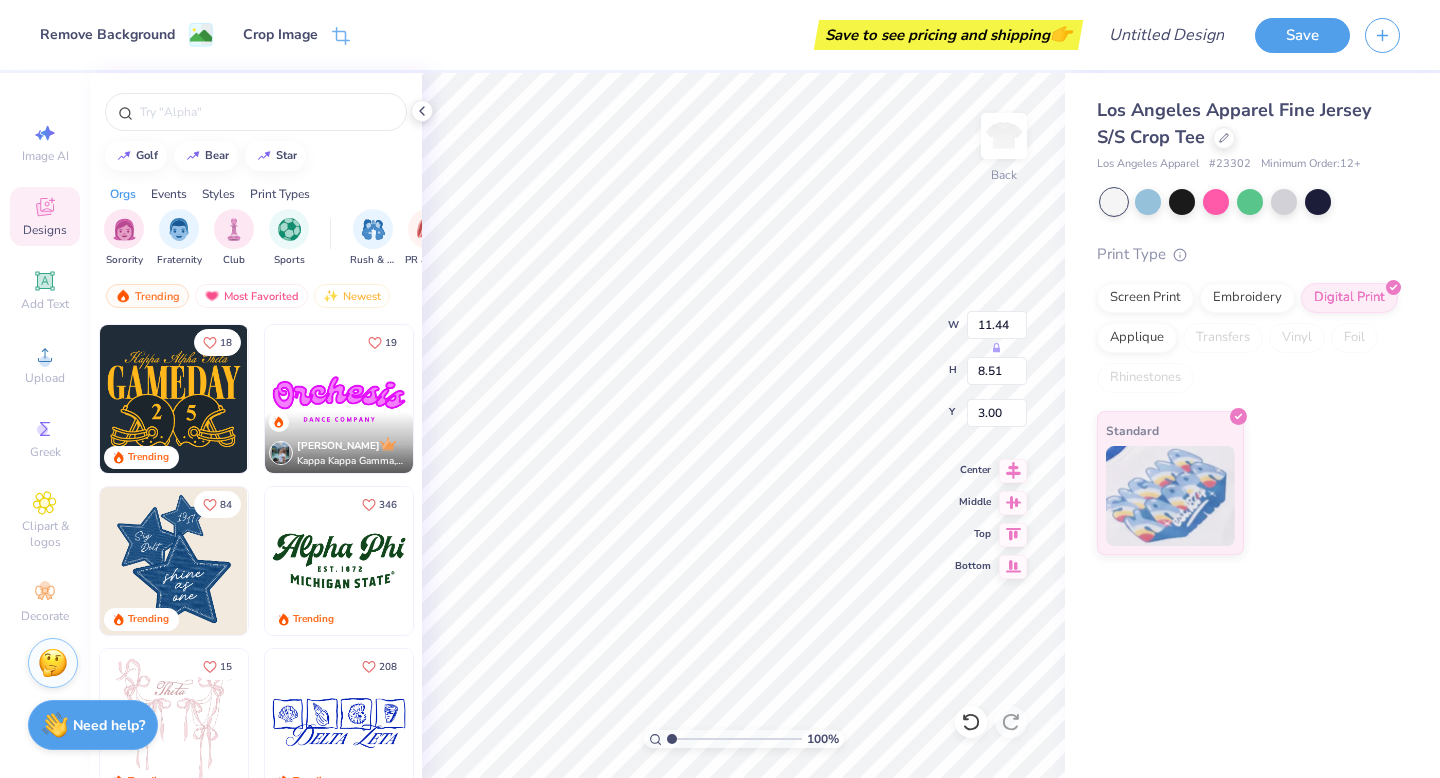click on "Los Angeles Apparel Fine Jersey S/S Crop Tee Los Angeles Apparel # 23302 Minimum Order:  12 +   Print Type Screen Print Embroidery Digital Print Applique Transfers Vinyl Foil Rhinestones Standard" at bounding box center [1252, 425] 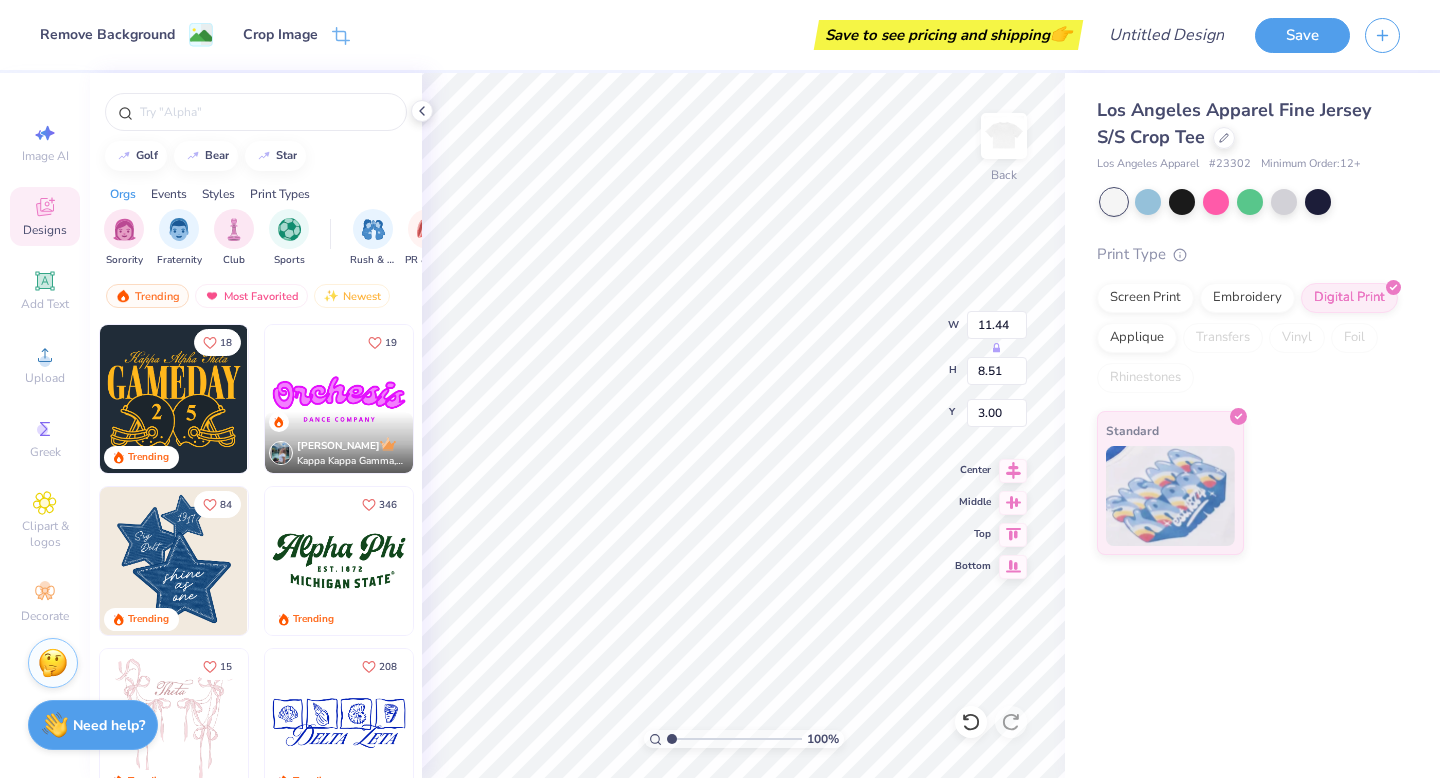 type on "10.11" 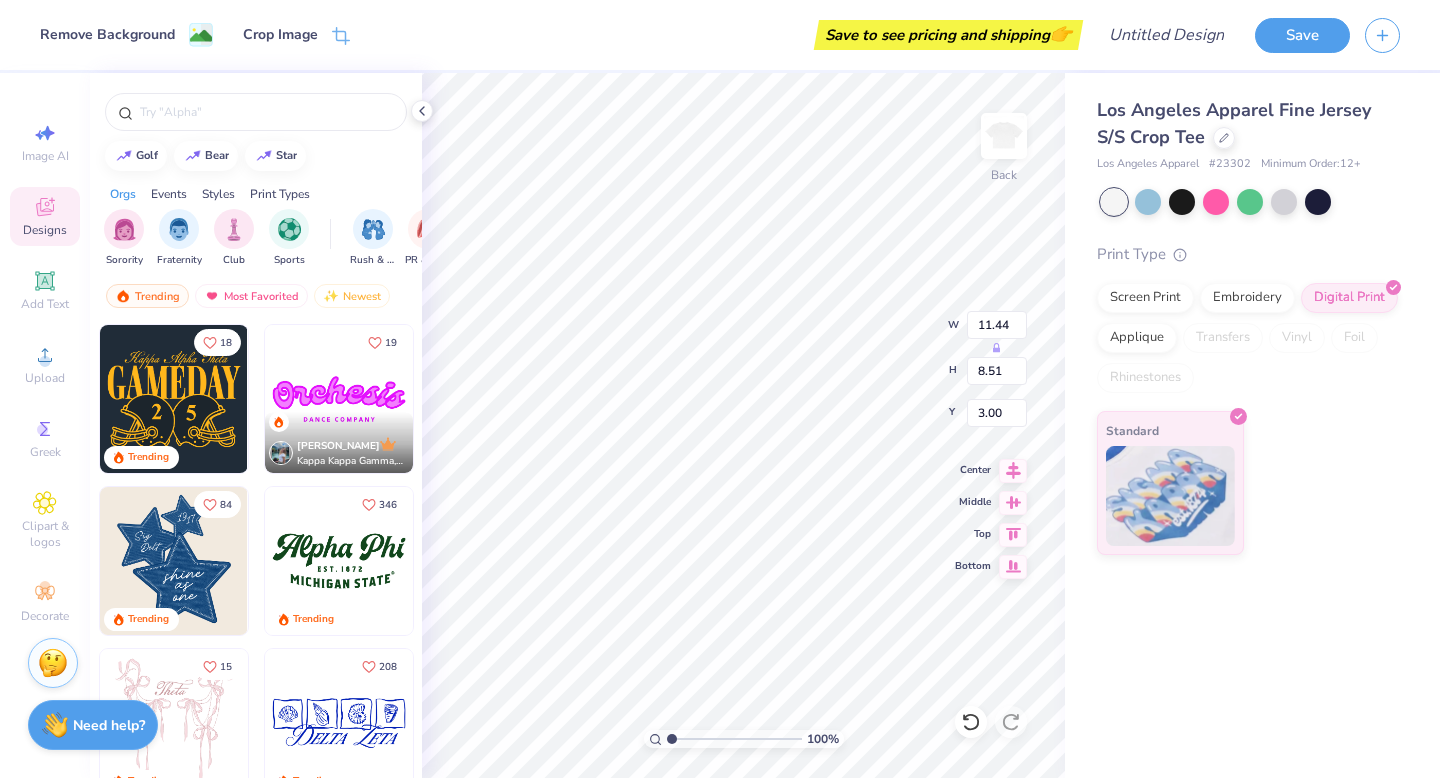 type on "7.52" 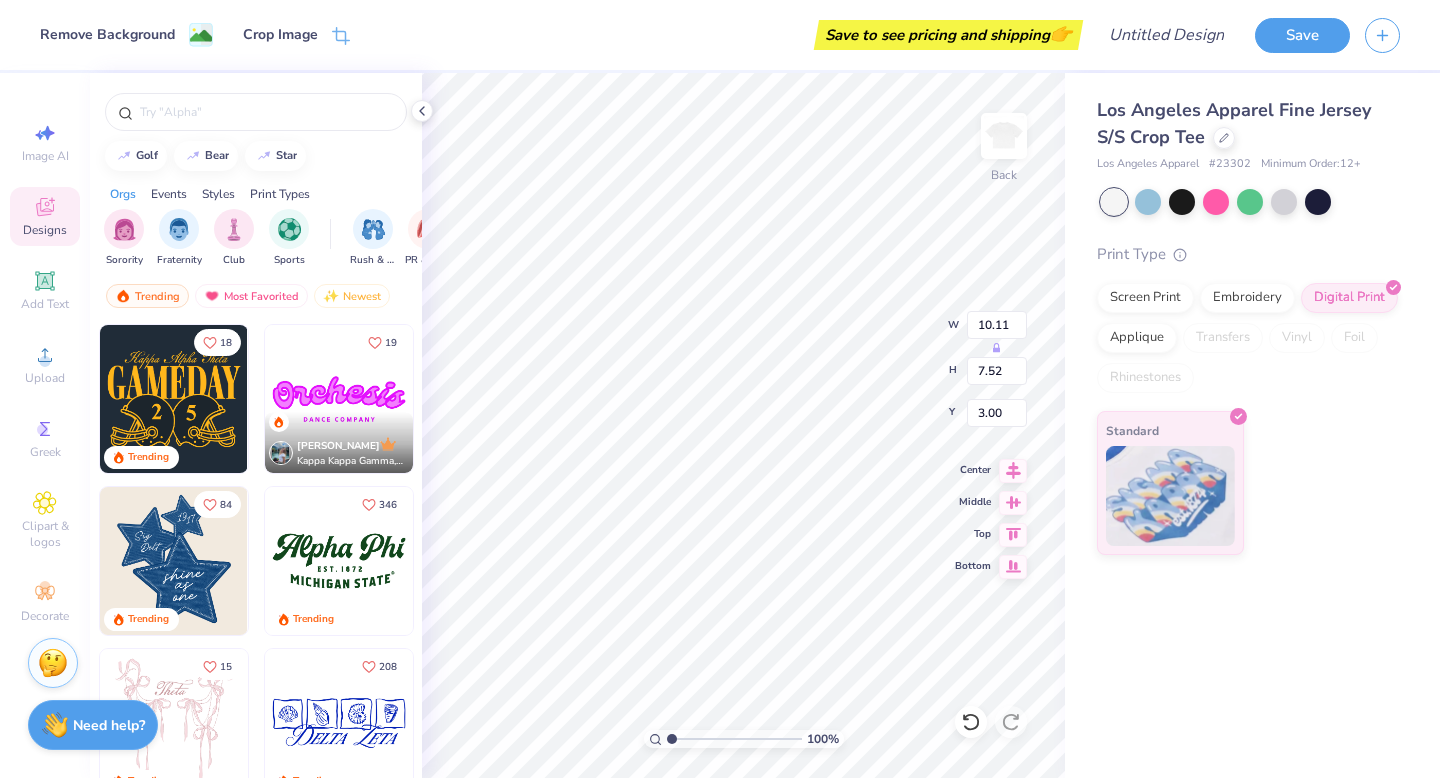 type on "1.54" 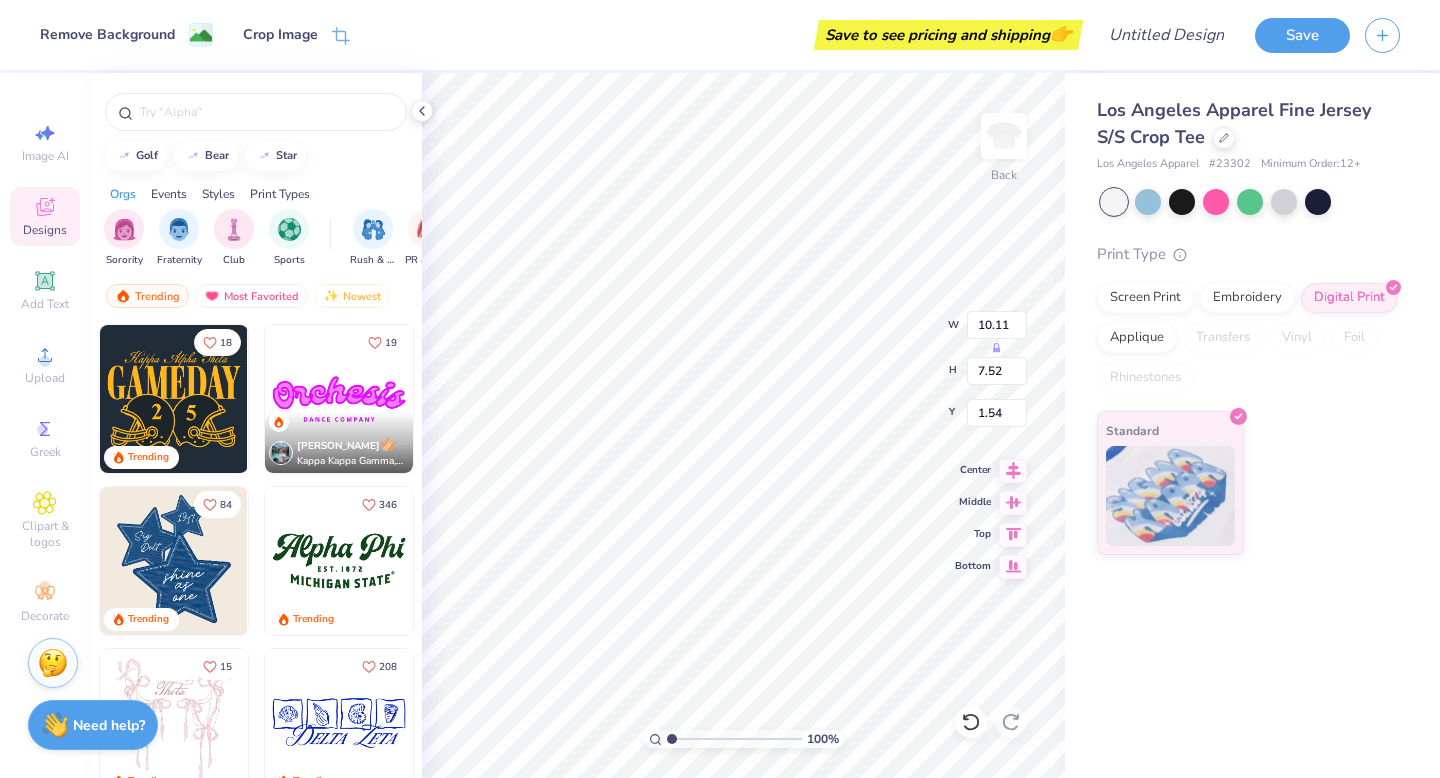click on "Los Angeles Apparel Fine Jersey S/S Crop Tee Los Angeles Apparel # 23302 Minimum Order:  12 +   Print Type Screen Print Embroidery Digital Print Applique Transfers Vinyl Foil Rhinestones Standard" at bounding box center [1252, 425] 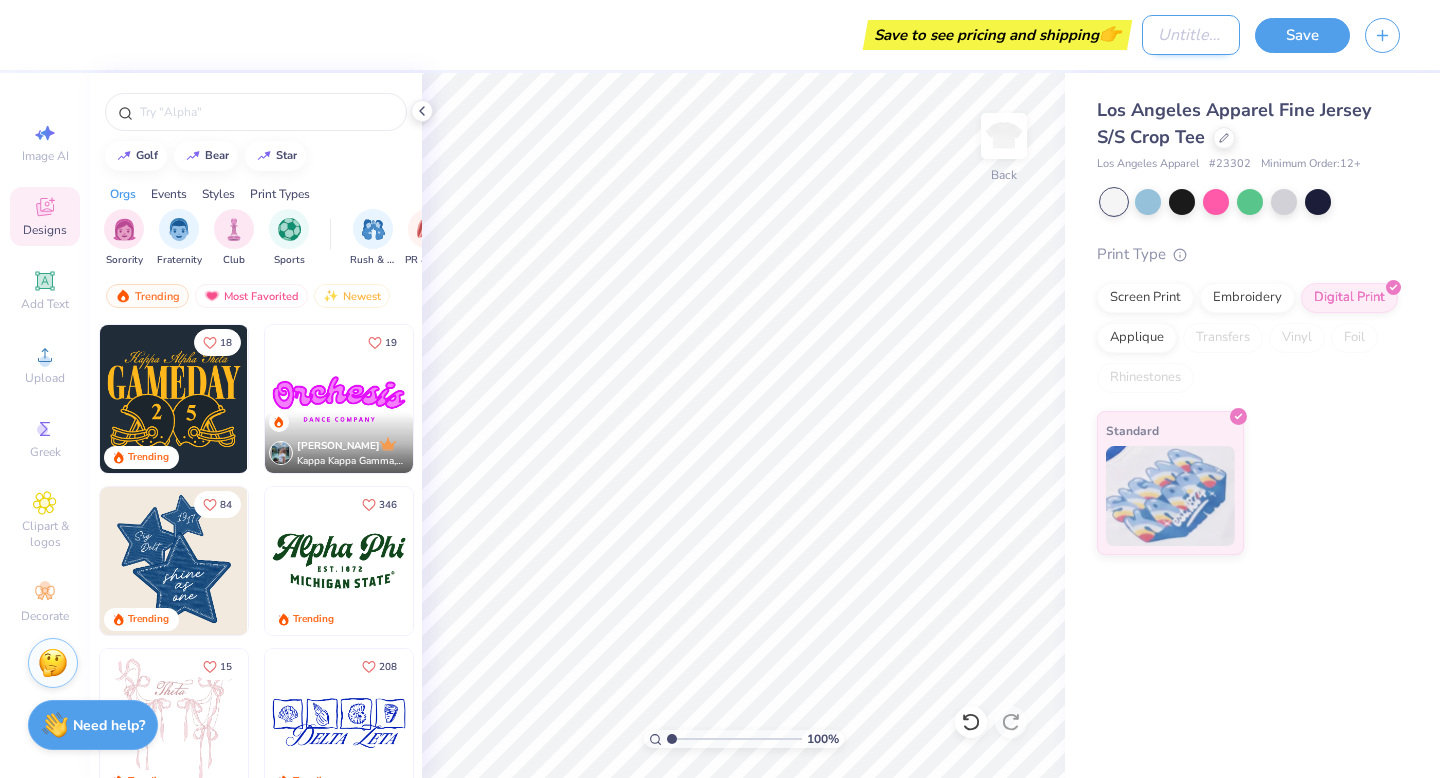 click on "Design Title" at bounding box center (1191, 35) 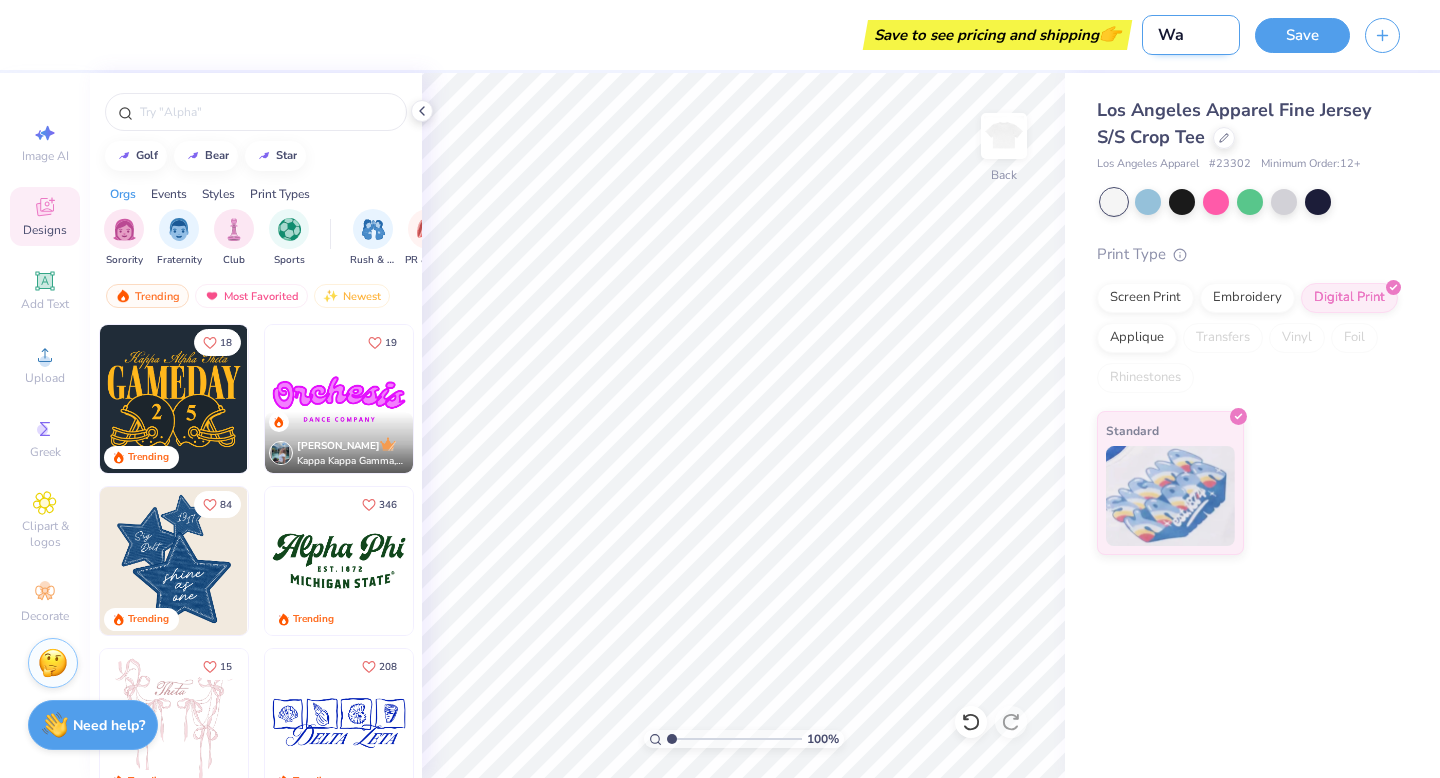 type on "W" 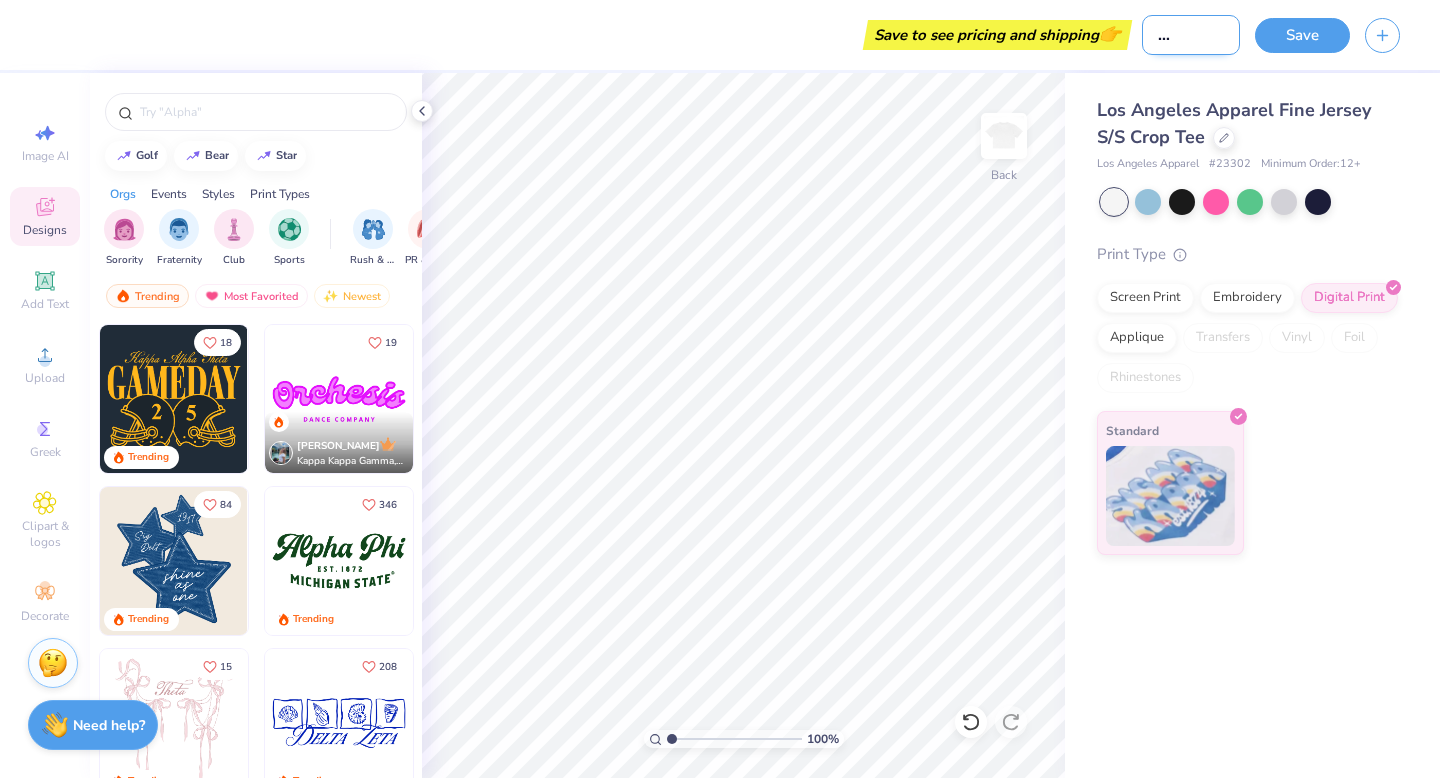 scroll, scrollTop: 0, scrollLeft: 63, axis: horizontal 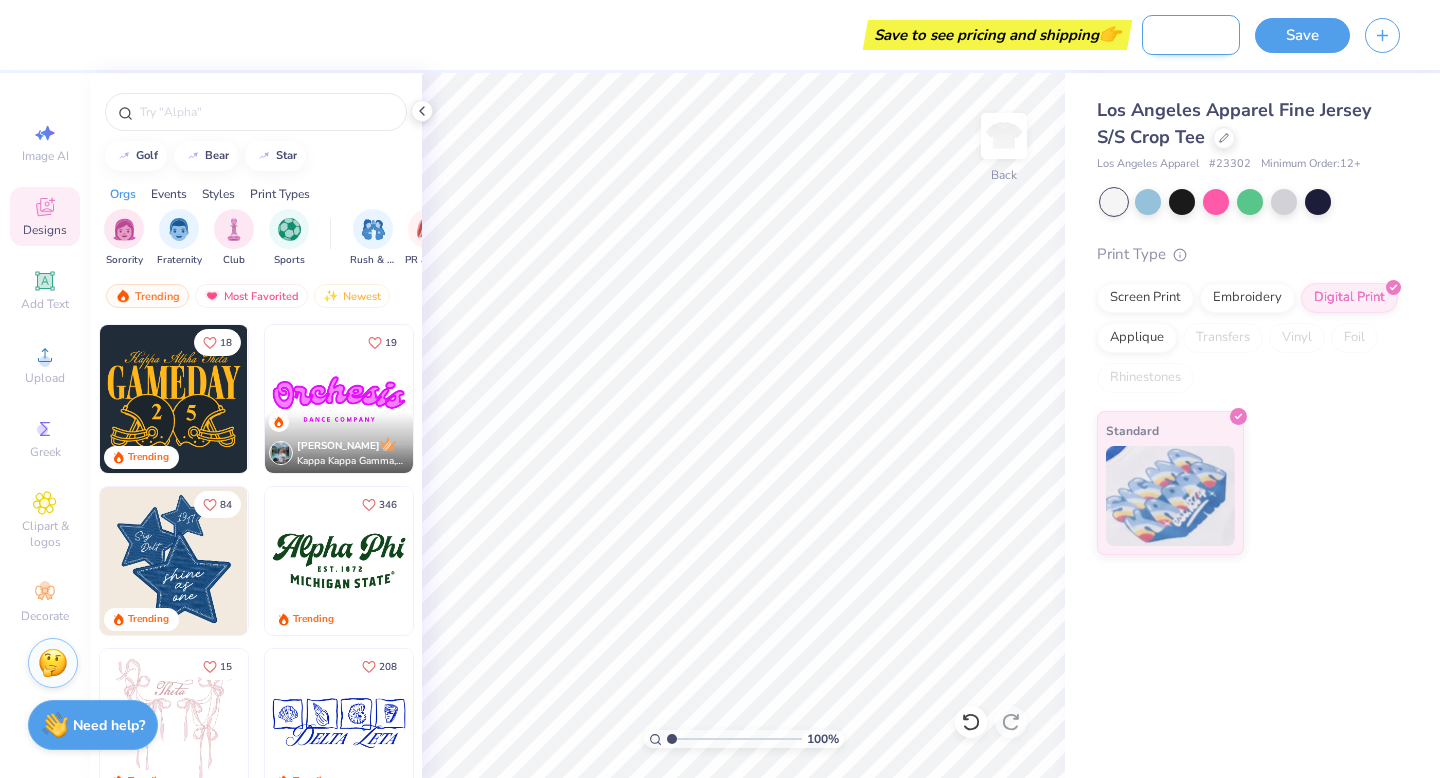 type on "Willmack Besties" 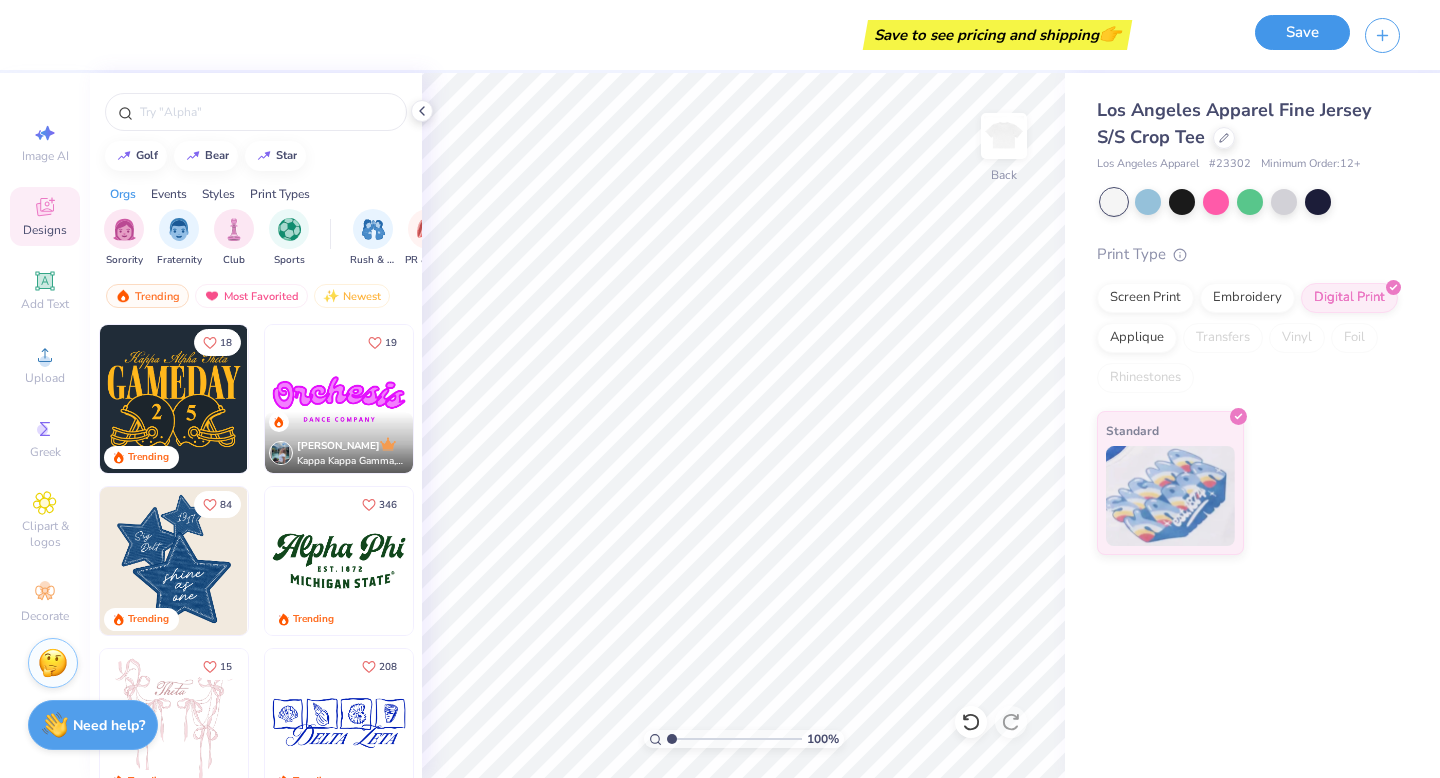 click on "Save" at bounding box center [1302, 32] 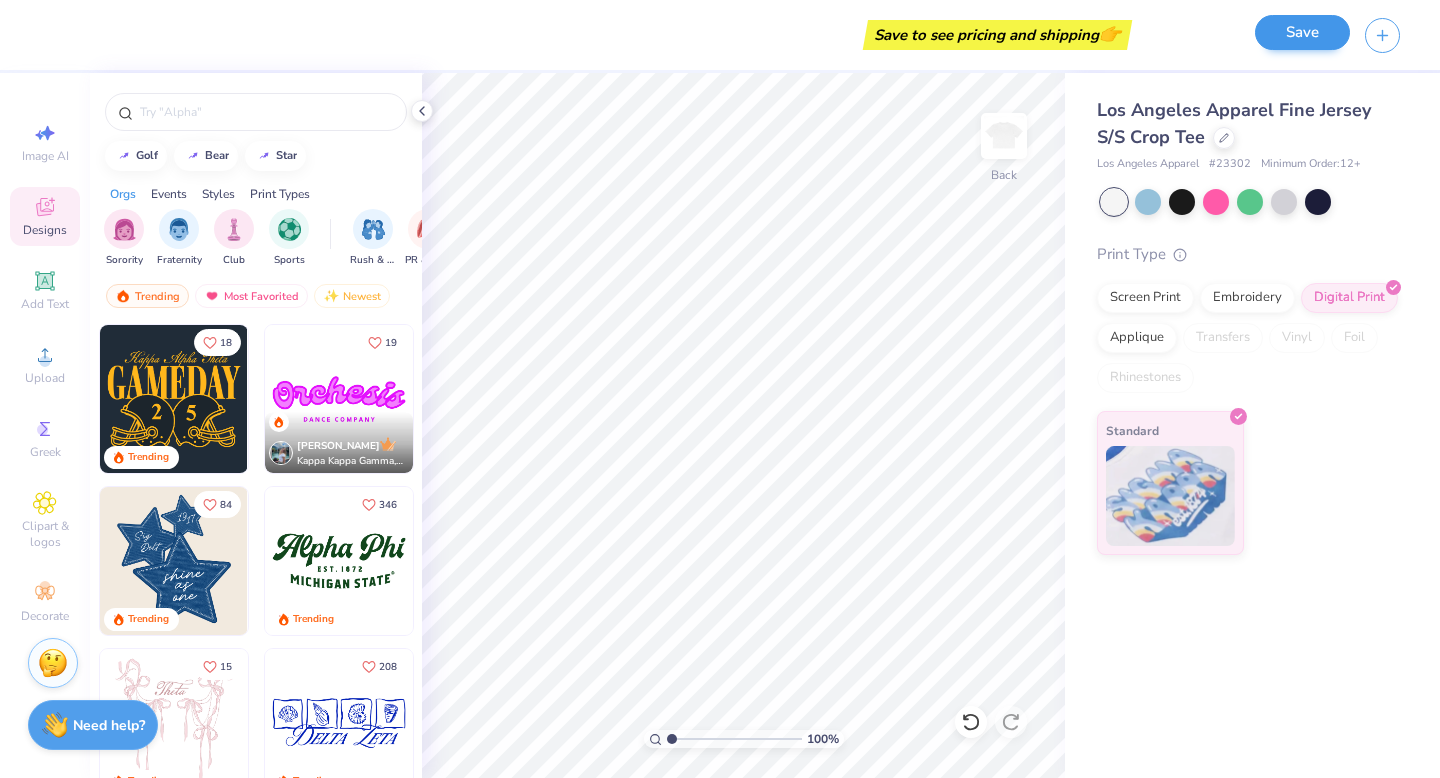 scroll, scrollTop: 0, scrollLeft: 0, axis: both 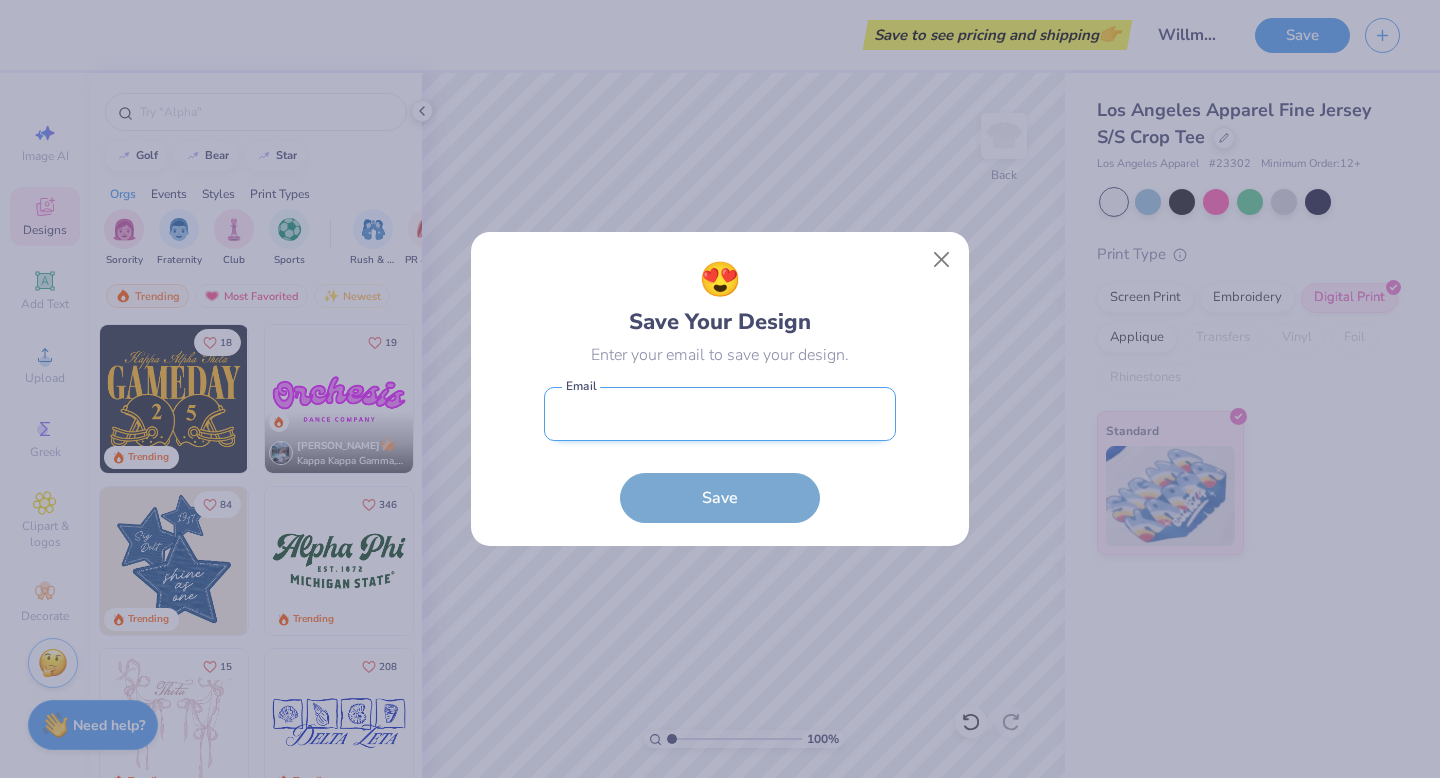 click at bounding box center (720, 414) 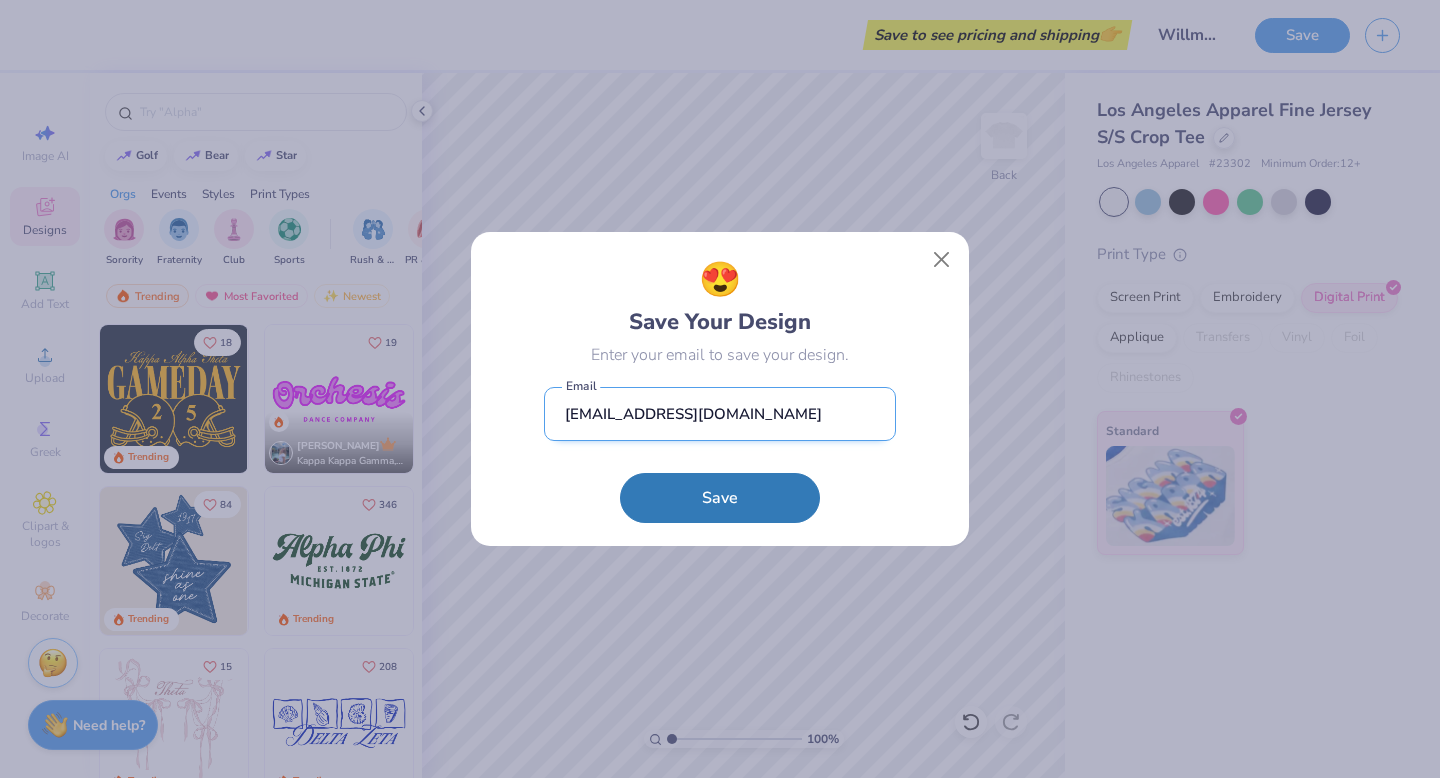 type on "lulussubs@gmail.com" 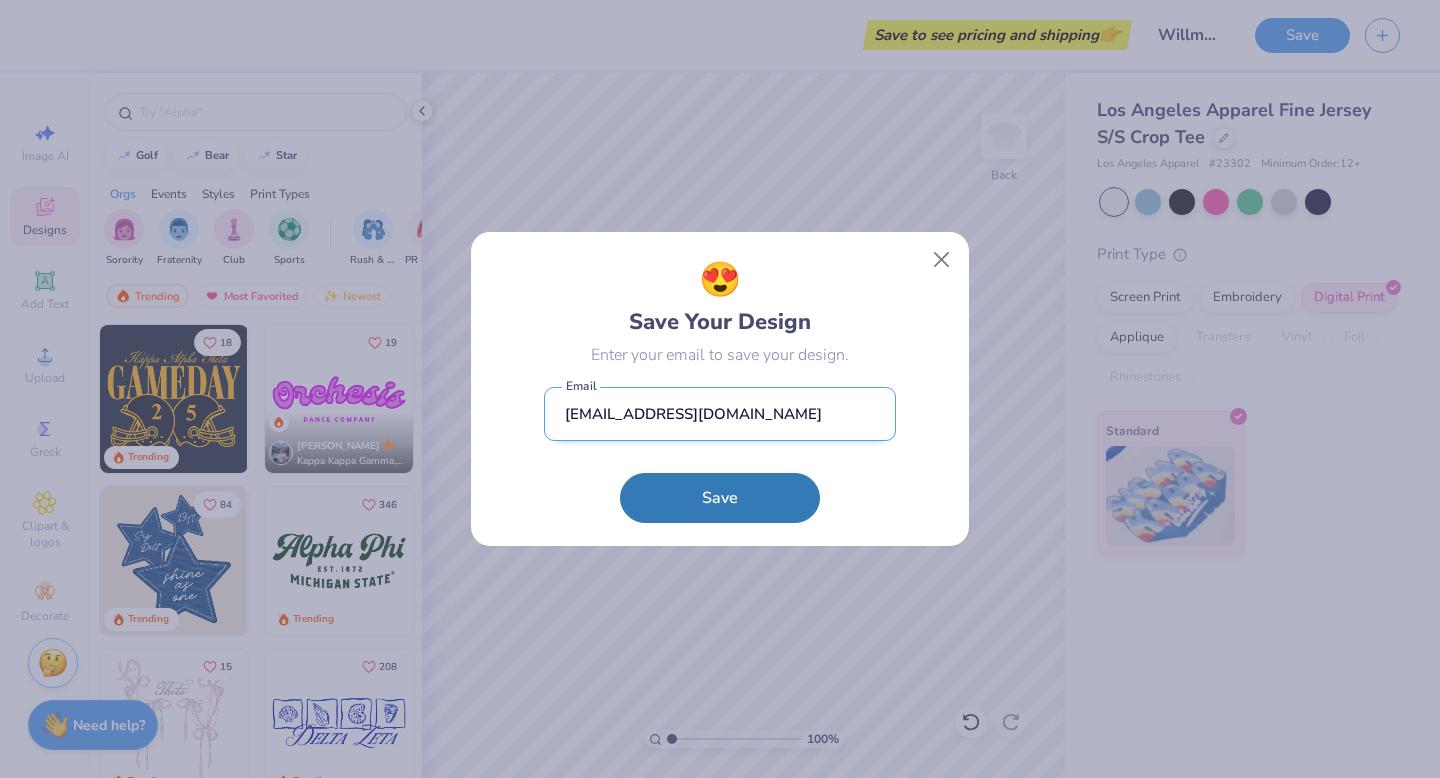 click on "Save" at bounding box center (720, 498) 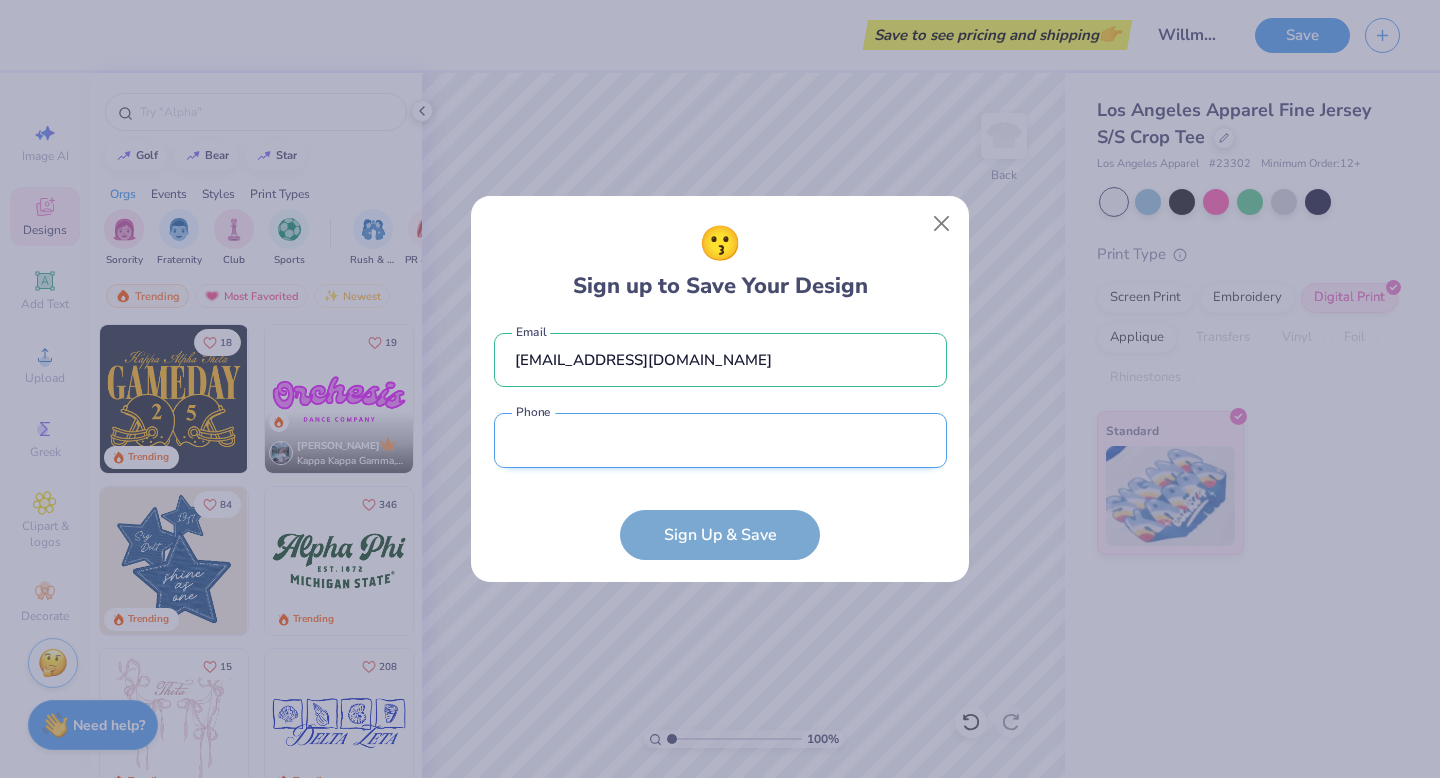 click at bounding box center [720, 440] 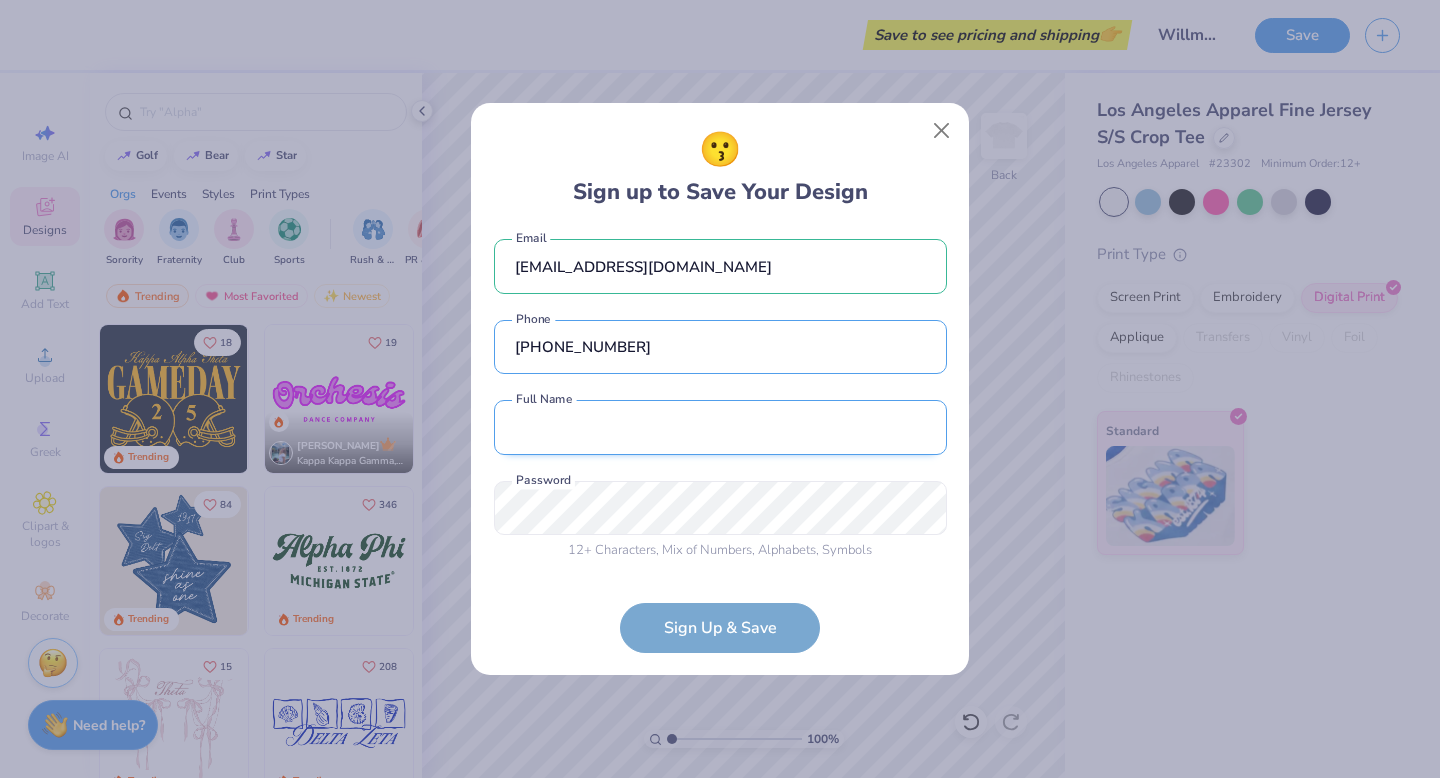 type on "(303) 514-6721" 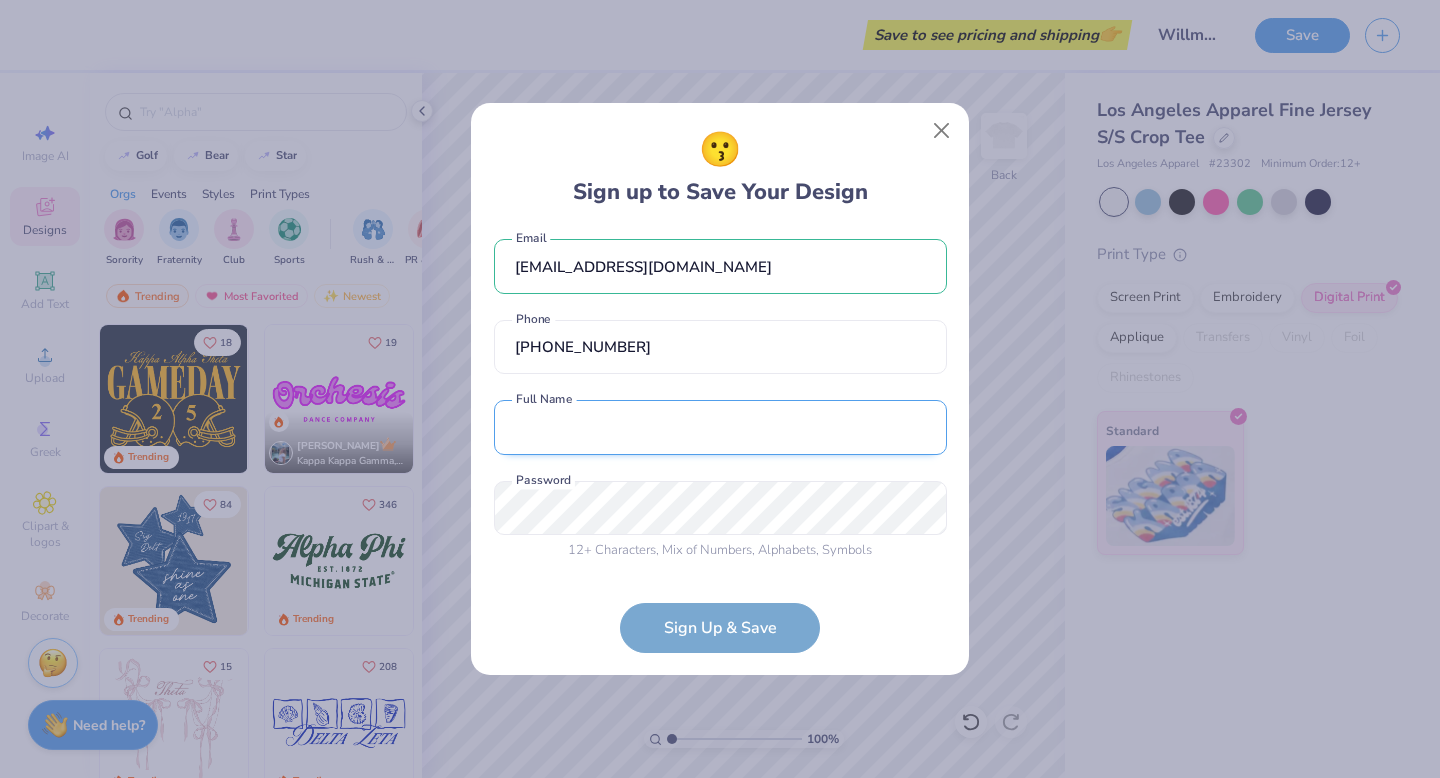 click at bounding box center [720, 427] 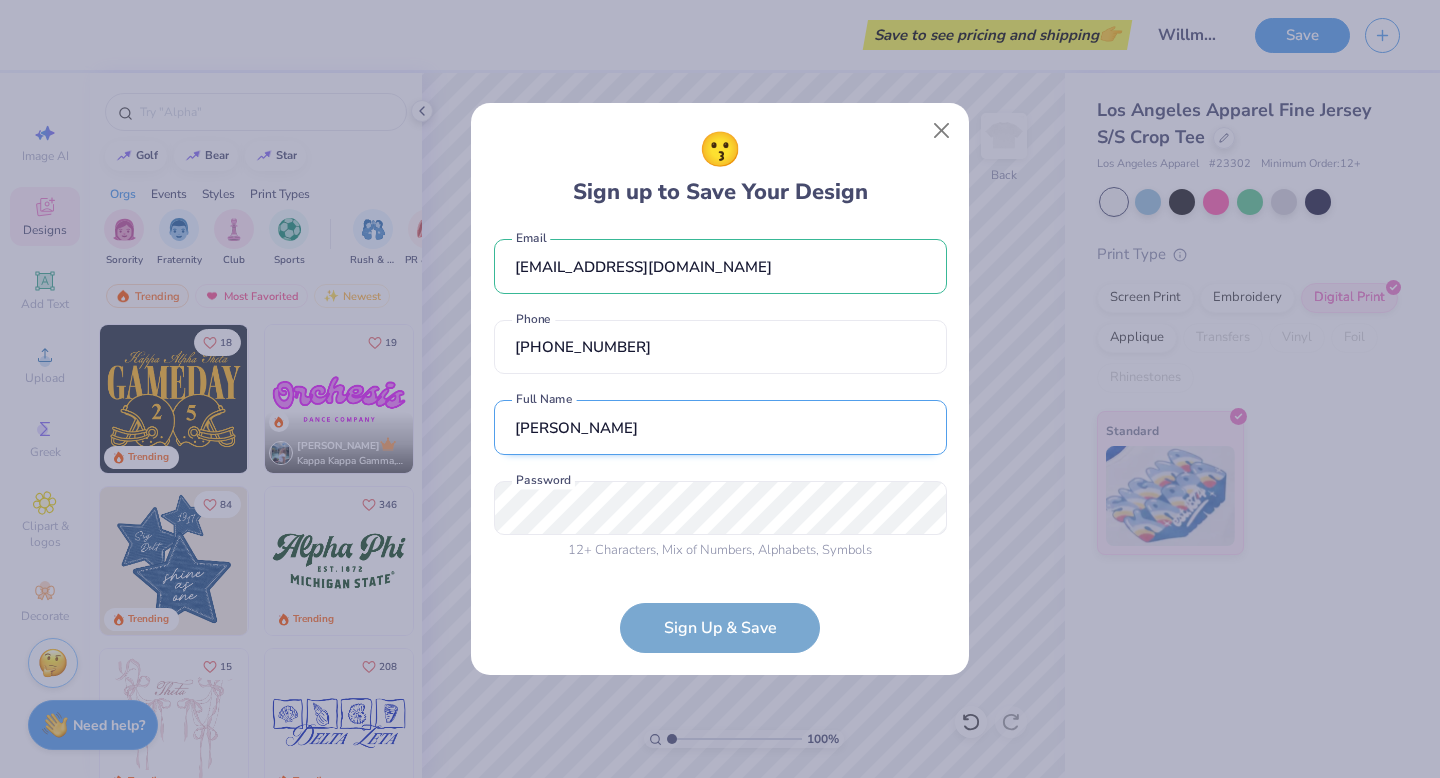 type on "Lulu Abuaba" 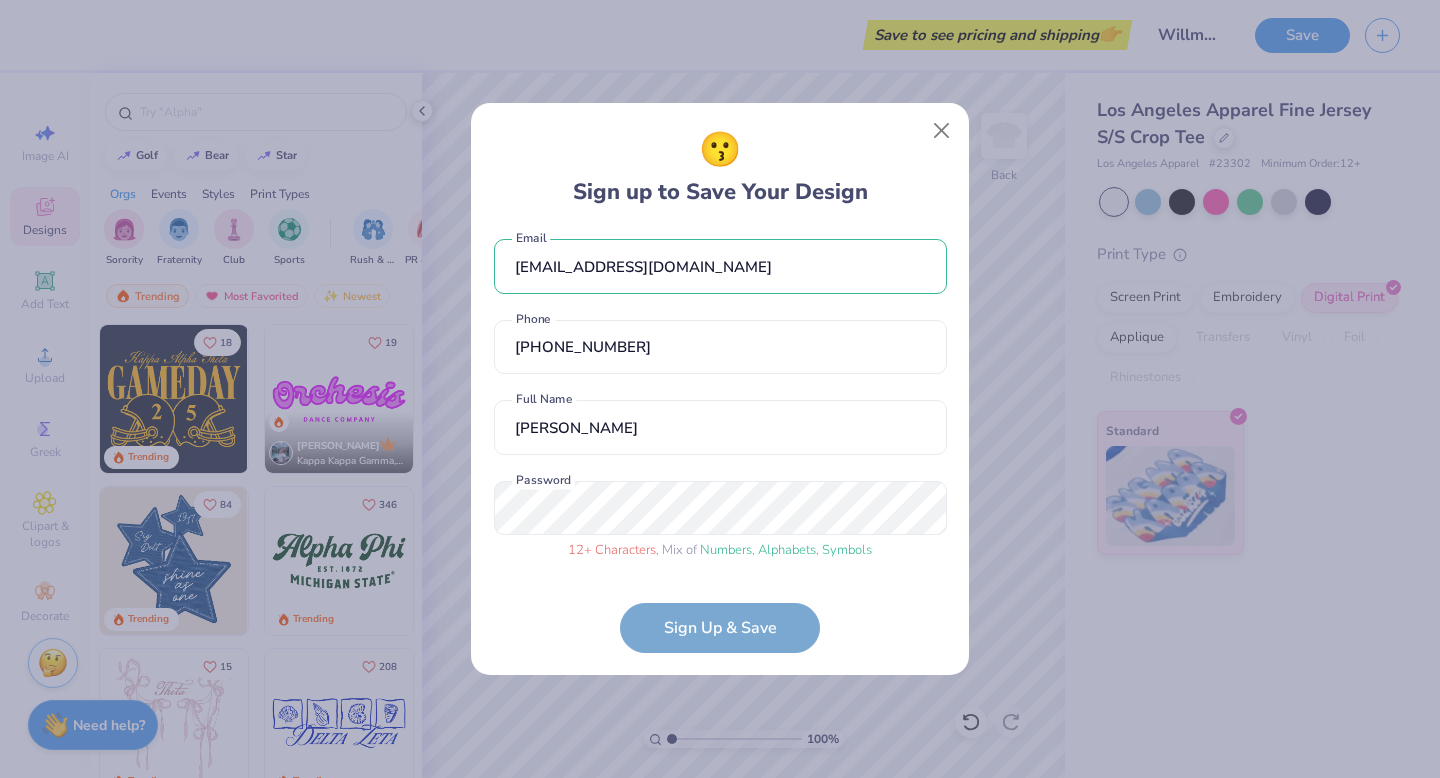 click on "lulussubs@gmail.com Email (303) 514-6721 Phone Lulu Abuaba Full Name 12 + Characters , Mix of   Numbers ,   Alphabets ,   Symbols Password Sign Up & Save" at bounding box center (720, 441) 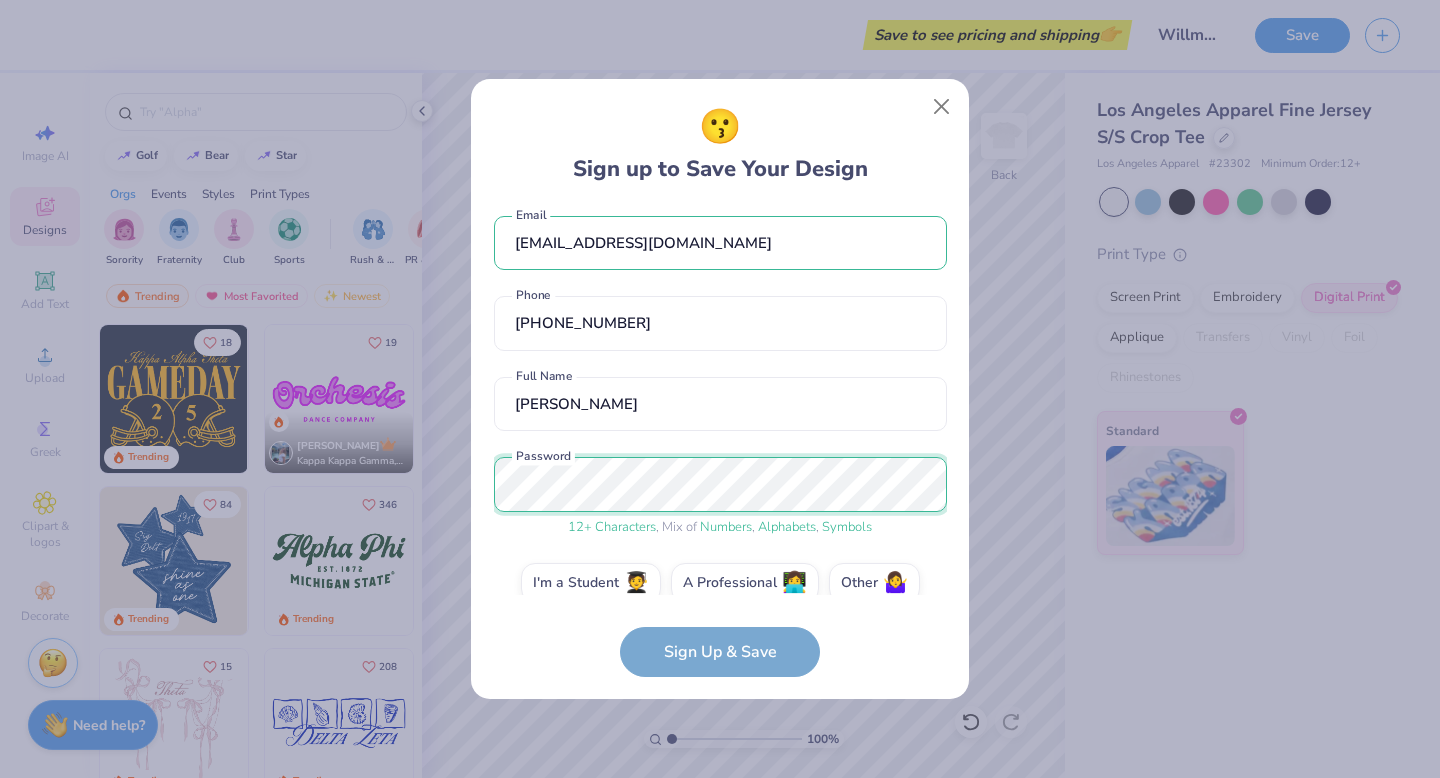 scroll, scrollTop: 28, scrollLeft: 0, axis: vertical 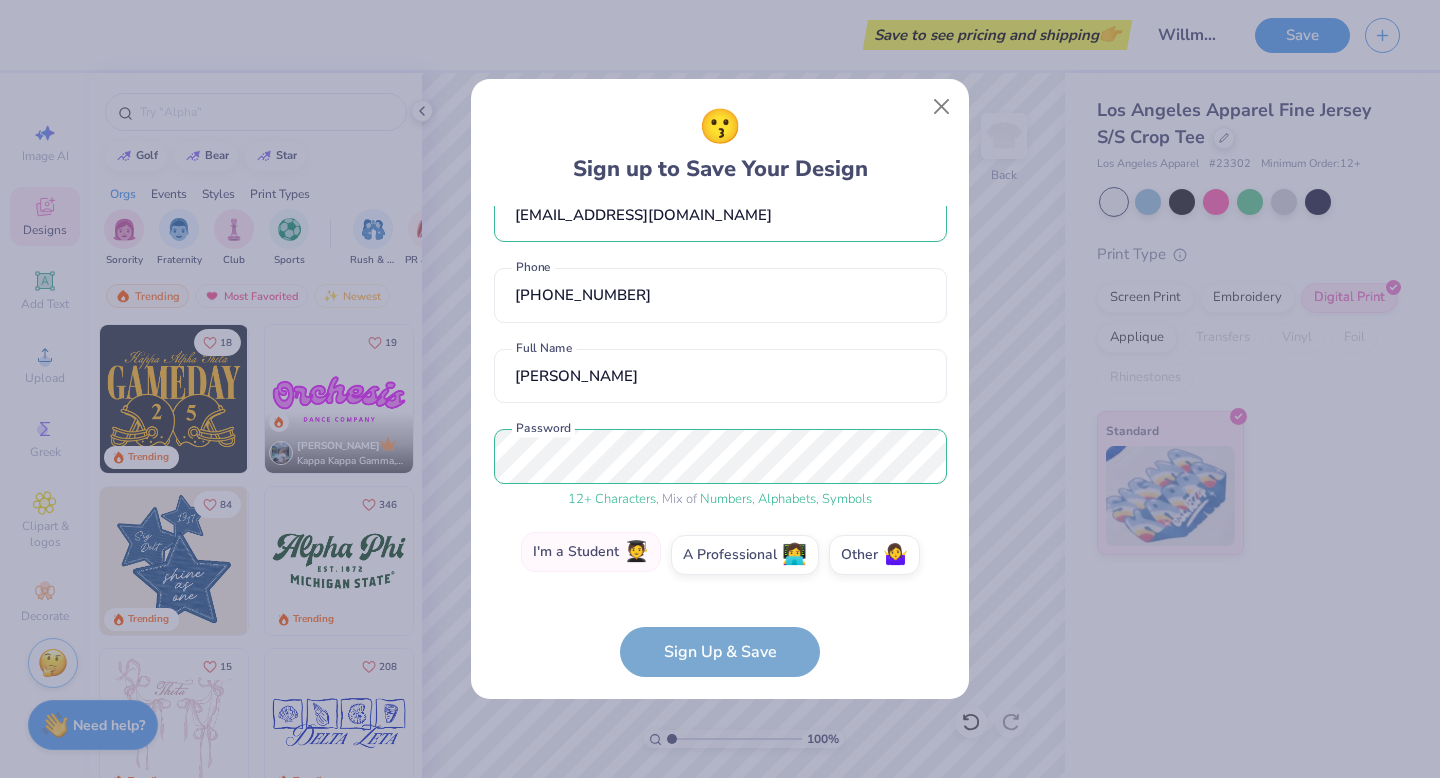click on "I'm a Student 🧑‍🎓" at bounding box center [591, 552] 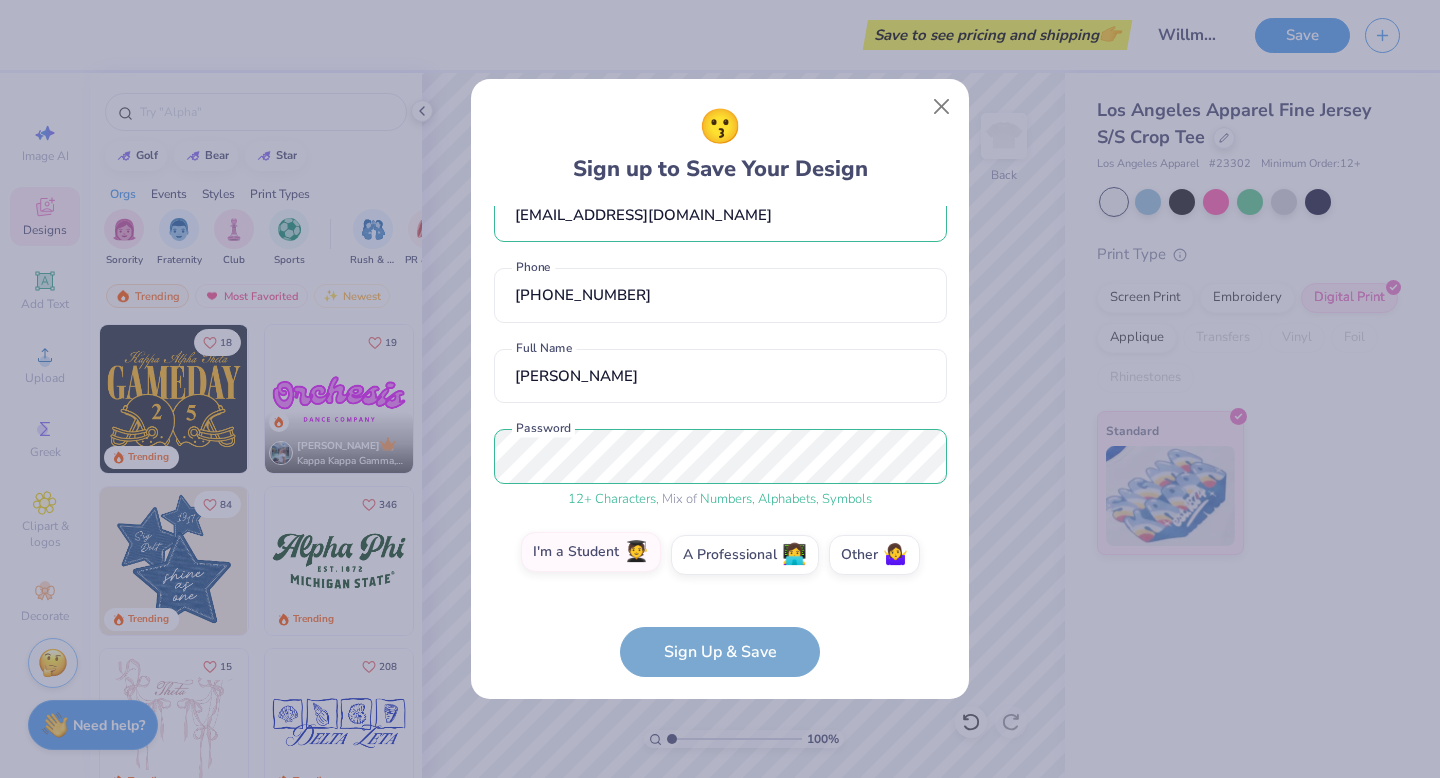 click on "I'm a Student 🧑‍🎓" at bounding box center (720, 588) 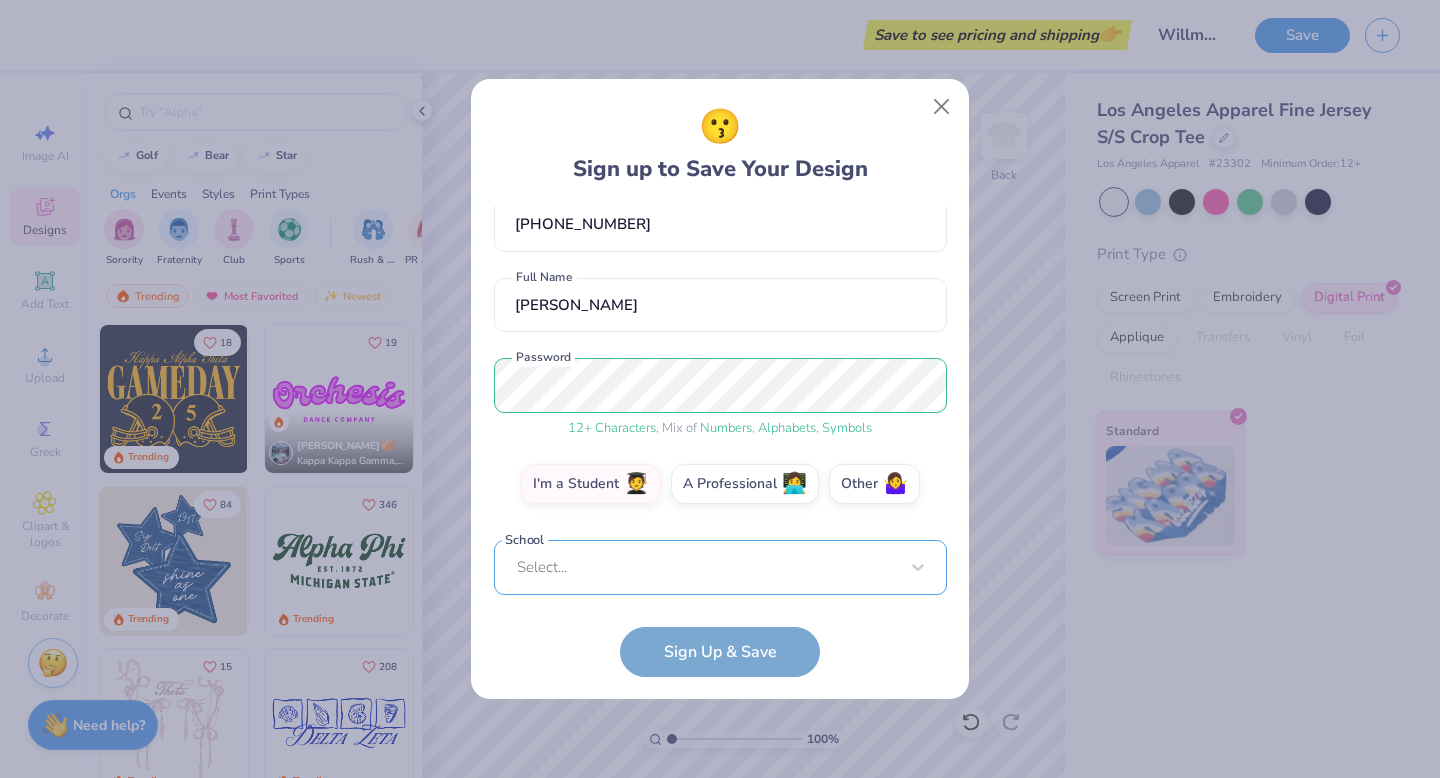click on "lulussubs@gmail.com Email (303) 514-6721 Phone Lulu Abuaba Full Name 12 + Characters , Mix of   Numbers ,   Alphabets ,   Symbols Password I'm a Student 🧑‍🎓 A Professional 👩‍💻 Other 🤷‍♀️ School Select... School cannot be null" at bounding box center [720, 400] 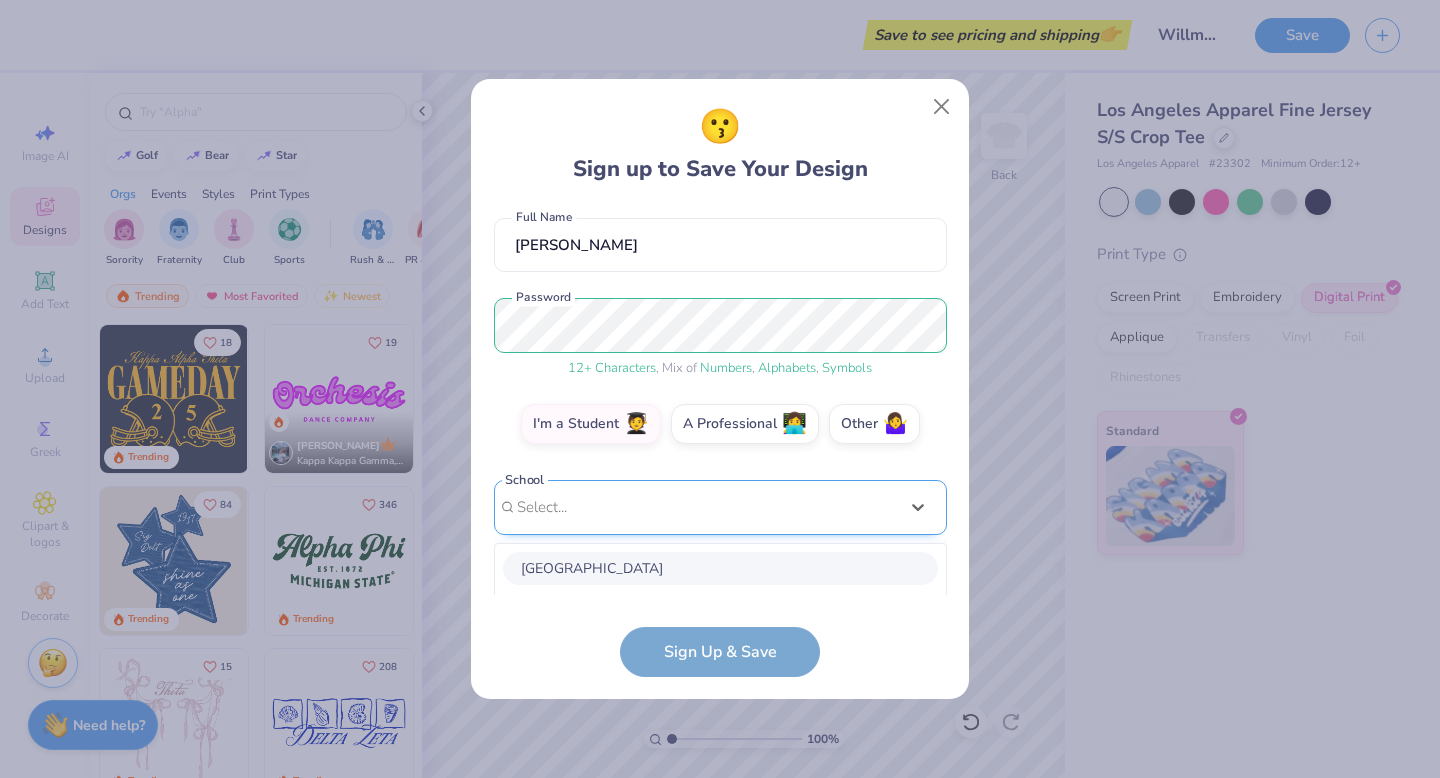 scroll, scrollTop: 409, scrollLeft: 0, axis: vertical 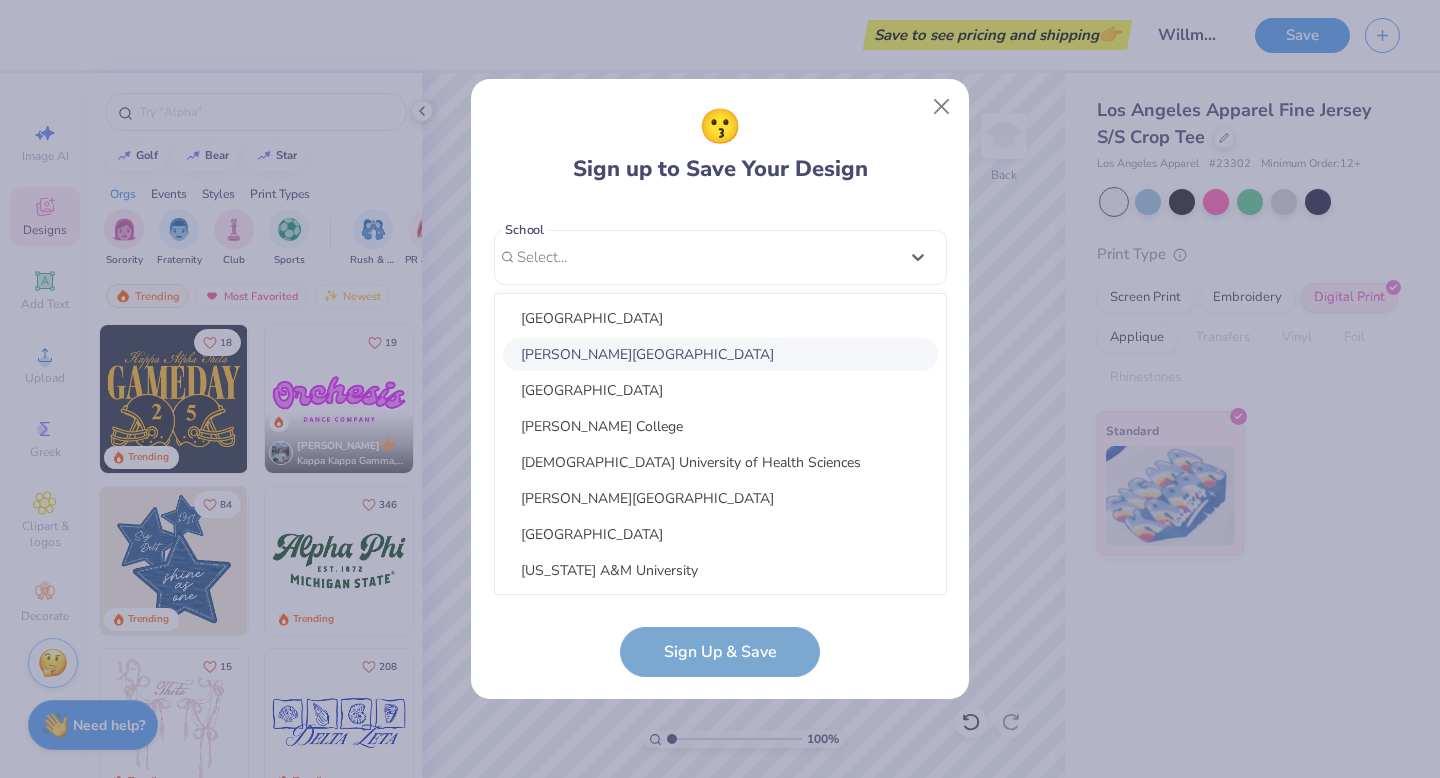 click on "😗 Sign up to Save Your Design" at bounding box center [720, 144] 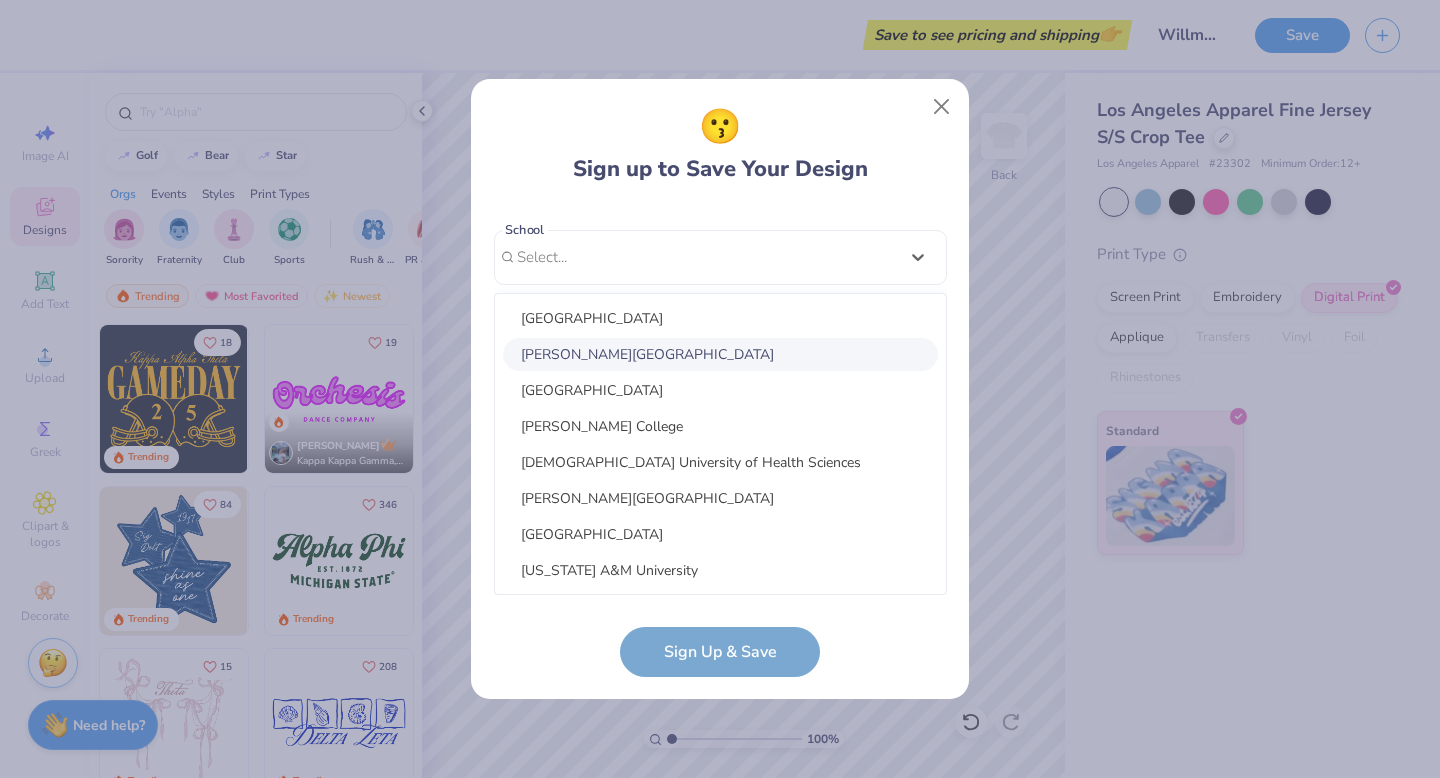 scroll, scrollTop: 109, scrollLeft: 0, axis: vertical 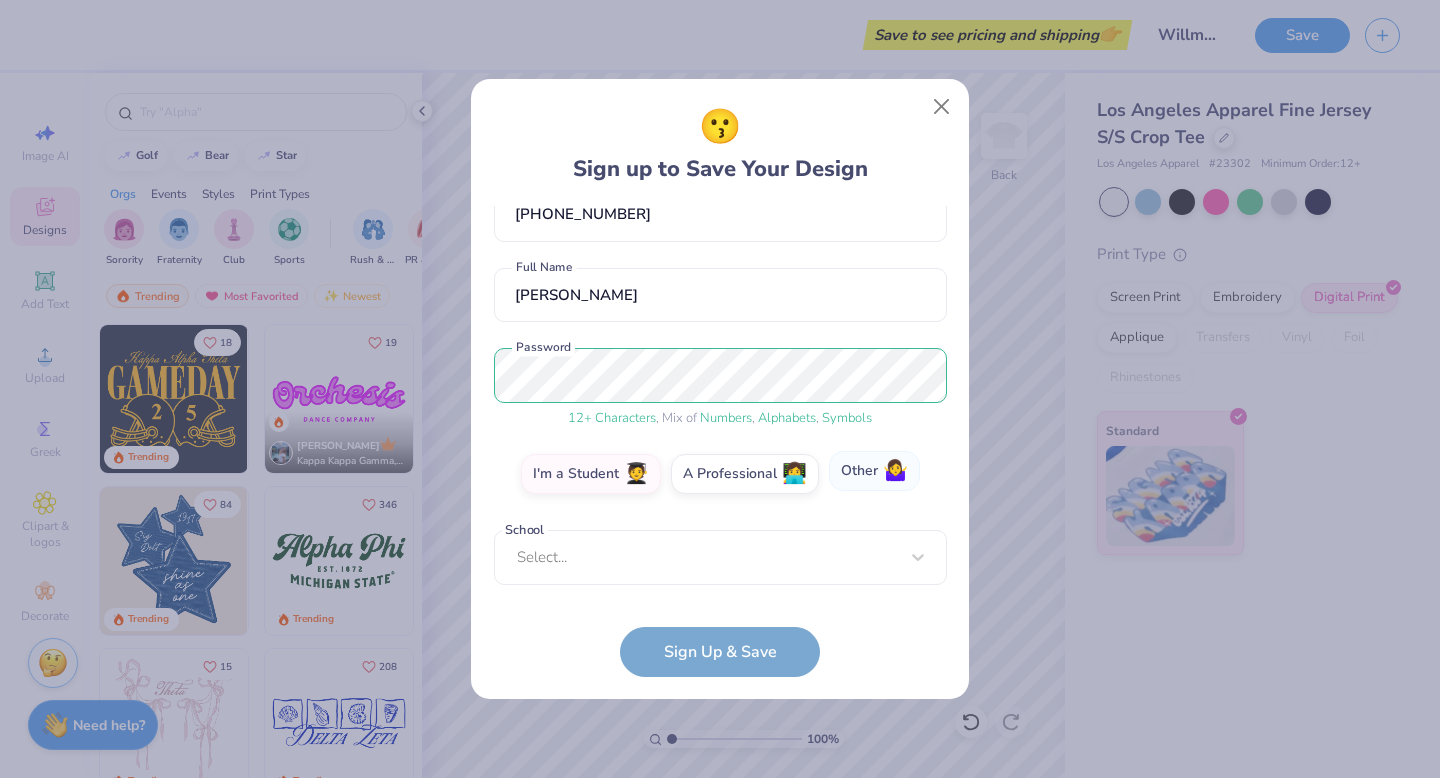 click on "Other 🤷‍♀️" at bounding box center [874, 471] 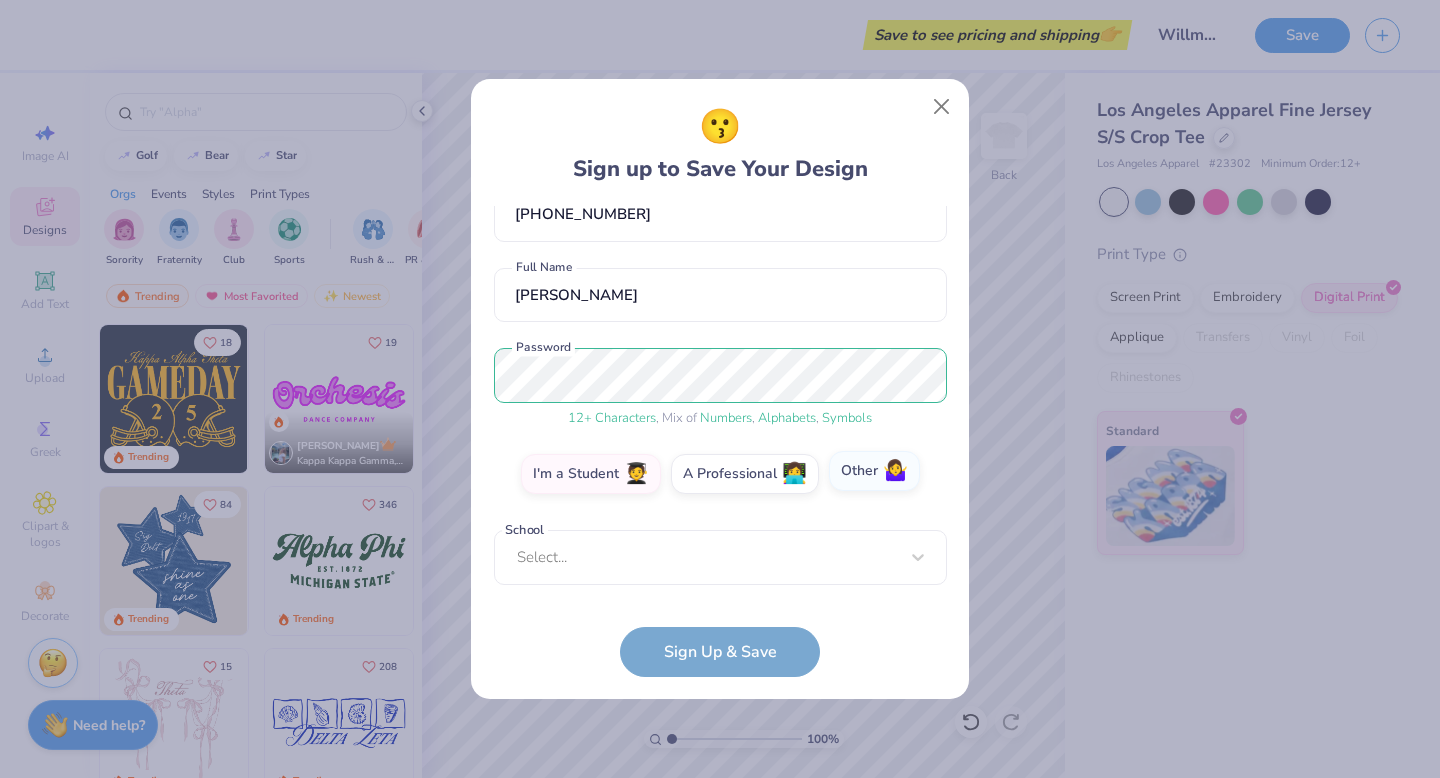 click on "Other 🤷‍♀️" at bounding box center [720, 588] 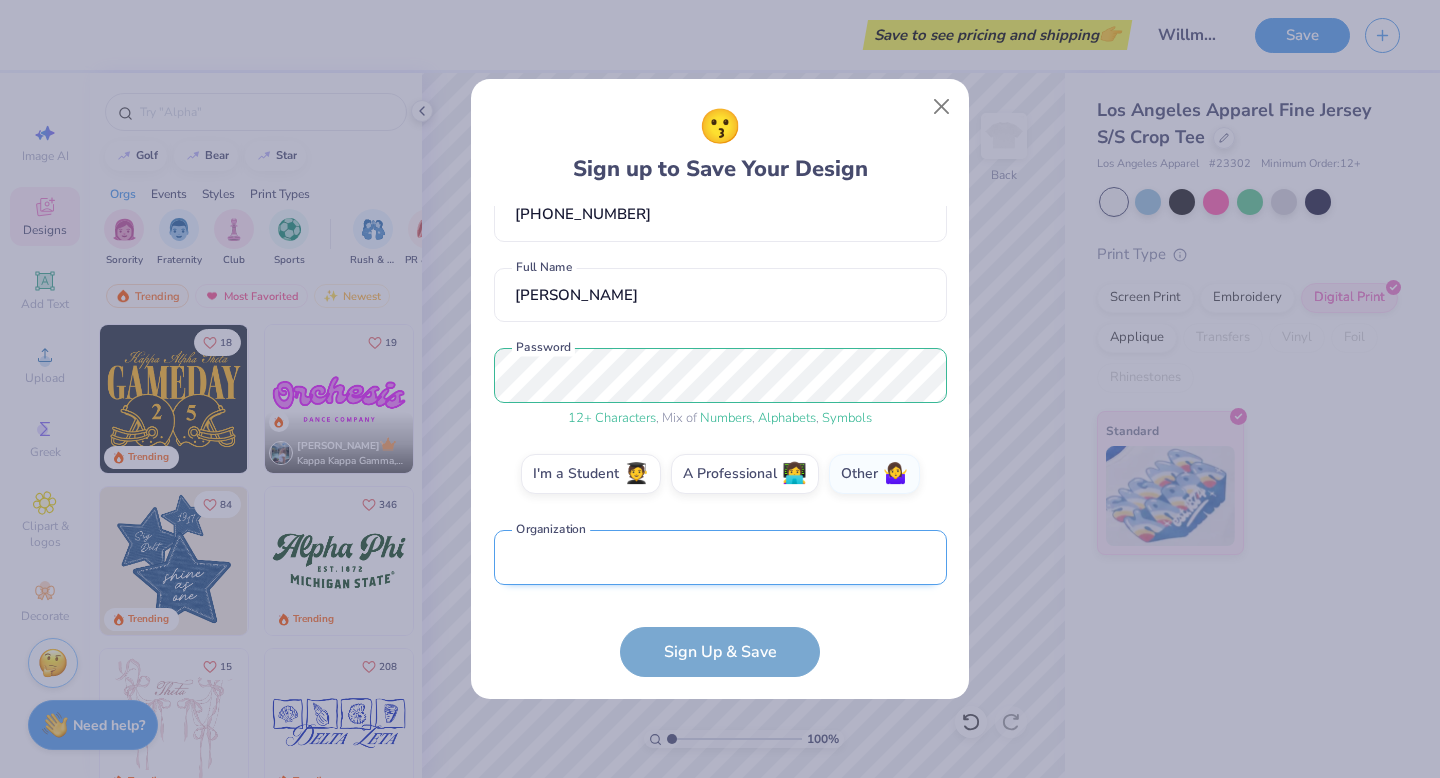 click at bounding box center (720, 557) 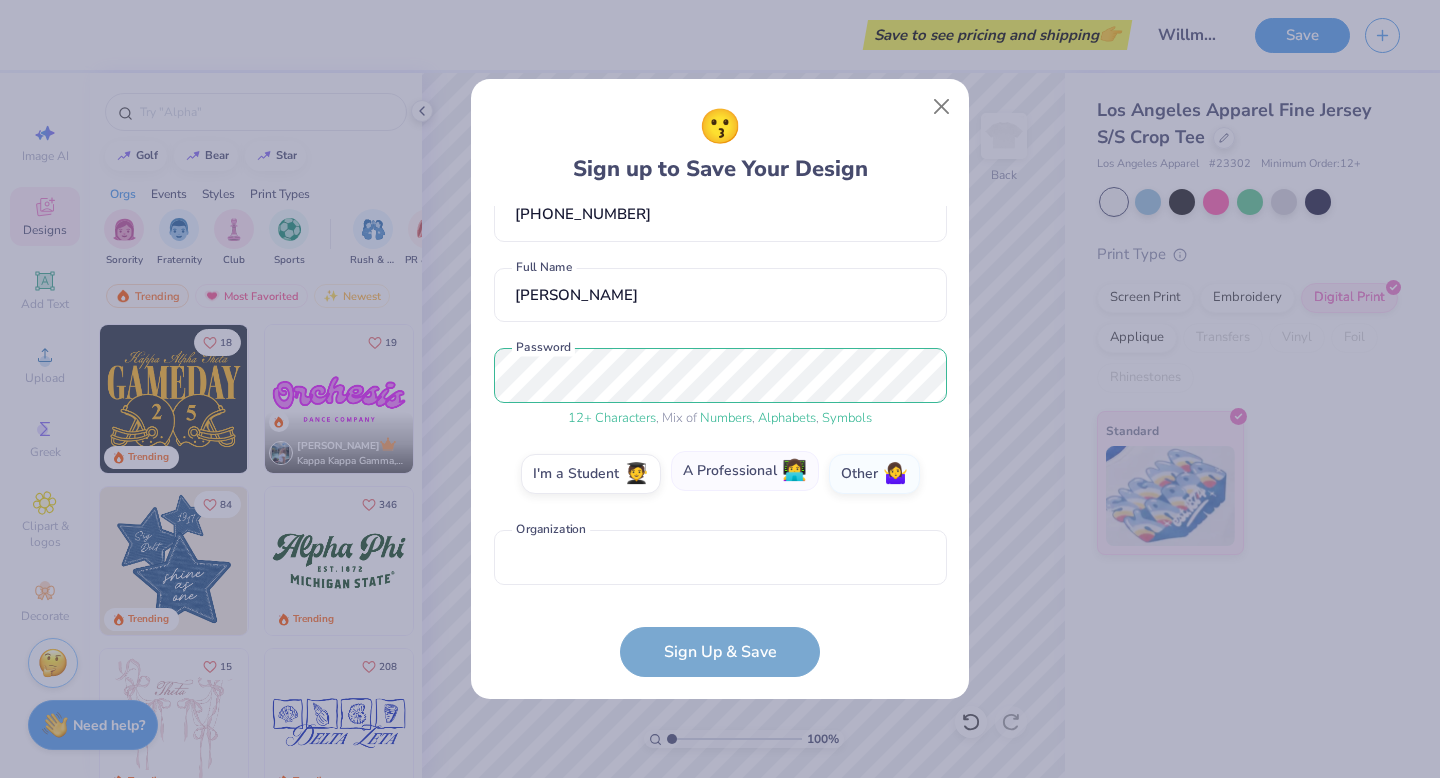 click on "A Professional 👩‍💻" at bounding box center (745, 471) 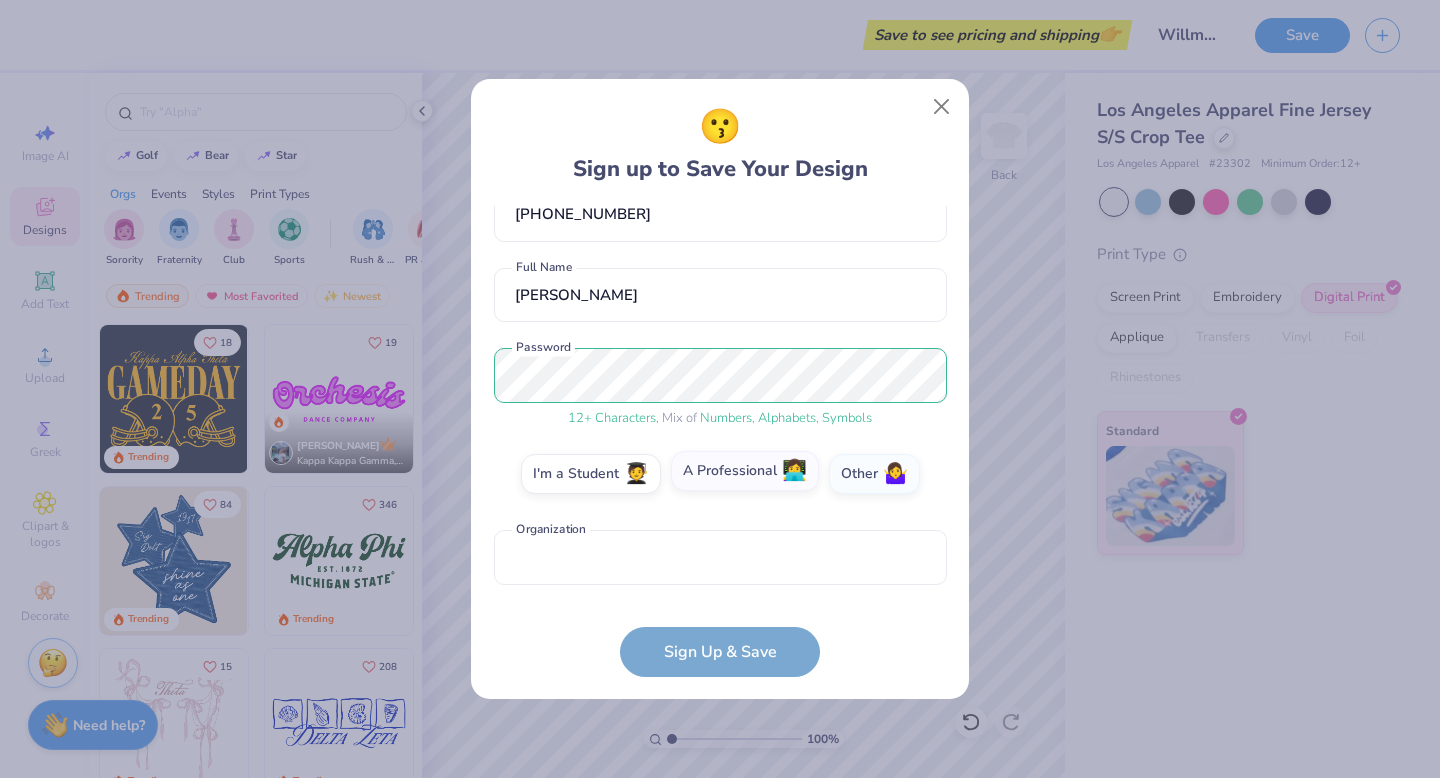 click on "A Professional 👩‍💻" at bounding box center [720, 588] 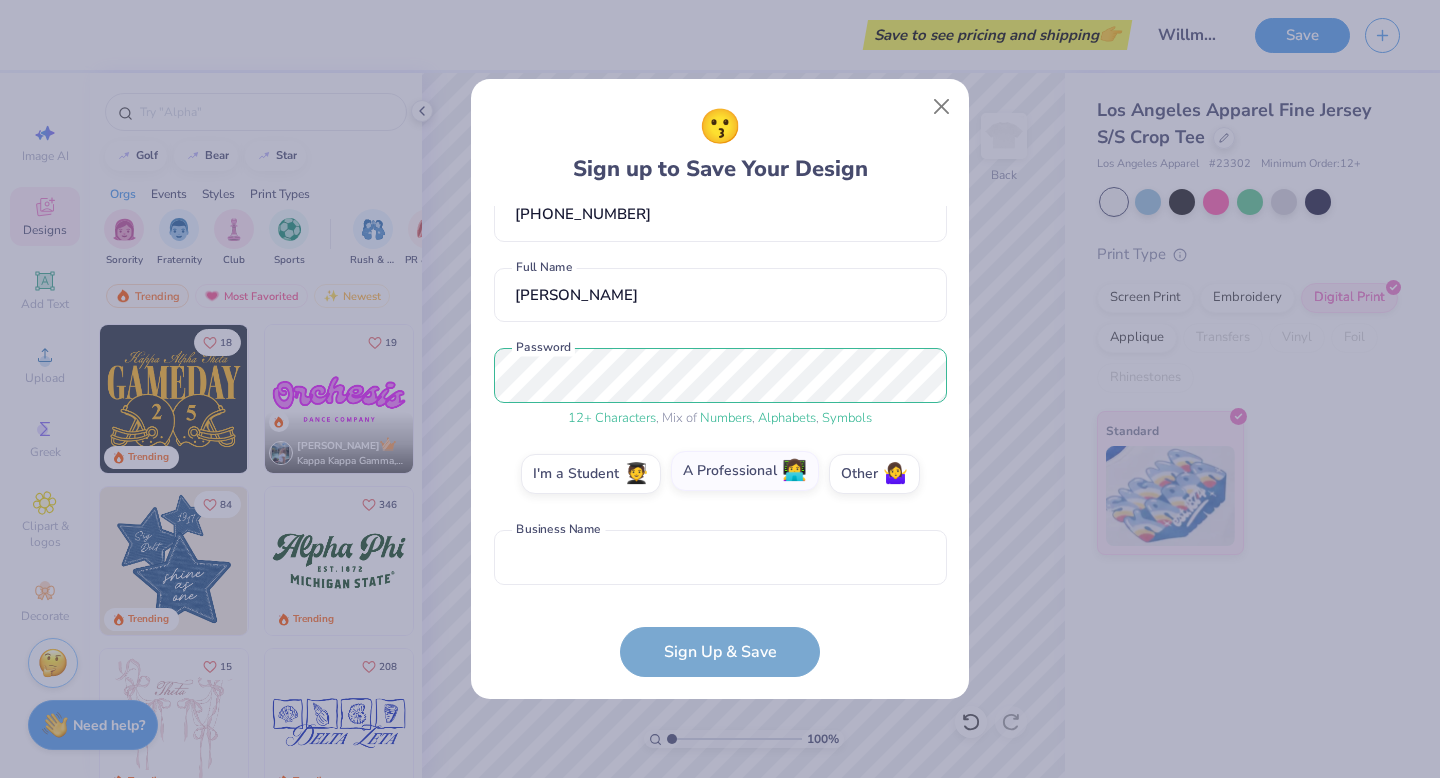 scroll, scrollTop: 189, scrollLeft: 0, axis: vertical 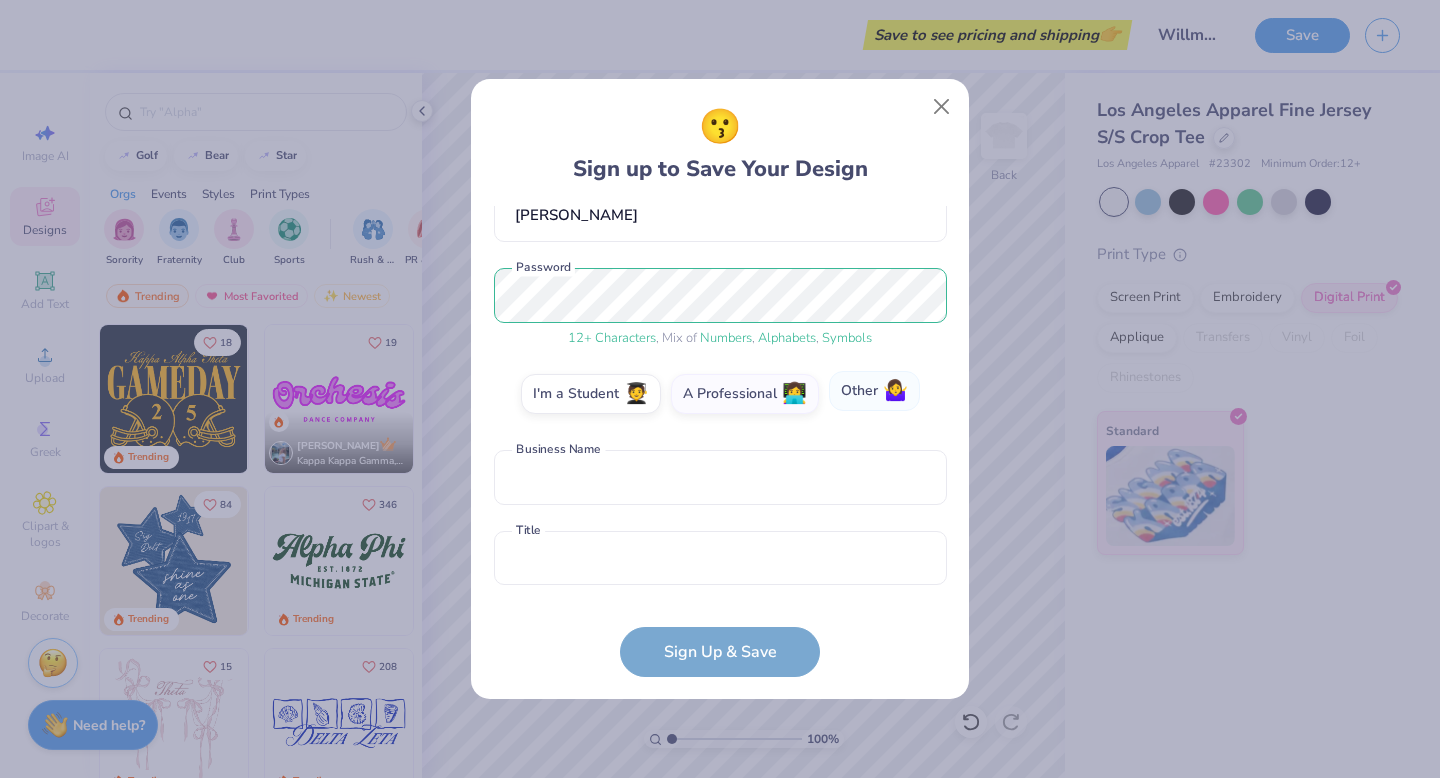 click on "Other 🤷‍♀️" at bounding box center (874, 391) 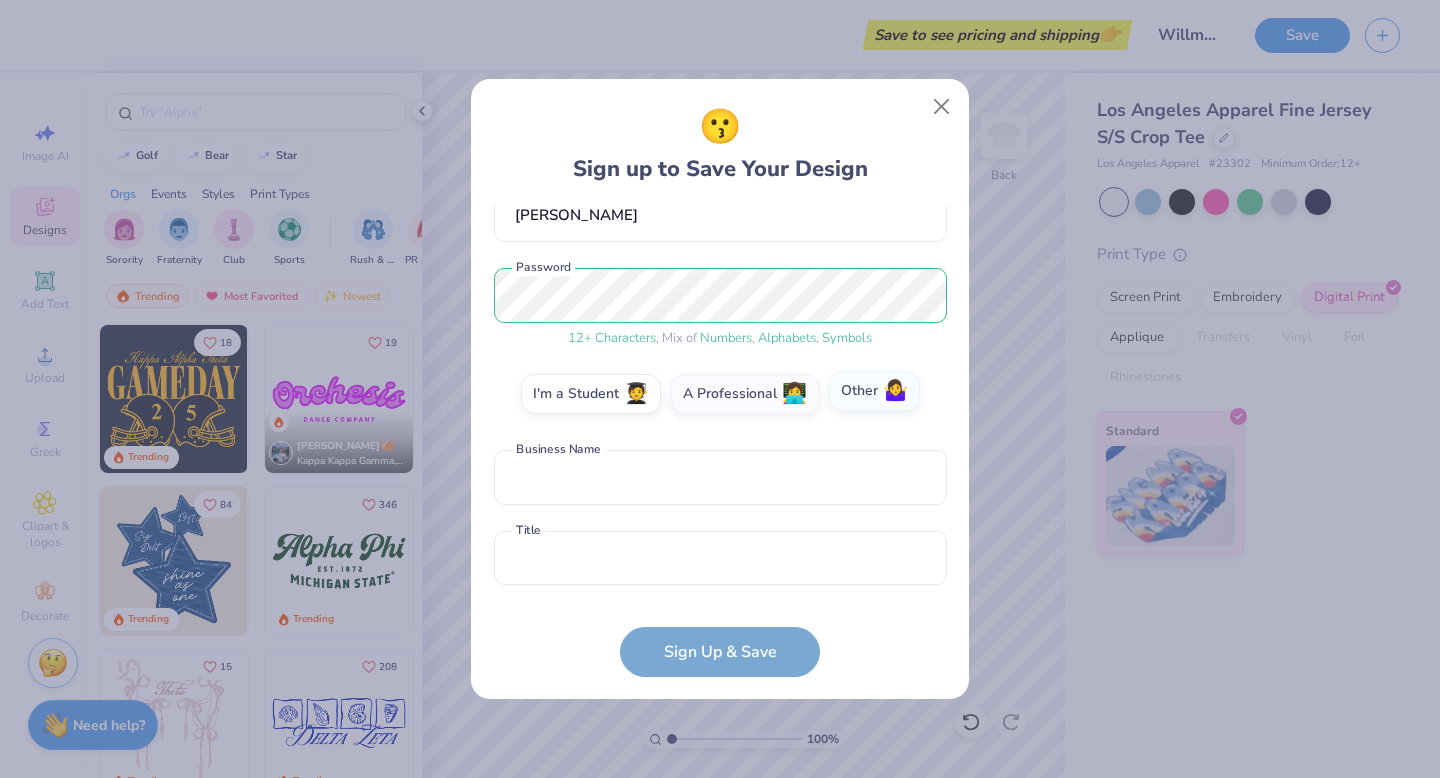 click on "Other 🤷‍♀️" at bounding box center [720, 588] 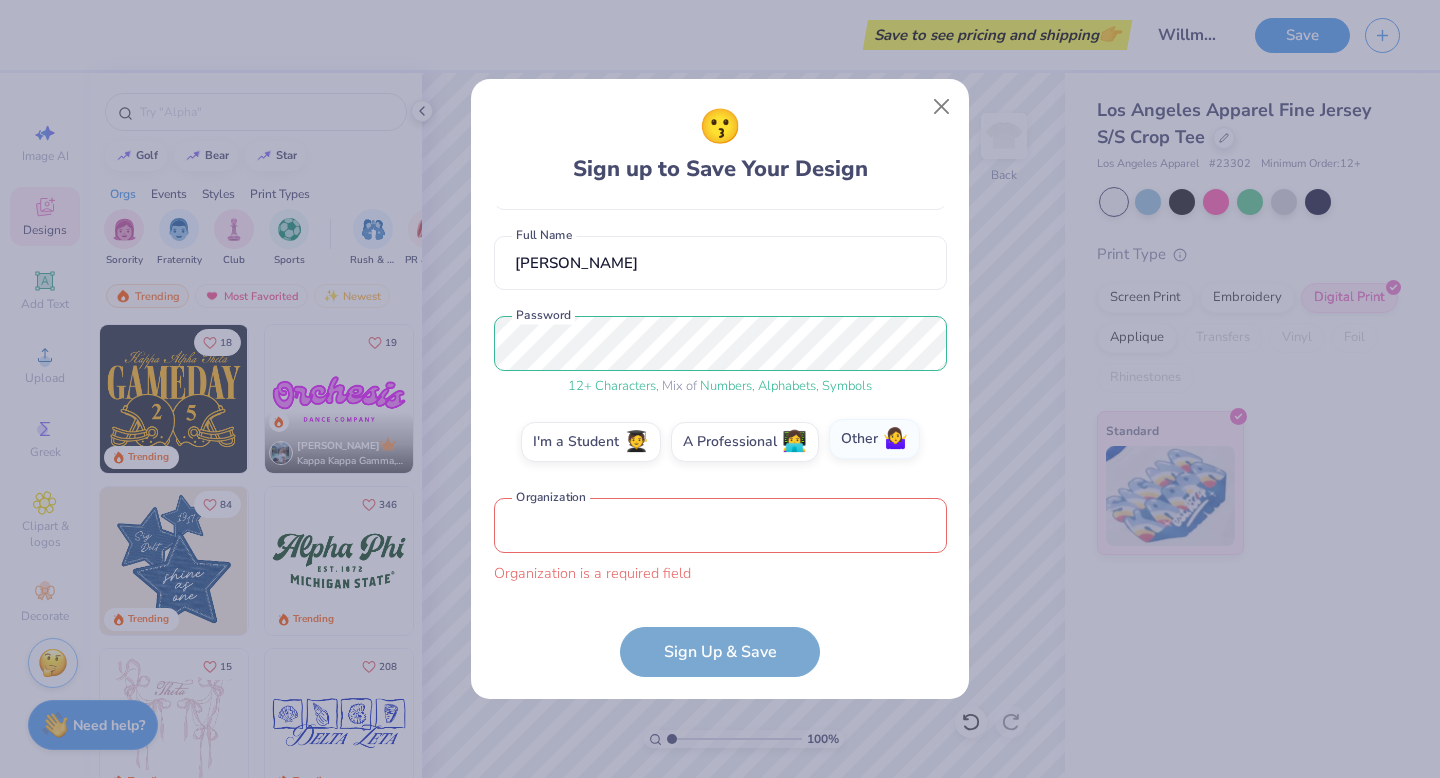 scroll, scrollTop: 140, scrollLeft: 0, axis: vertical 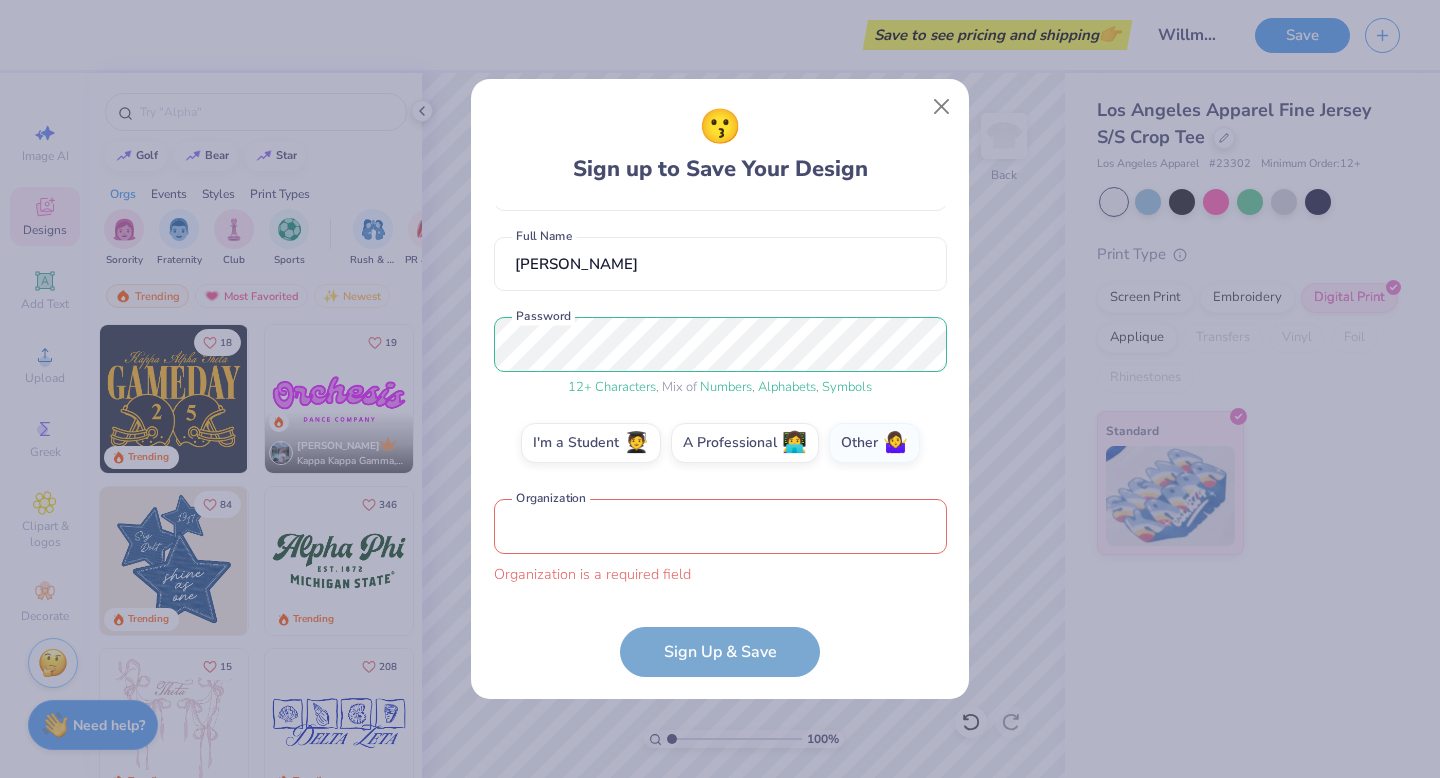 click at bounding box center [720, 526] 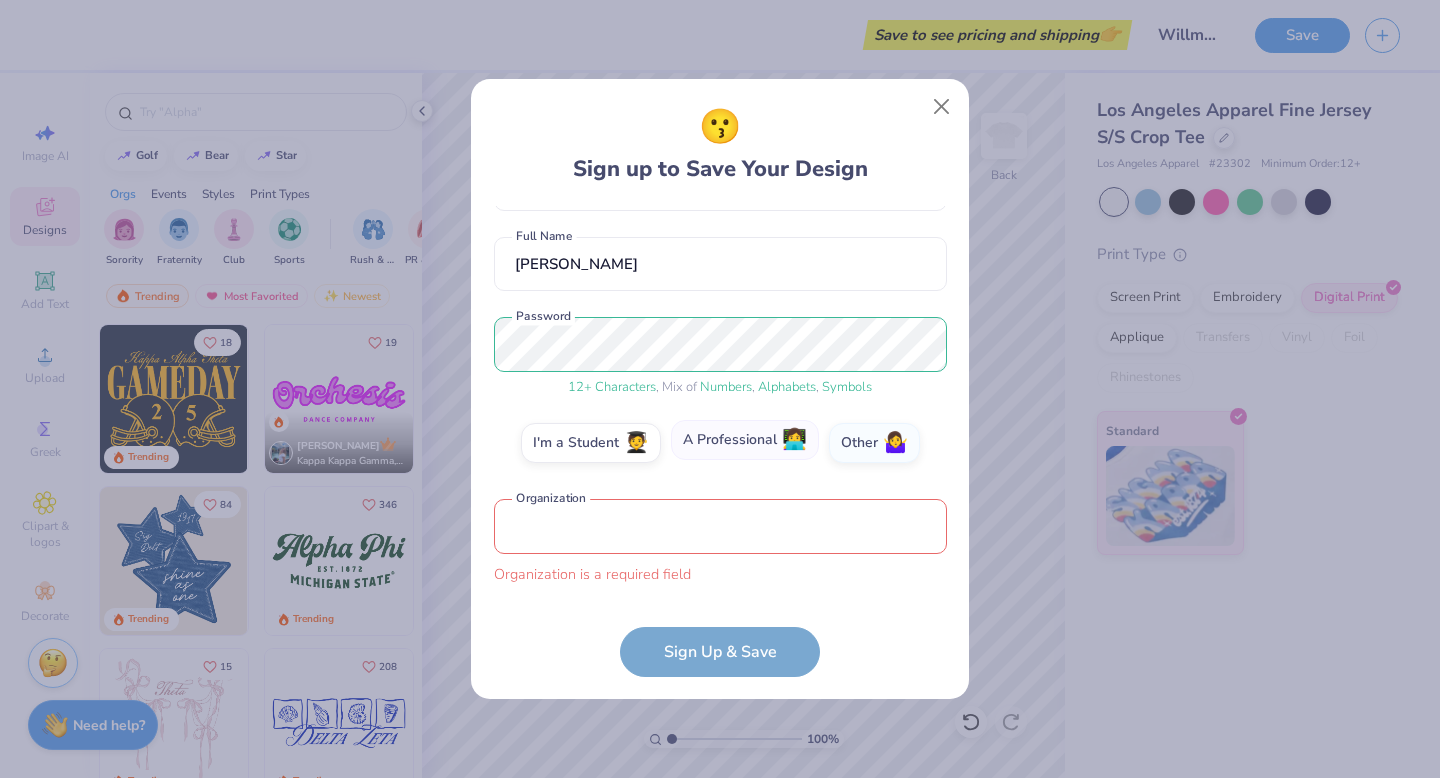 click on "A Professional 👩‍💻" at bounding box center (745, 440) 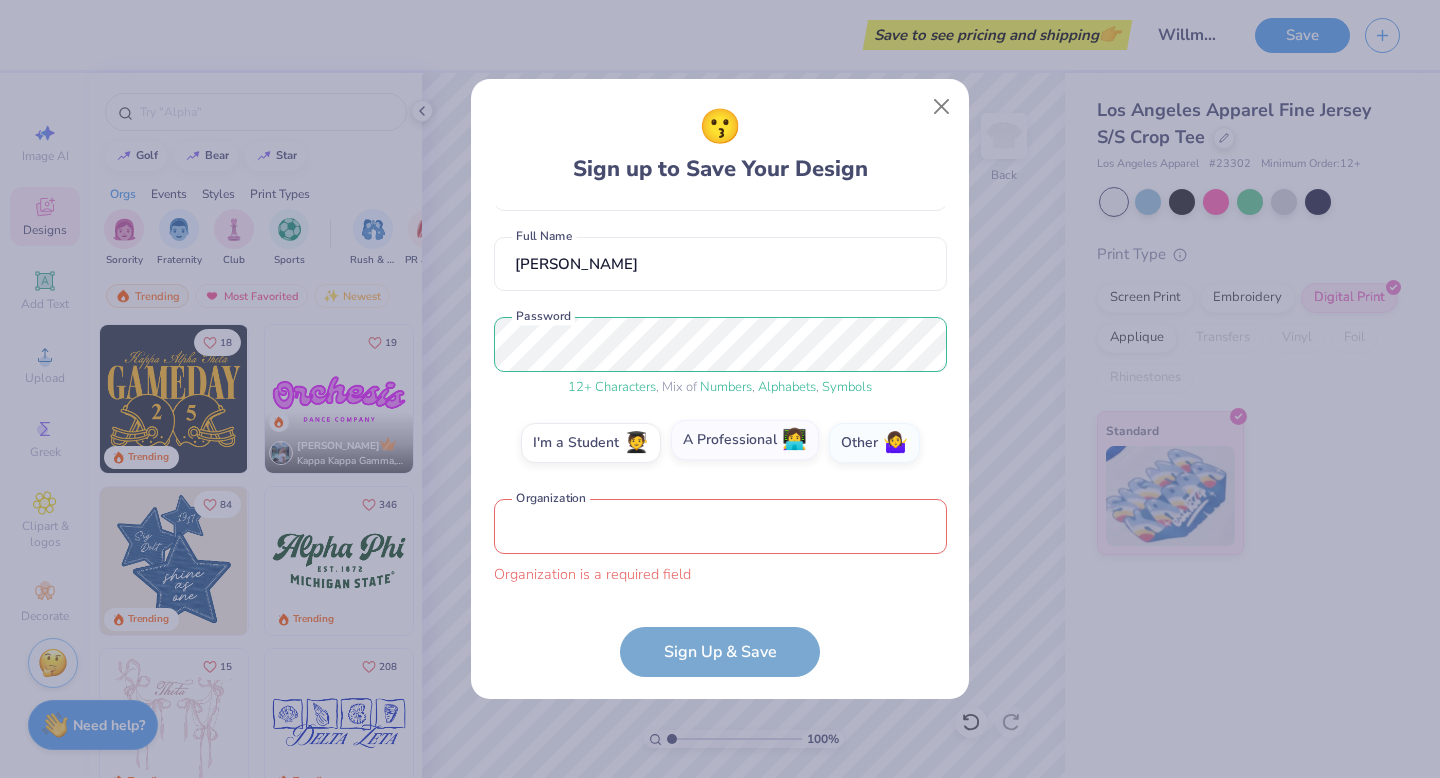 click on "A Professional 👩‍💻" at bounding box center (720, 588) 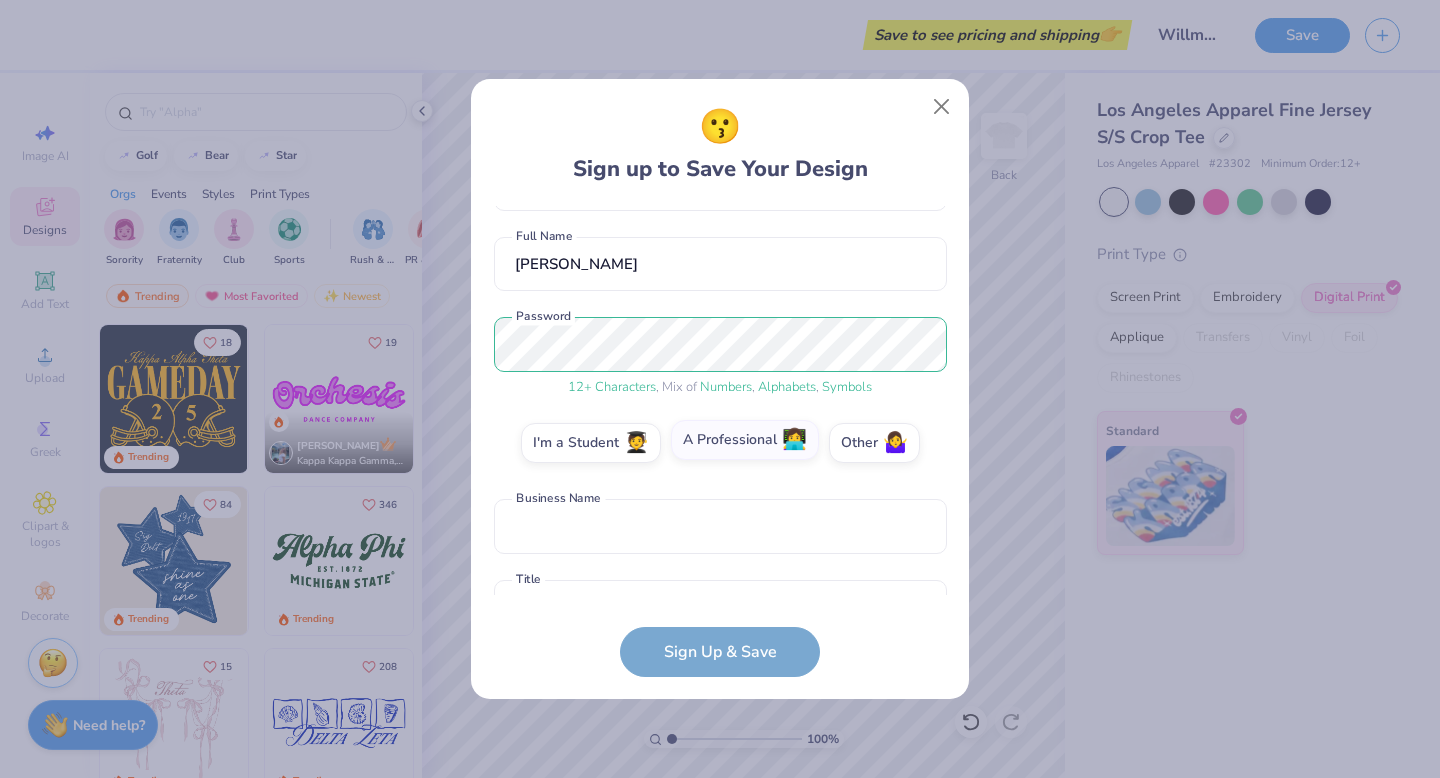 scroll, scrollTop: 189, scrollLeft: 0, axis: vertical 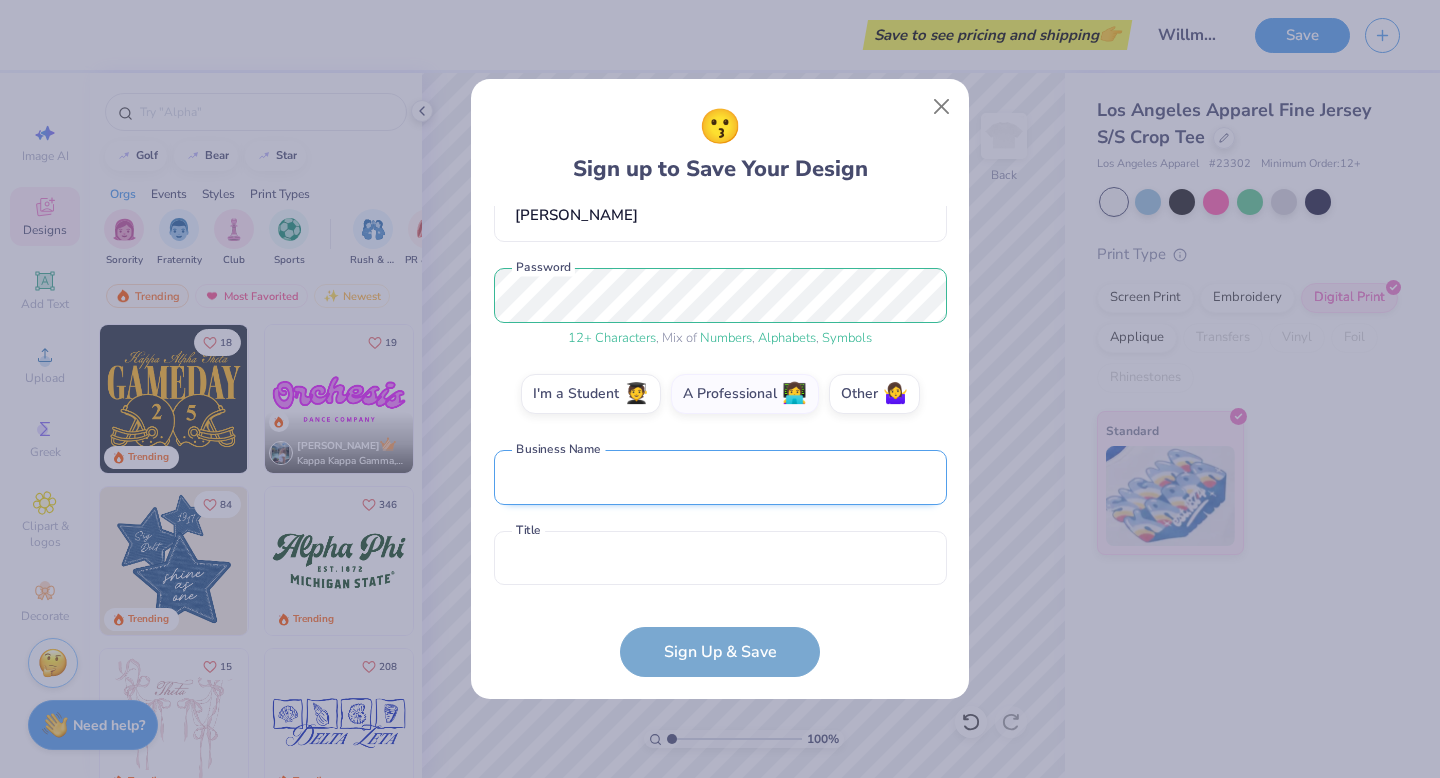 click at bounding box center [720, 477] 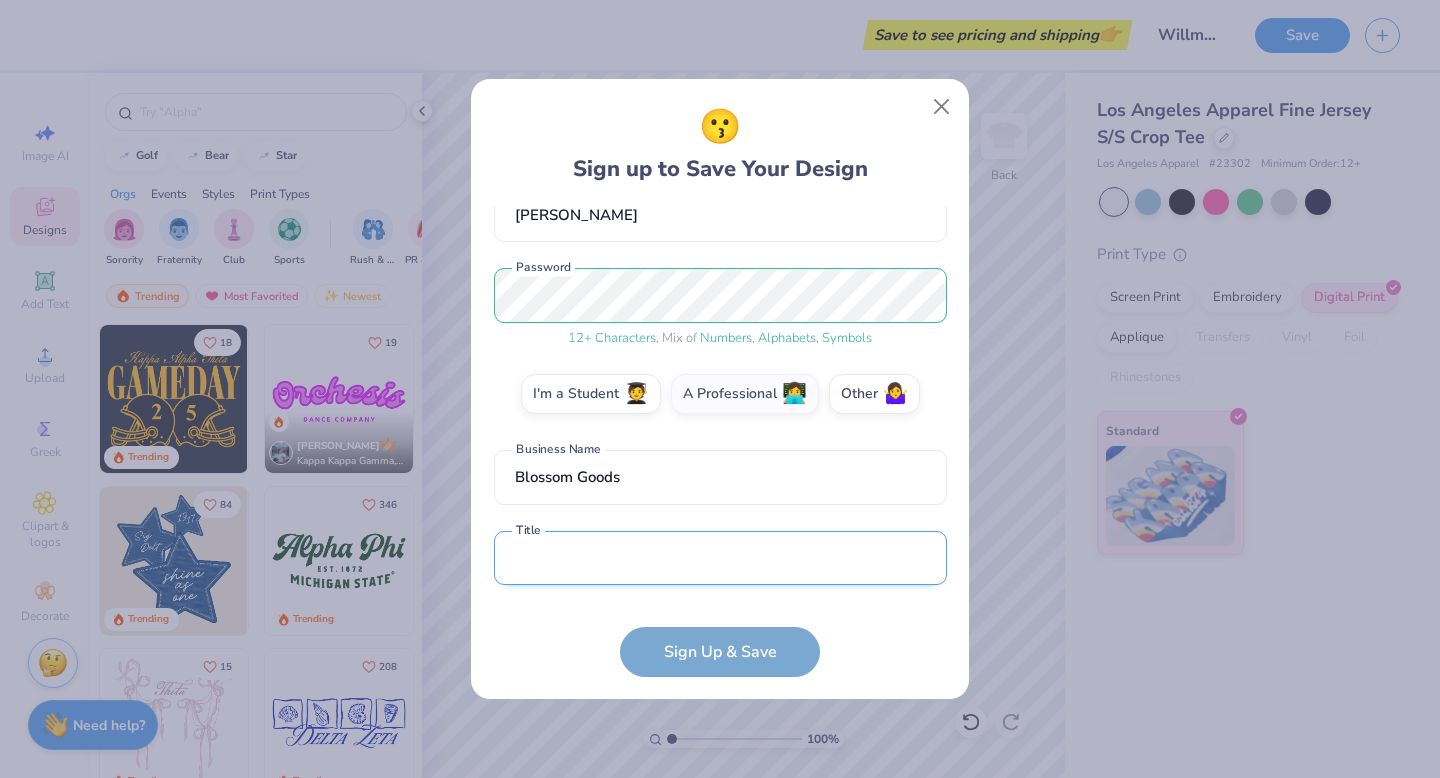click at bounding box center [720, 558] 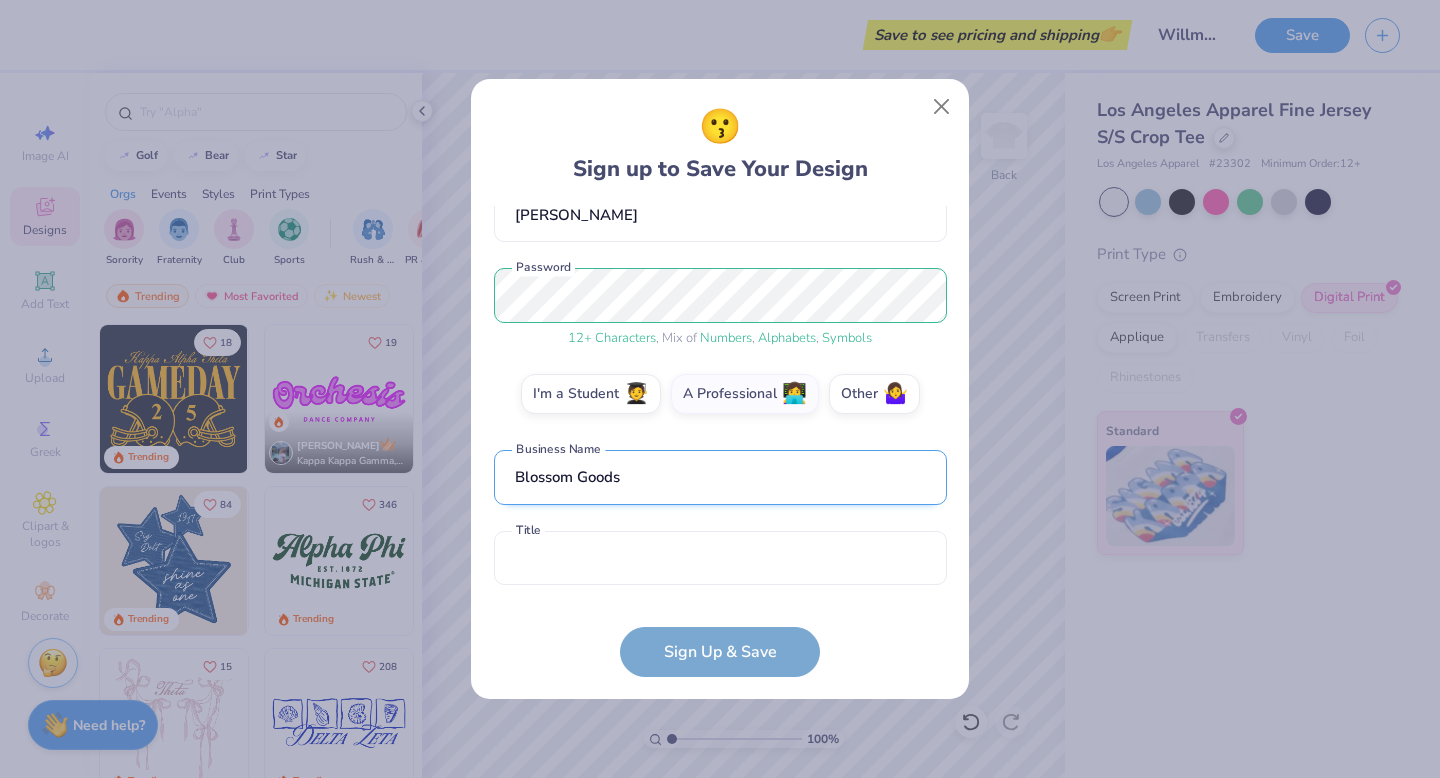 click on "Blossom Goods" at bounding box center [720, 477] 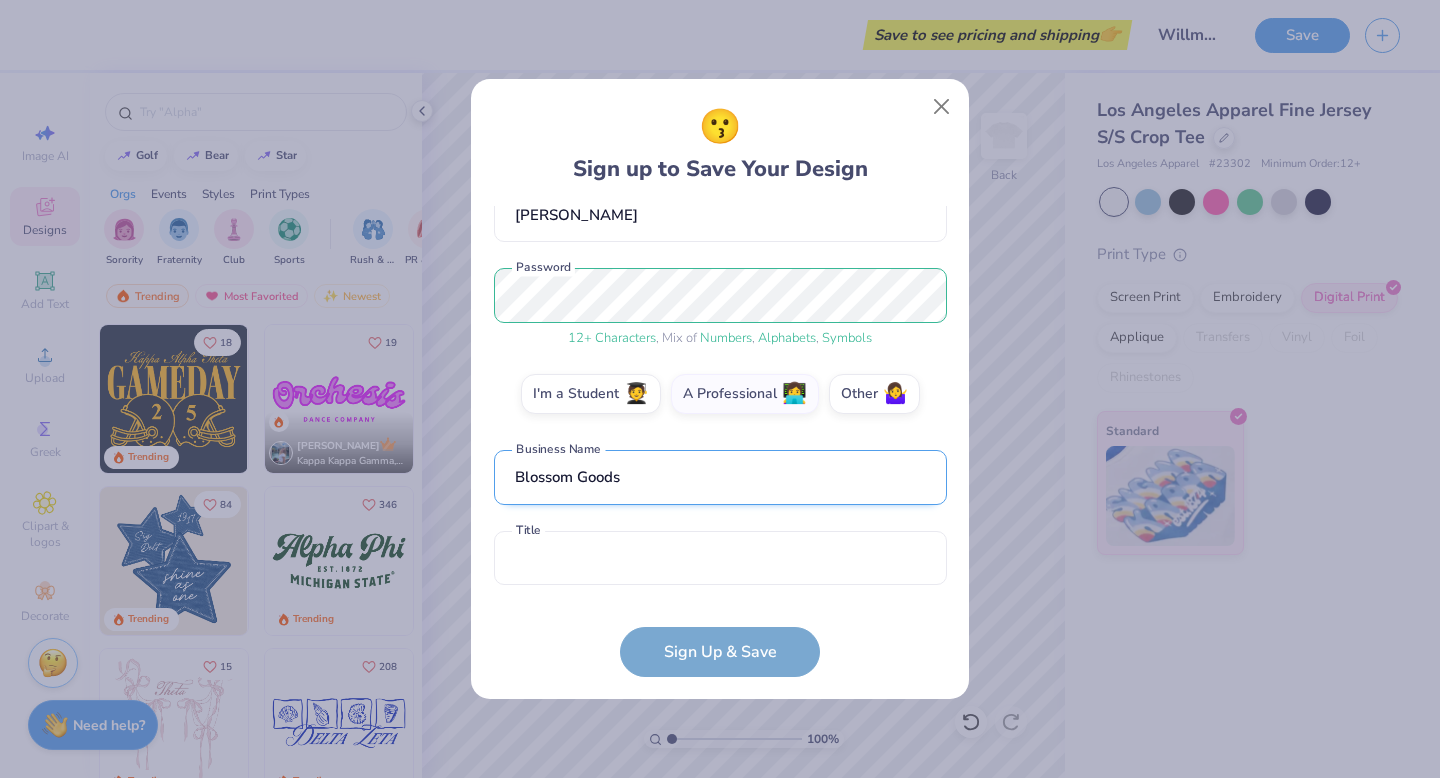 click on "Blossom Goods" at bounding box center [720, 477] 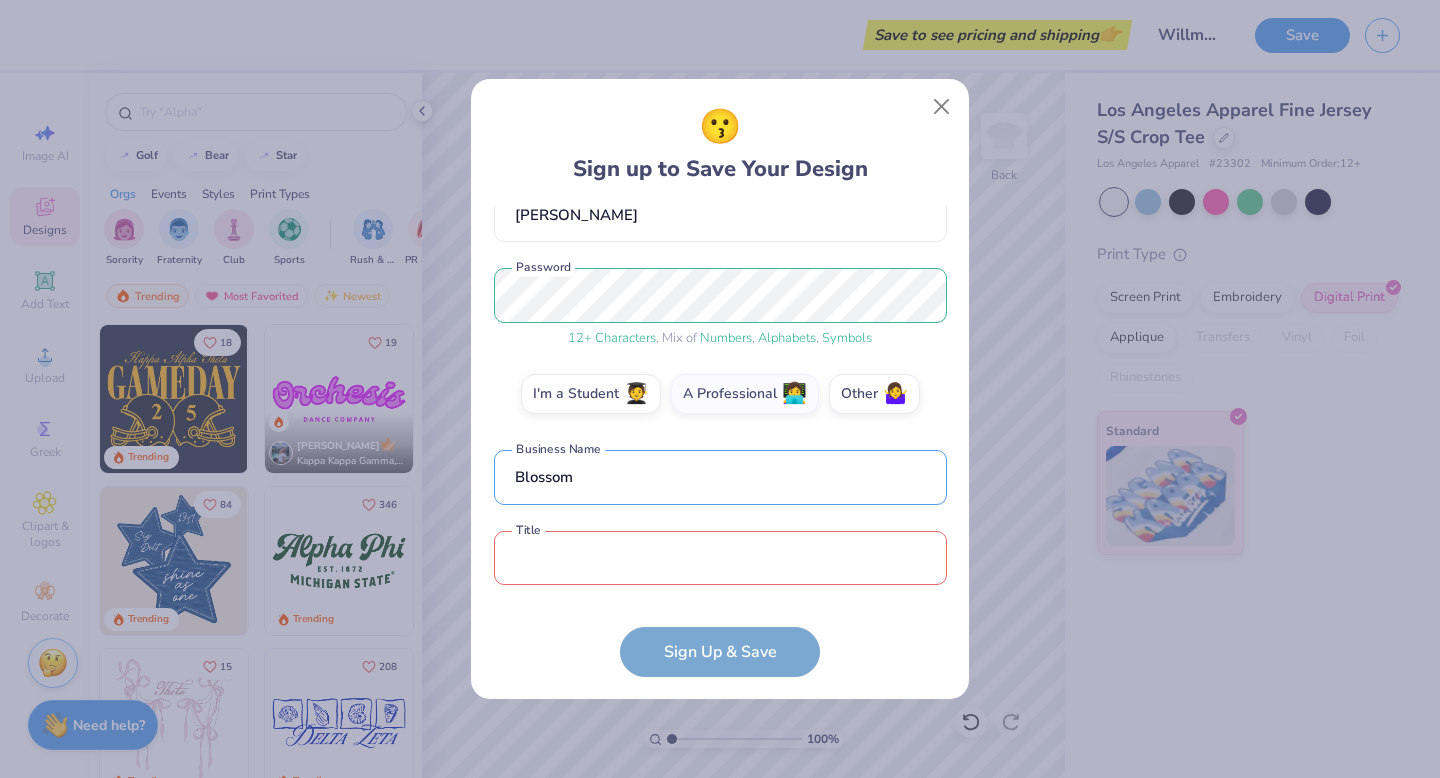 type on "Blossom" 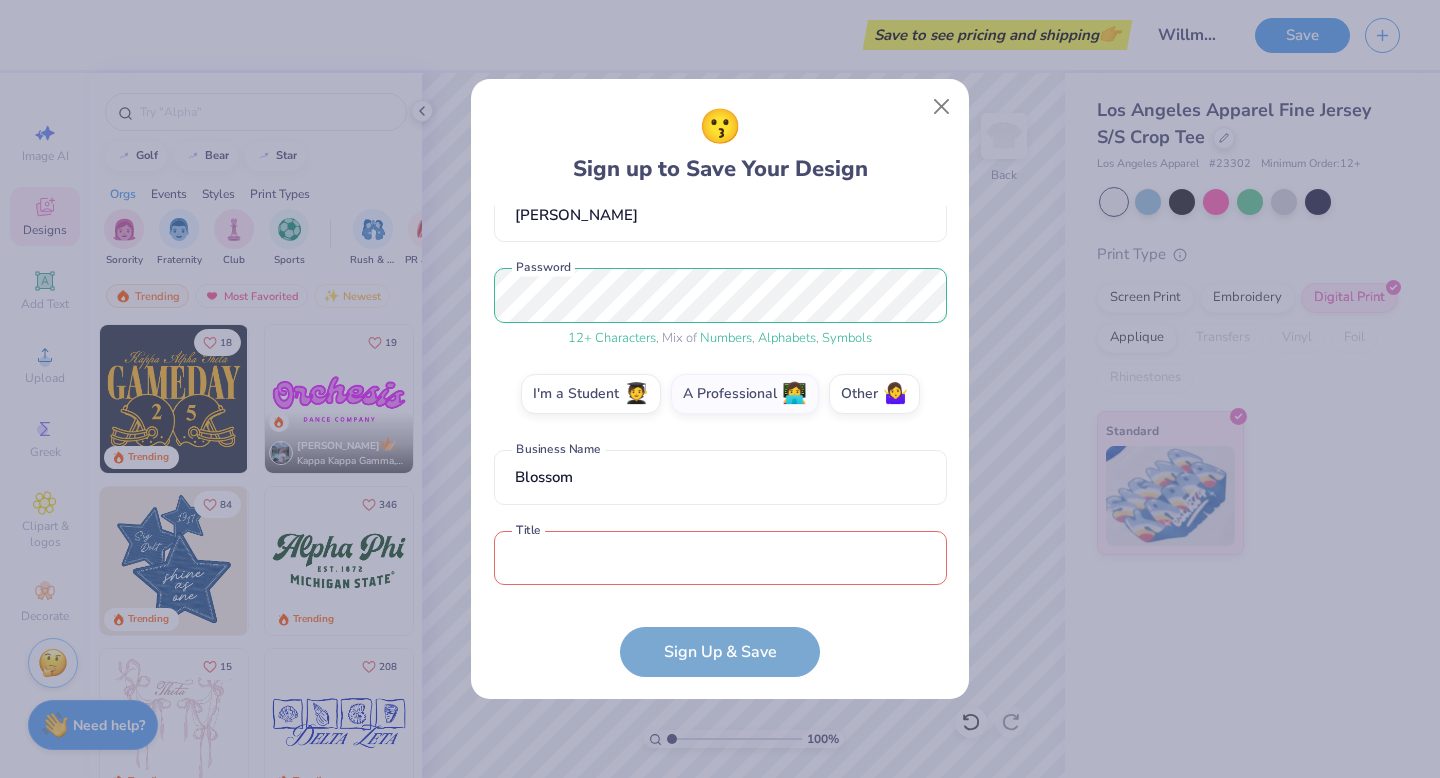 click at bounding box center [720, 558] 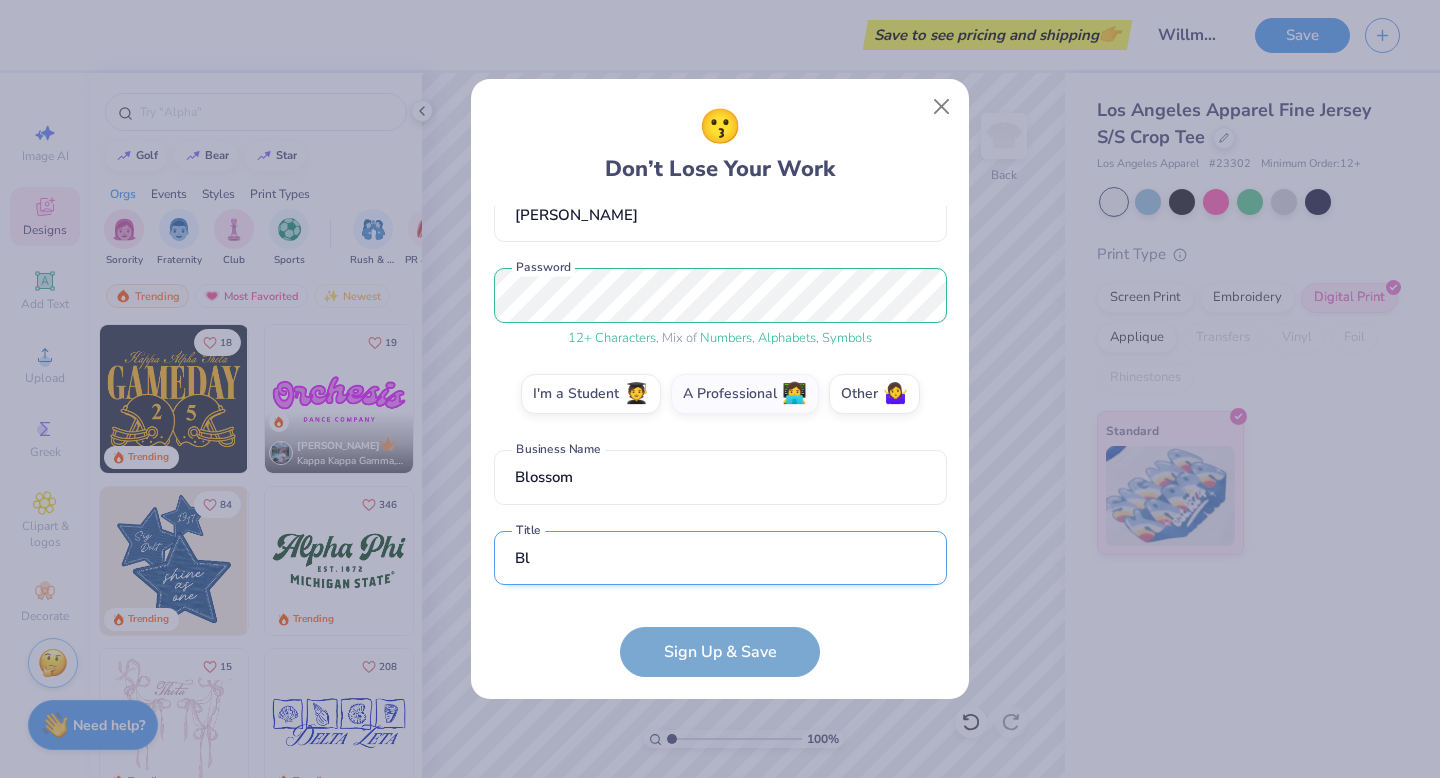 scroll, scrollTop: 309, scrollLeft: 0, axis: vertical 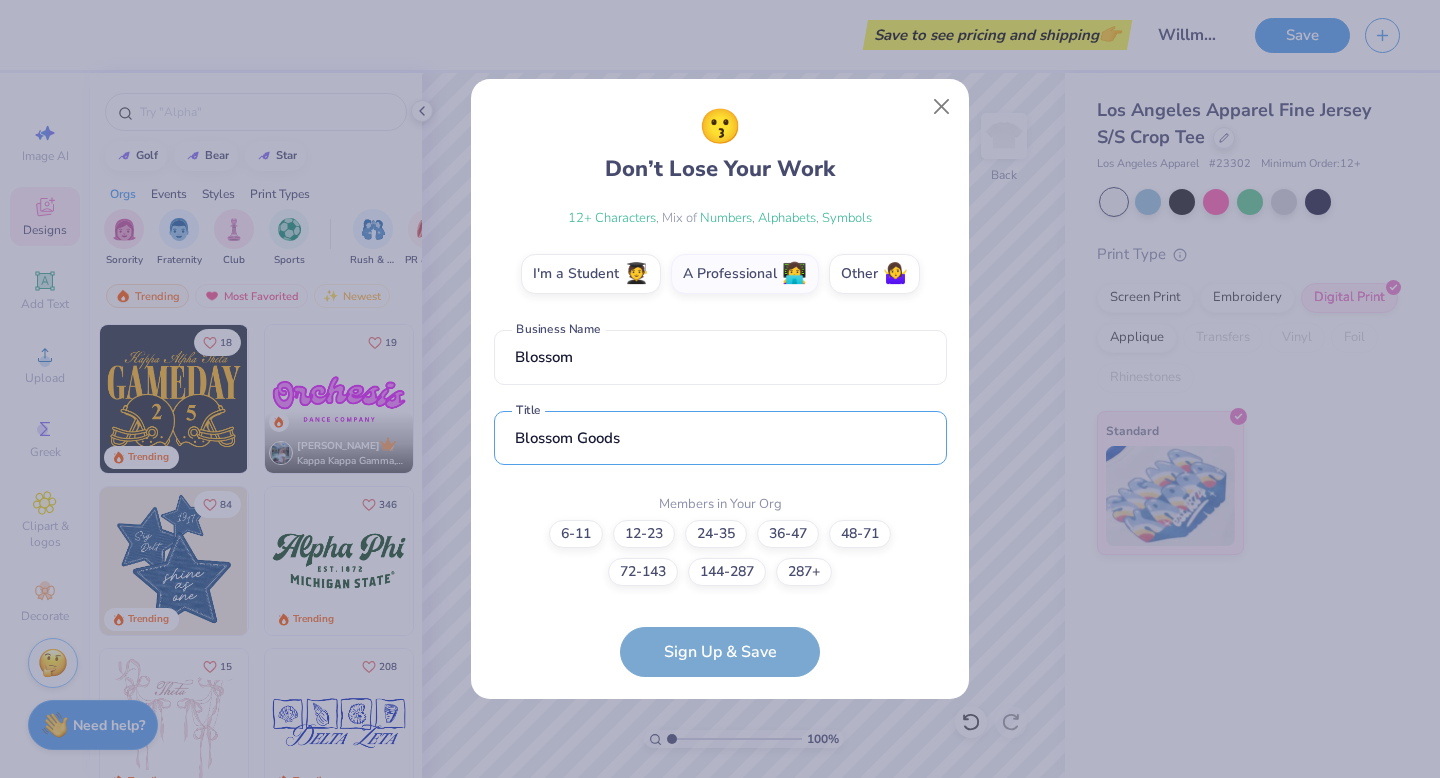type on "Blossom Goods" 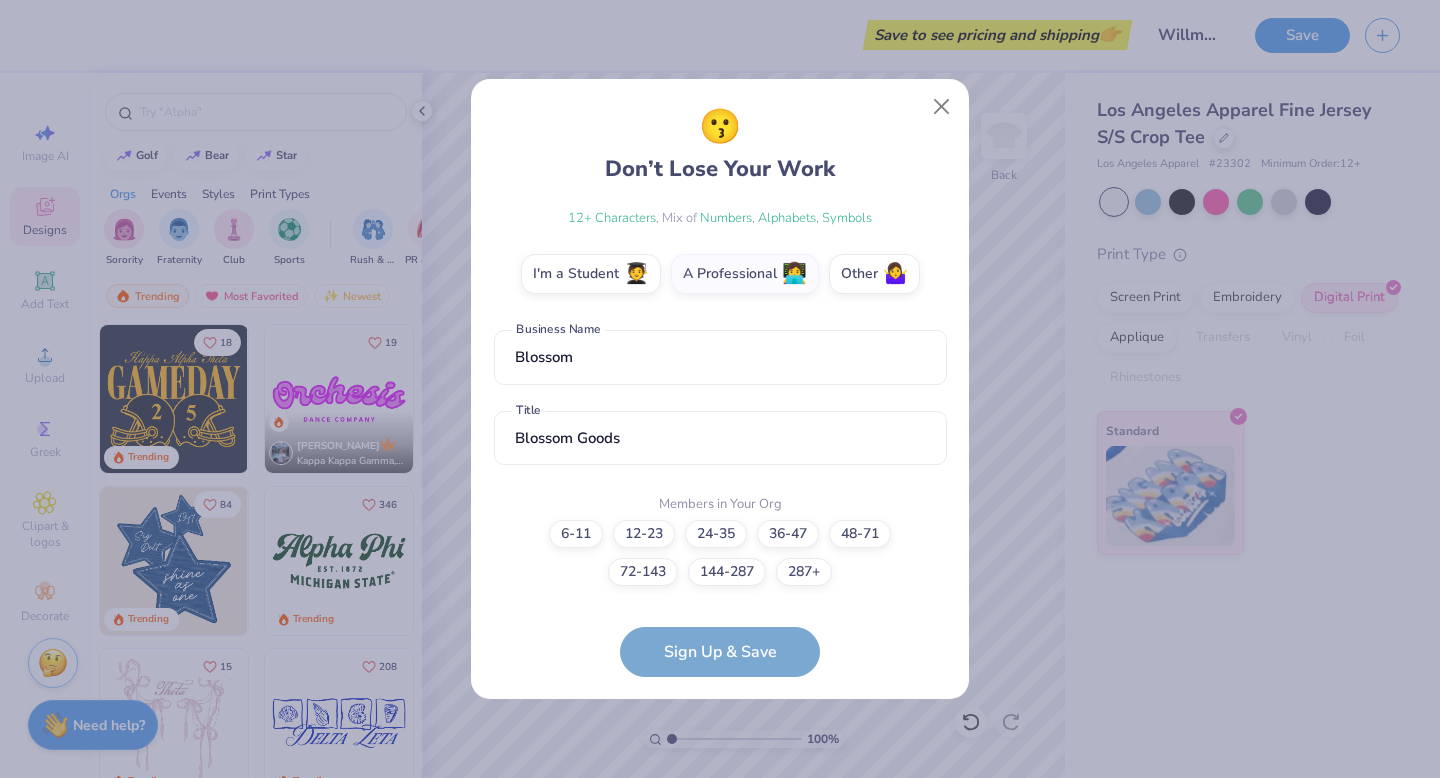 click on "Members in Your Org 6-11 12-23 24-35 36-47 48-71 72-143 144-287 287+" at bounding box center [720, 538] 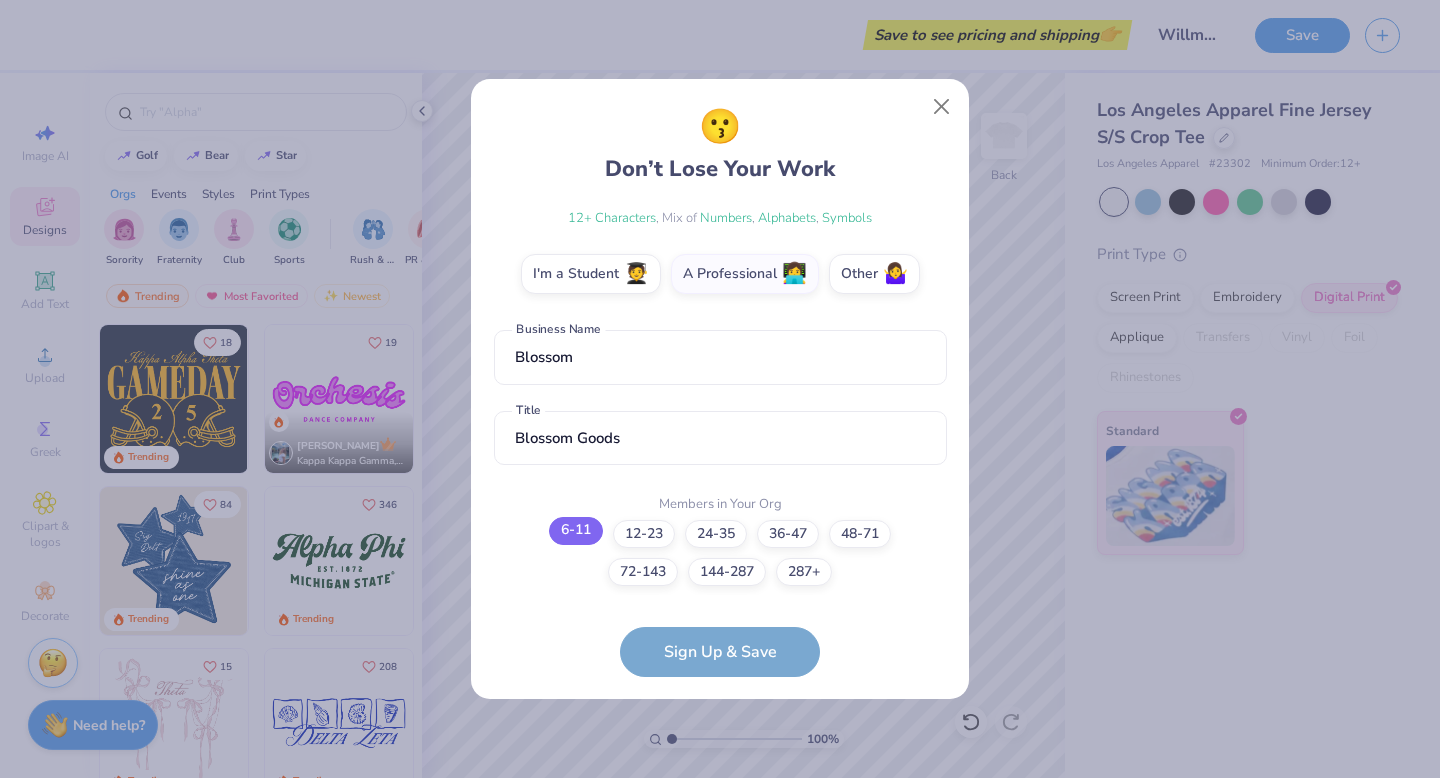 click on "6-11" at bounding box center (576, 531) 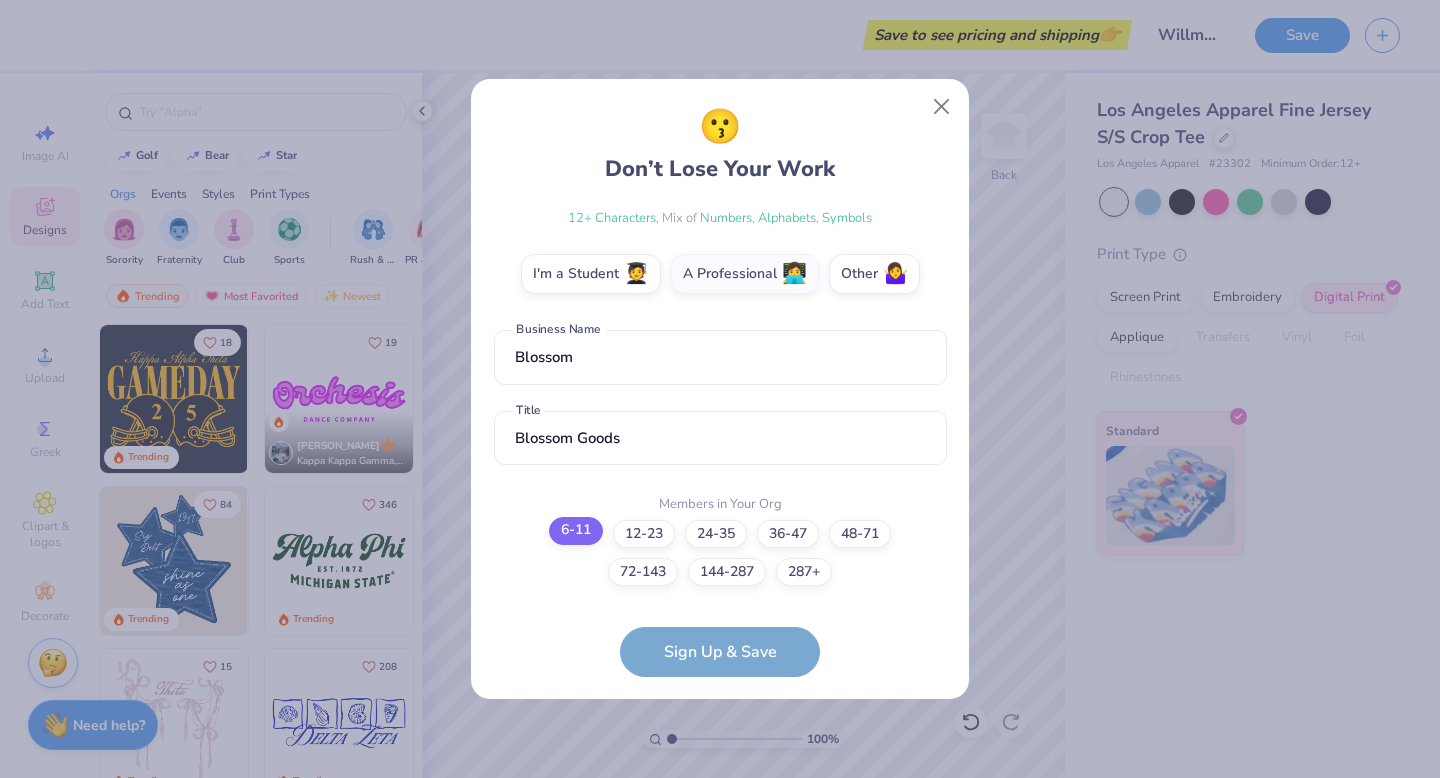 click on "6-11" at bounding box center (720, 861) 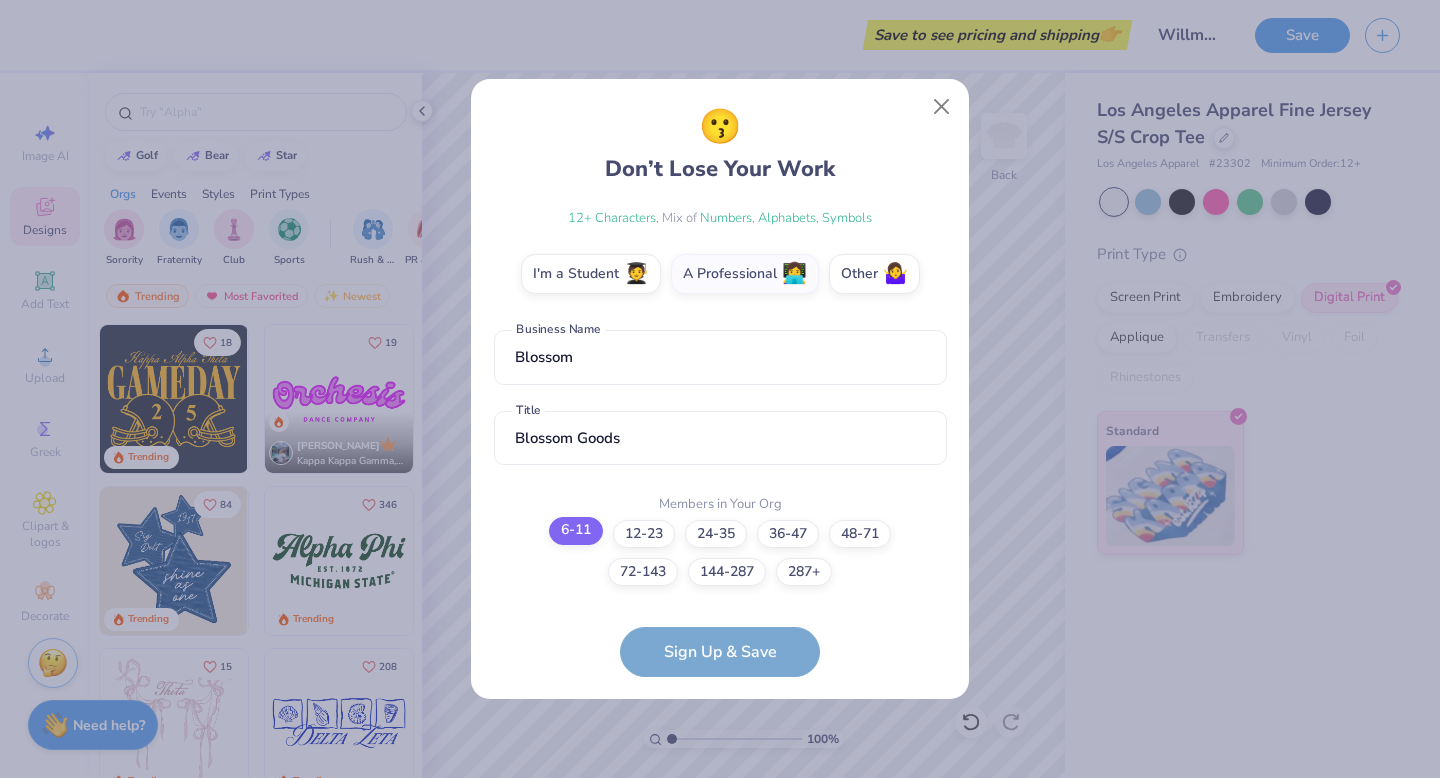 scroll, scrollTop: 0, scrollLeft: 0, axis: both 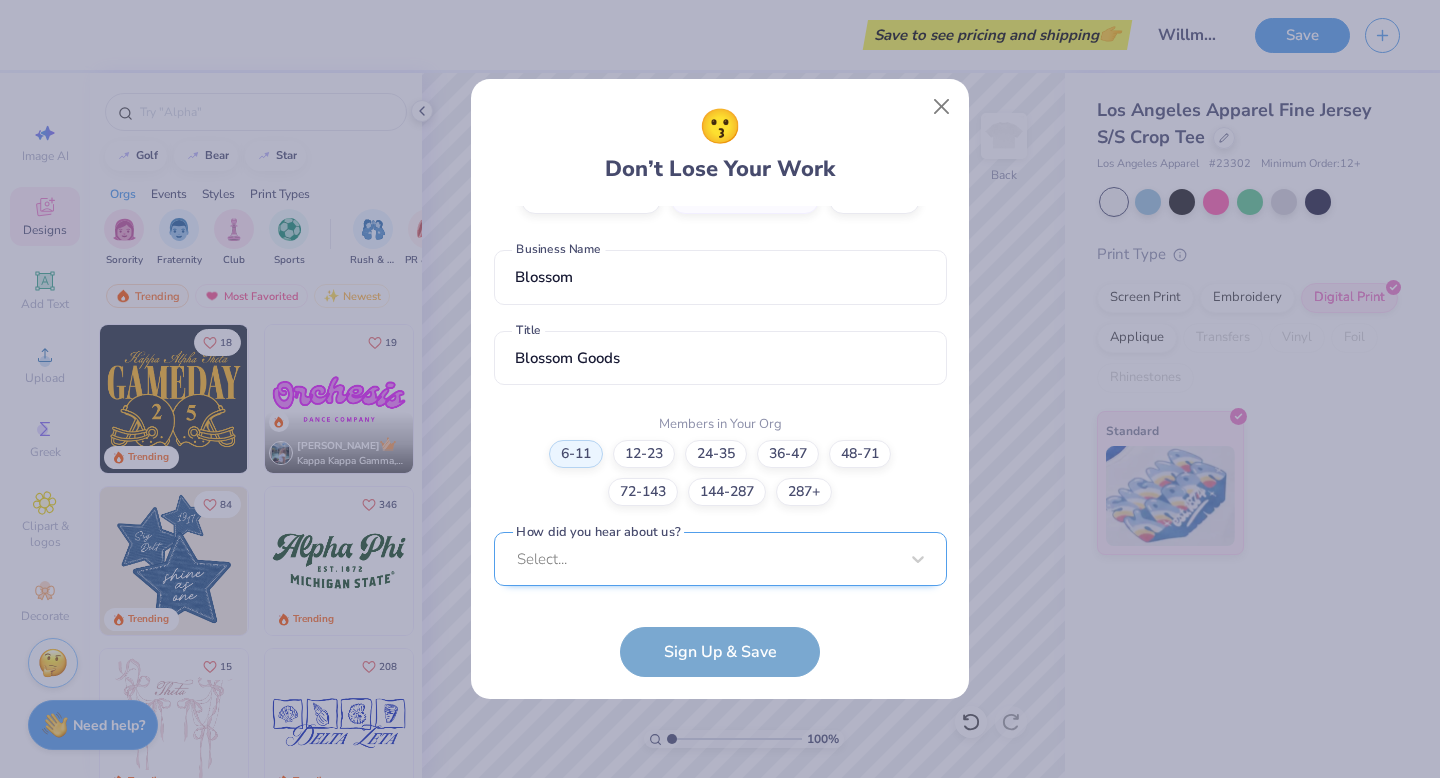 click on "Select..." at bounding box center (720, 559) 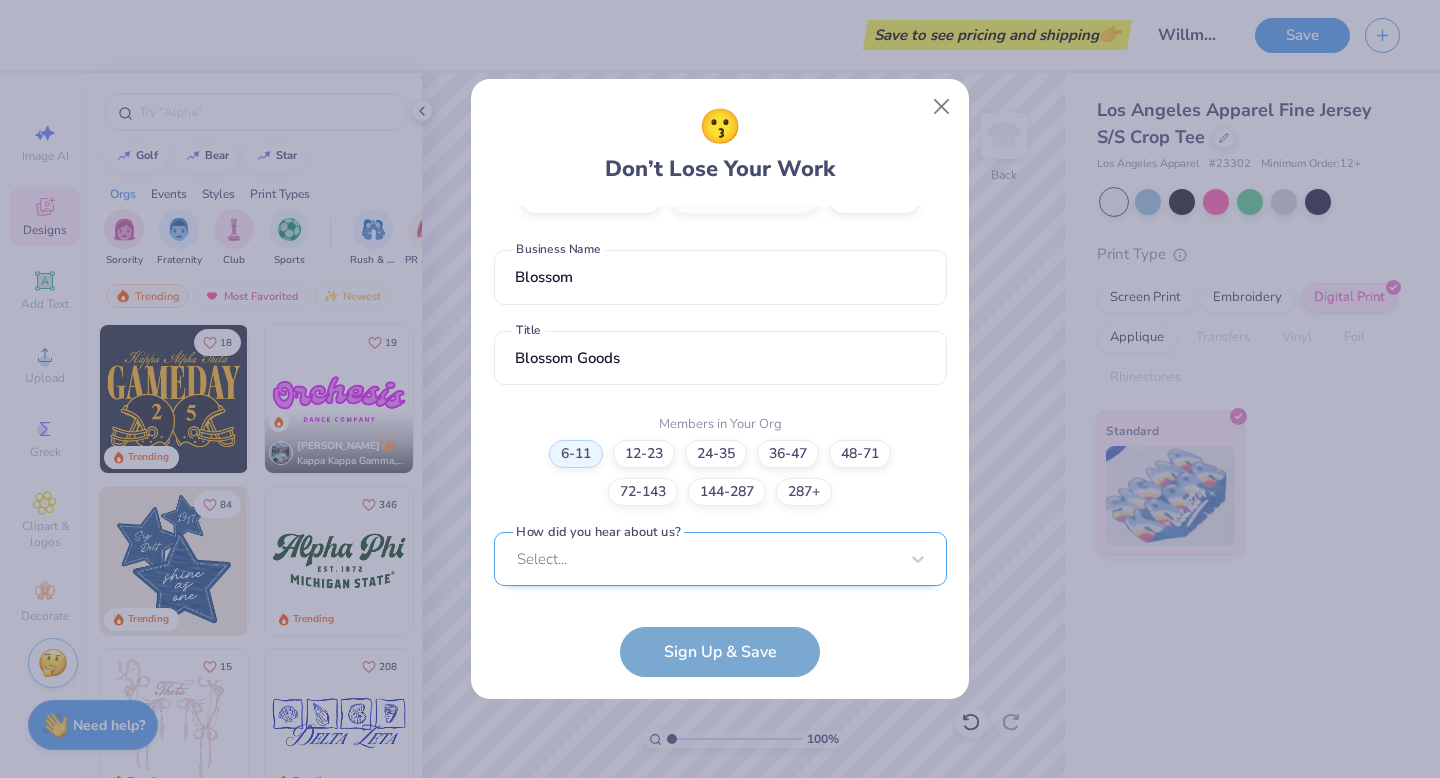 scroll, scrollTop: 689, scrollLeft: 0, axis: vertical 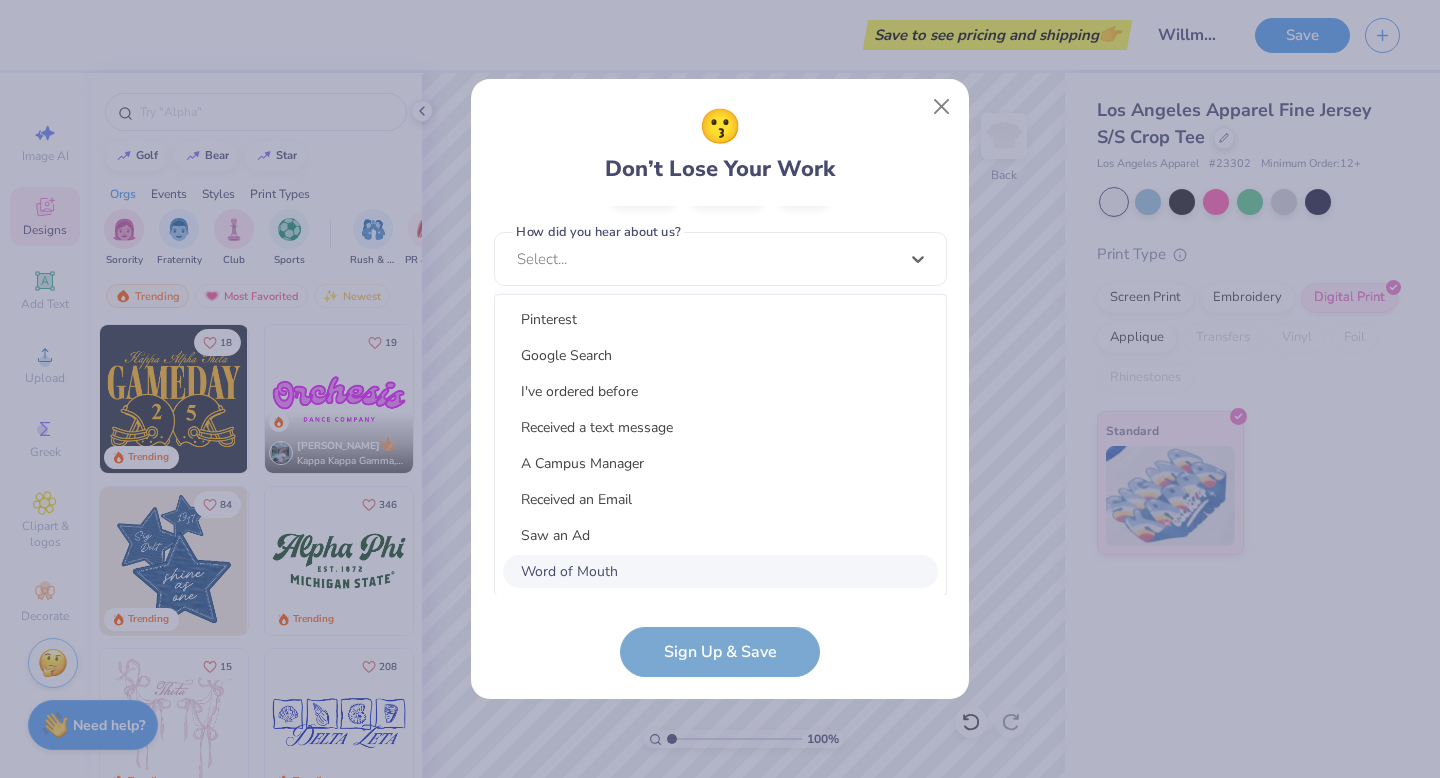 click on "lulussubs@gmail.com Email (303) 514-6721 Phone Lulu Abuaba Full Name 12 + Characters , Mix of   Numbers ,   Alphabets ,   Symbols Password I'm a Student 🧑‍🎓 A Professional 👩‍💻 Other 🤷‍♀️ Blossom Business Name Blossom Goods Title Members in Your Org 6-11 12-23 24-35 36-47 48-71 72-143 144-287 287+ How did you hear about us? option Word of Mouth focused, 8 of 15. 15 results available. Use Up and Down to choose options, press Enter to select the currently focused option, press Escape to exit the menu, press Tab to select the option and exit the menu. Select... Pinterest Google Search I've ordered before Received a text message A Campus Manager Received an Email Saw an Ad Word of Mouth LinkedIn Tik Tok Instagram Blog/Article Reddit An AI Chatbot Other How did you hear about us? cannot be null Sign Up & Save" at bounding box center [720, 441] 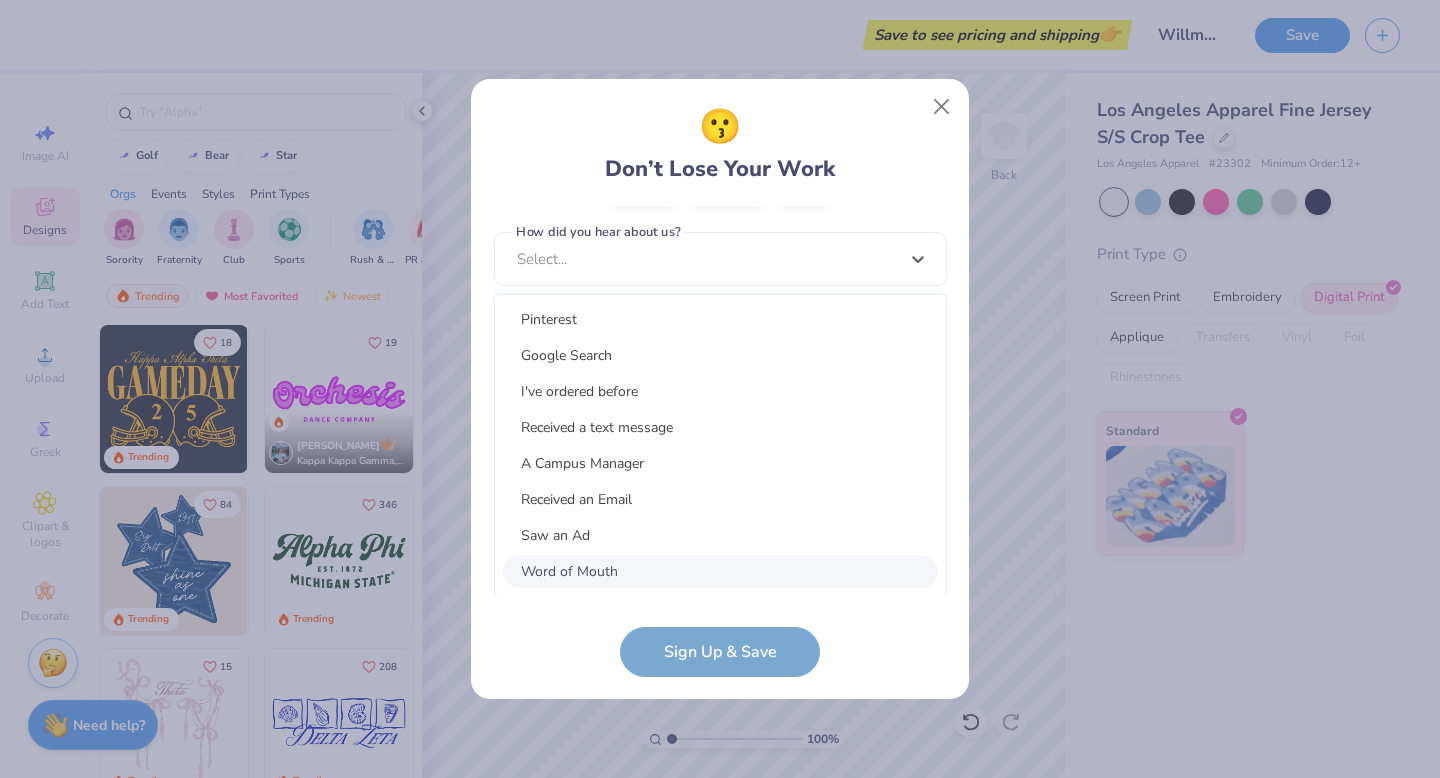 scroll, scrollTop: 389, scrollLeft: 0, axis: vertical 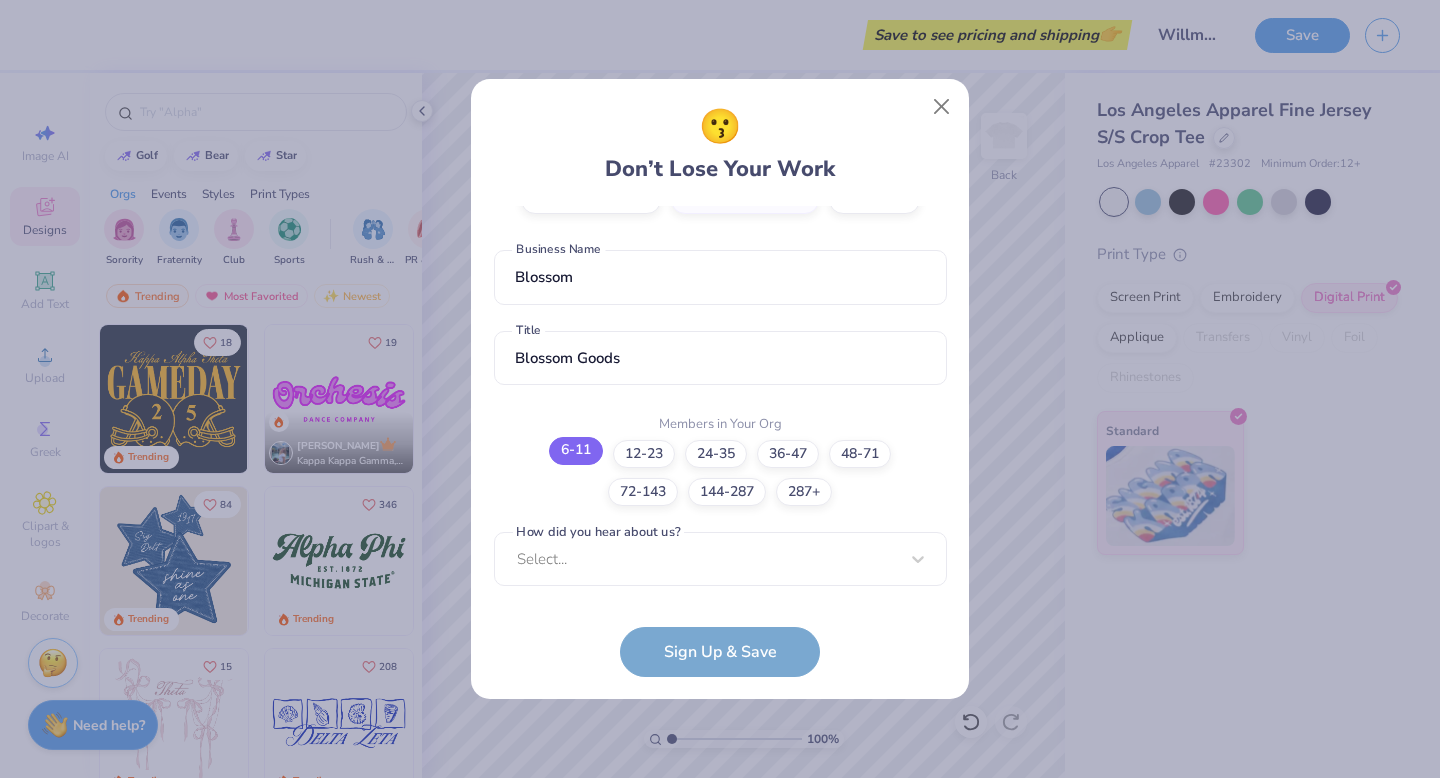 click on "6-11" at bounding box center [576, 451] 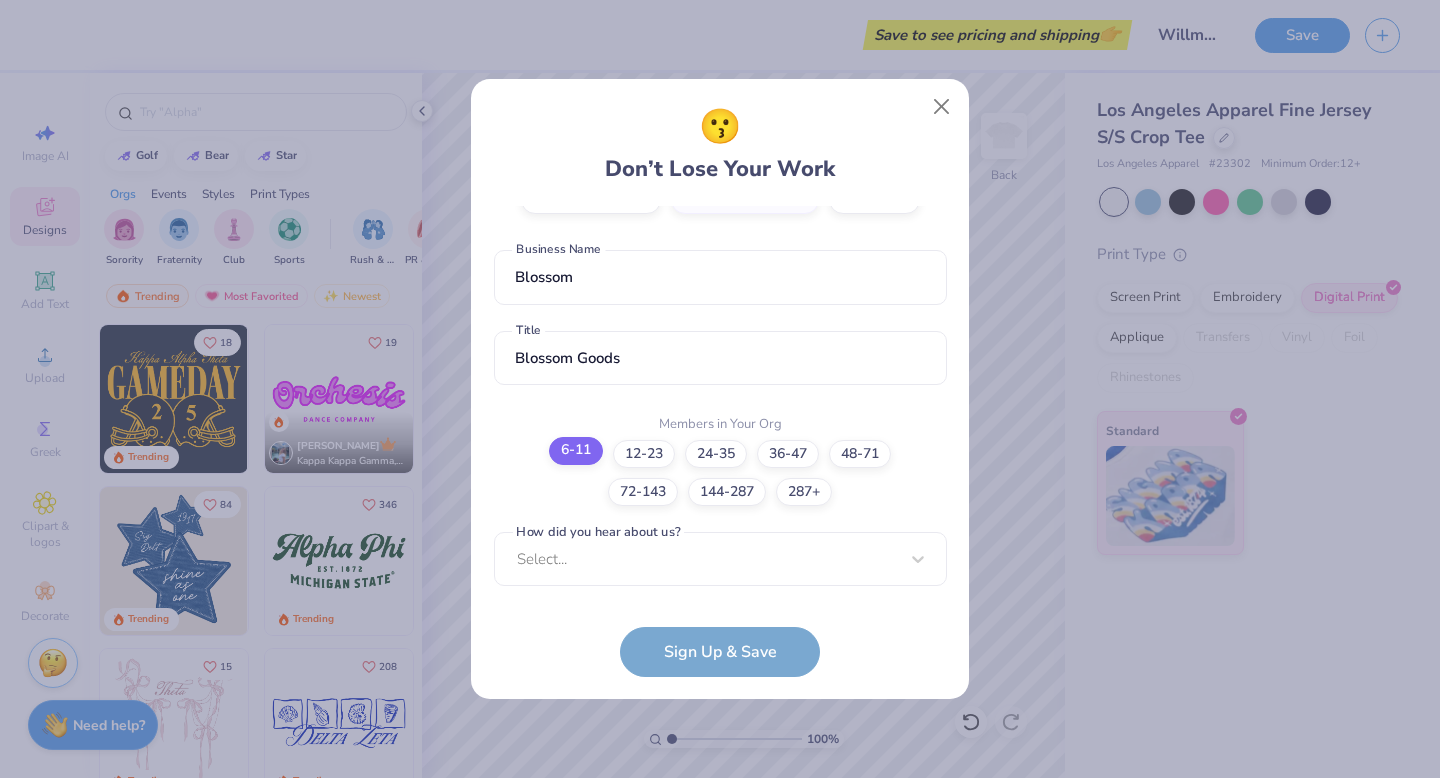 click on "6-11" at bounding box center (720, 861) 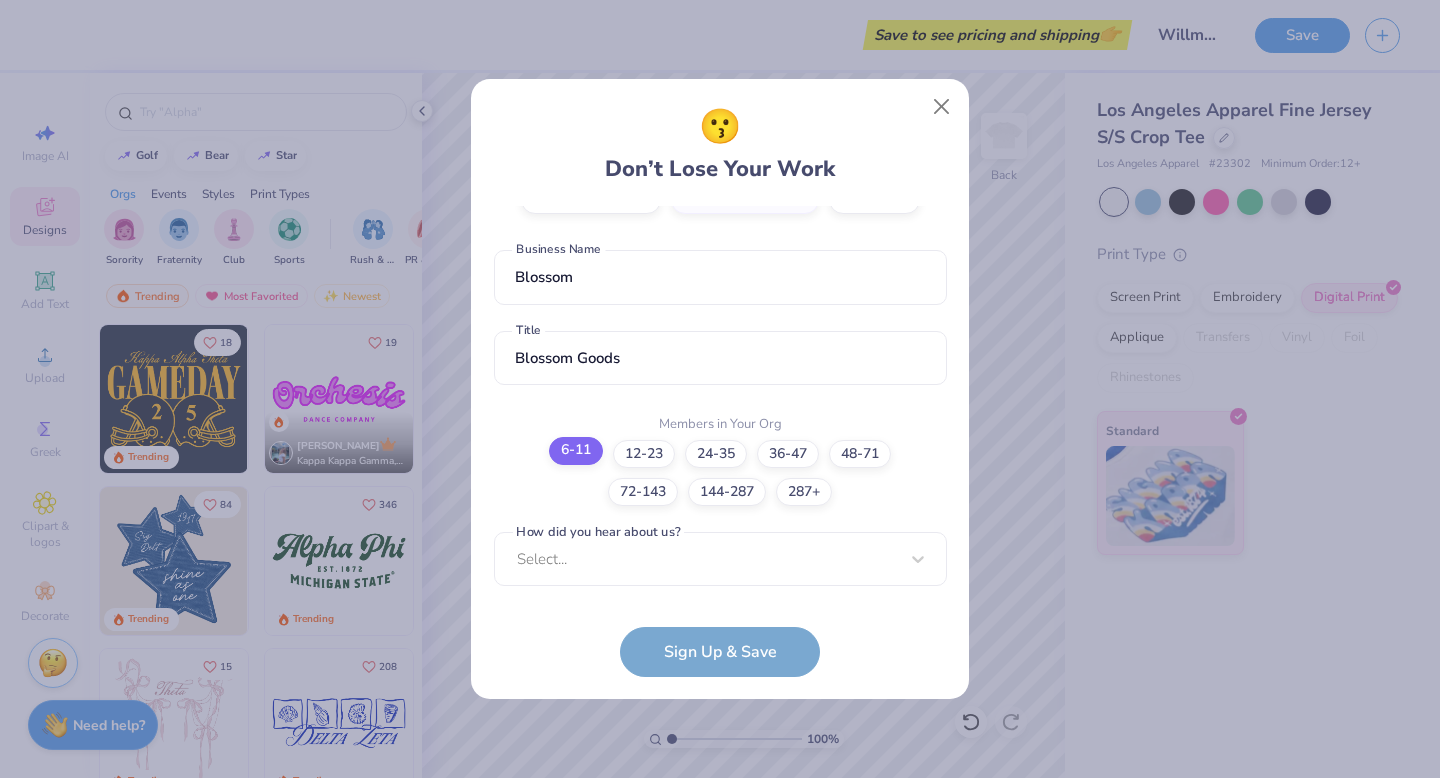 scroll, scrollTop: 168, scrollLeft: 0, axis: vertical 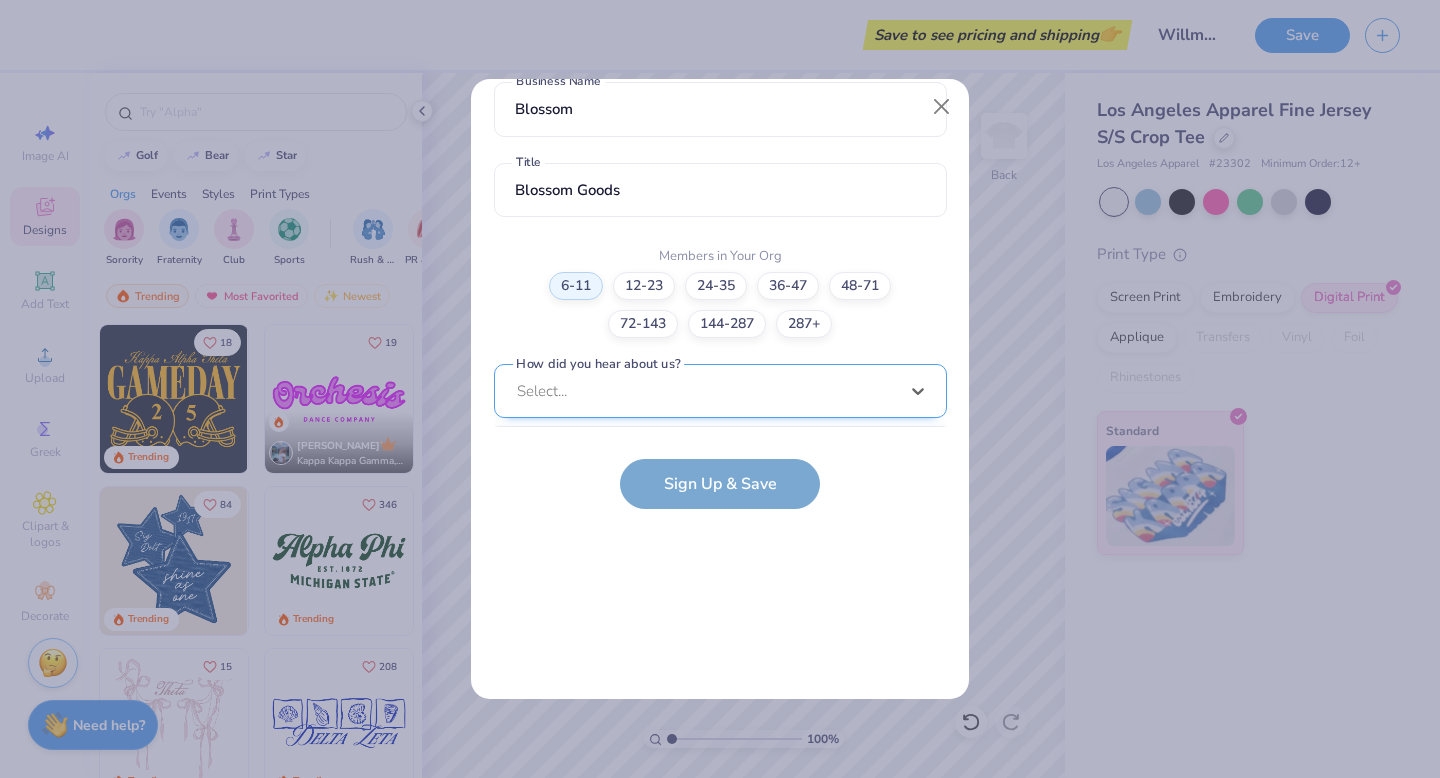 click on "option Word of Mouth focused, 8 of 15. 15 results available. Use Up and Down to choose options, press Enter to select the currently focused option, press Escape to exit the menu, press Tab to select the option and exit the menu. Select... Pinterest Google Search I've ordered before Received a text message A Campus Manager Received an Email Saw an Ad Word of Mouth LinkedIn Tik Tok Instagram Blog/Article Reddit An AI Chatbot Other" at bounding box center [720, 546] 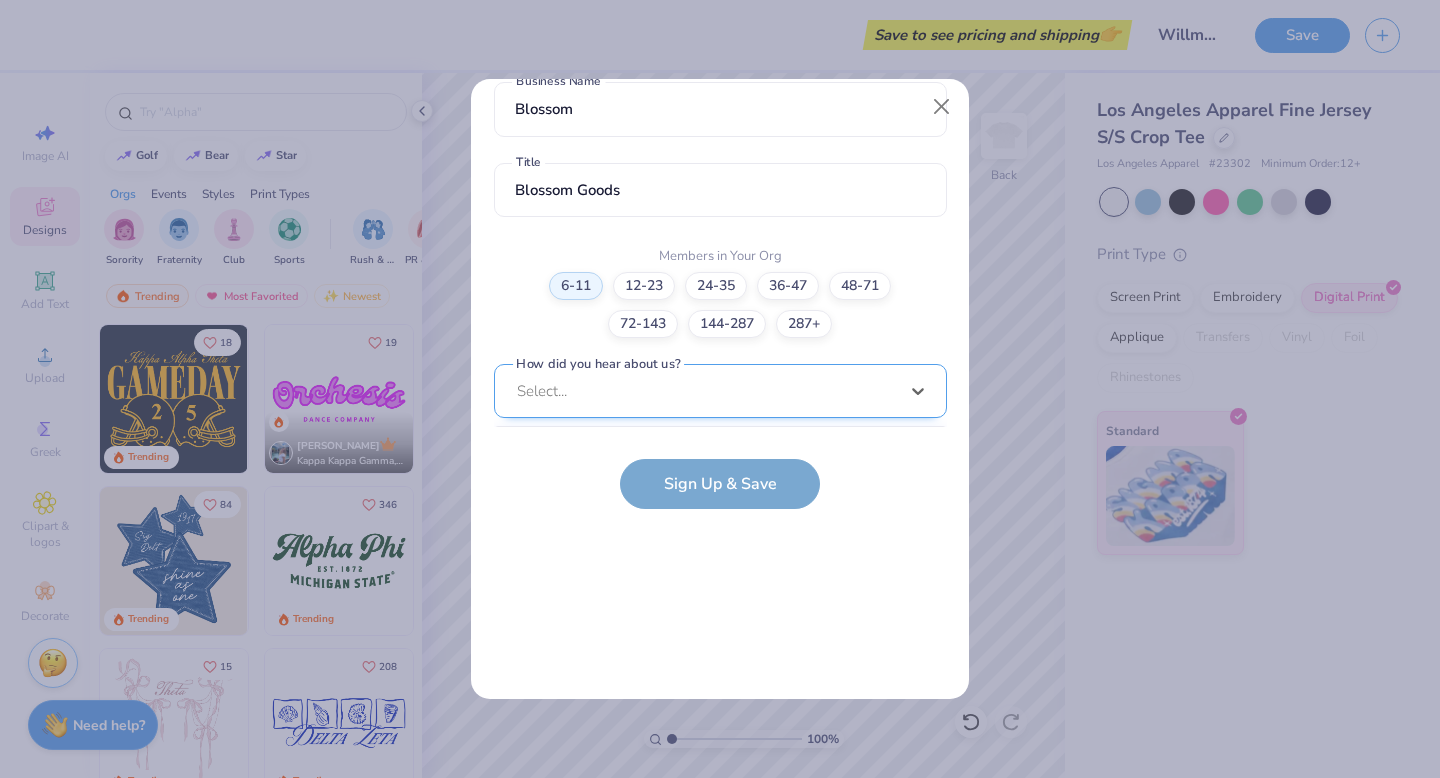 scroll, scrollTop: 689, scrollLeft: 0, axis: vertical 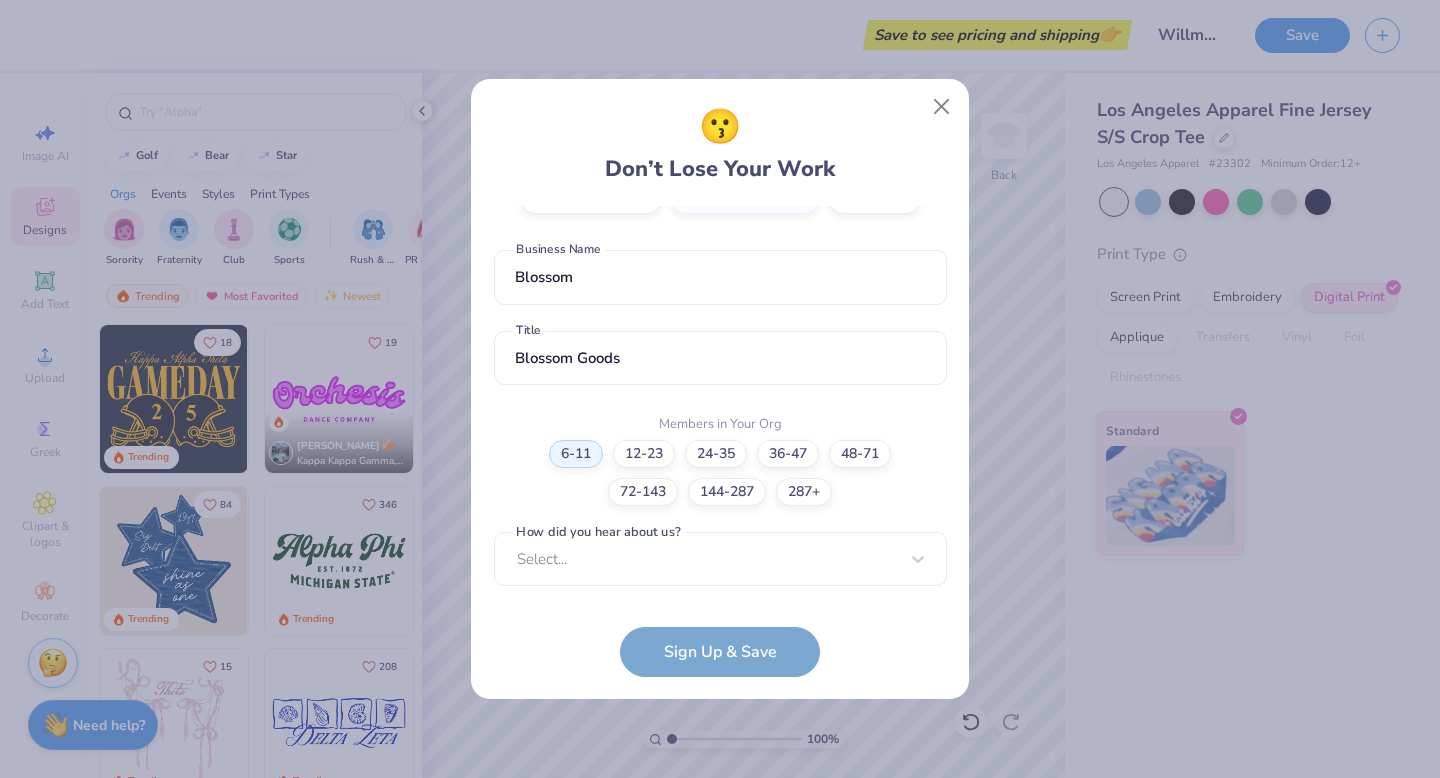 click on "😗 Don’t Lose Your Work" at bounding box center (720, 144) 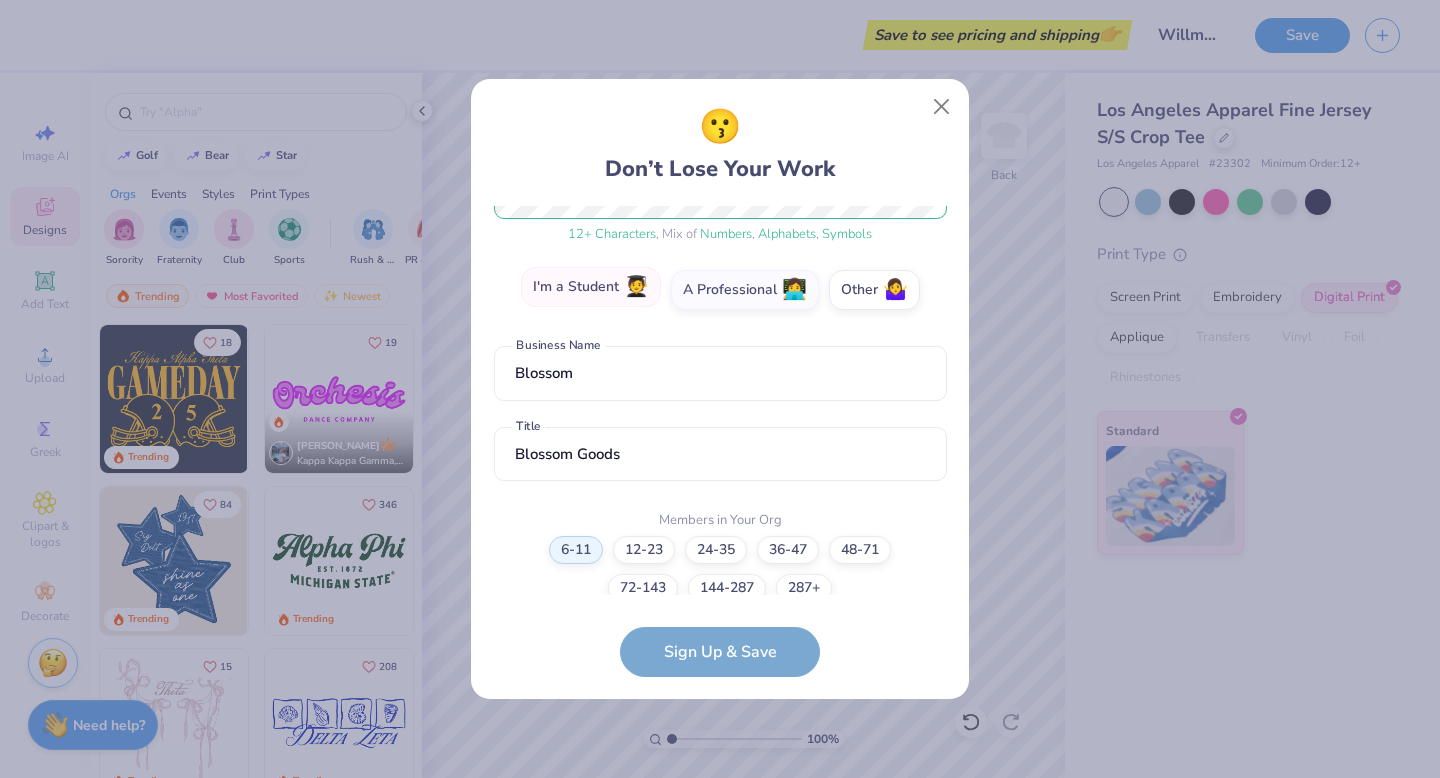 click on "I'm a Student 🧑‍🎓" at bounding box center (591, 287) 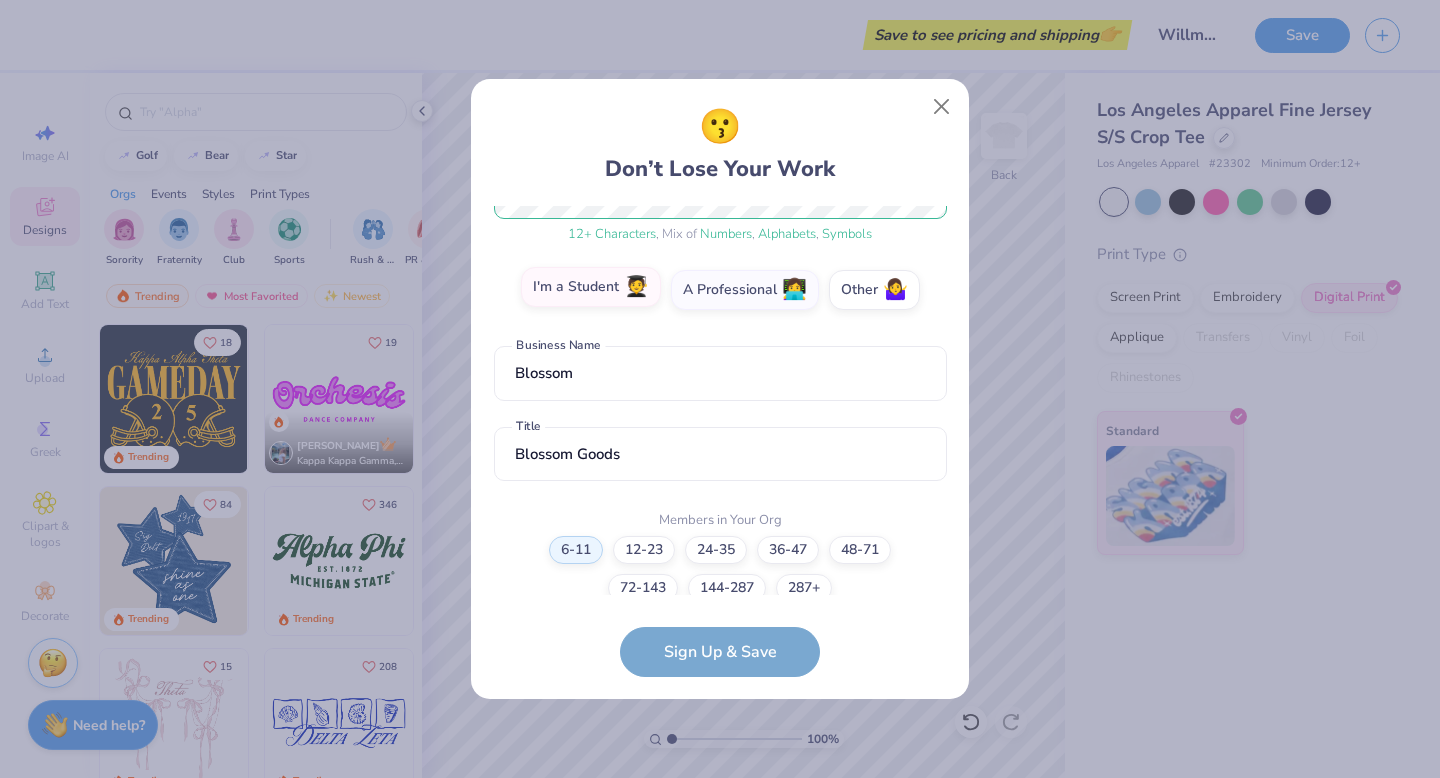 click on "I'm a Student 🧑‍🎓" at bounding box center (720, 588) 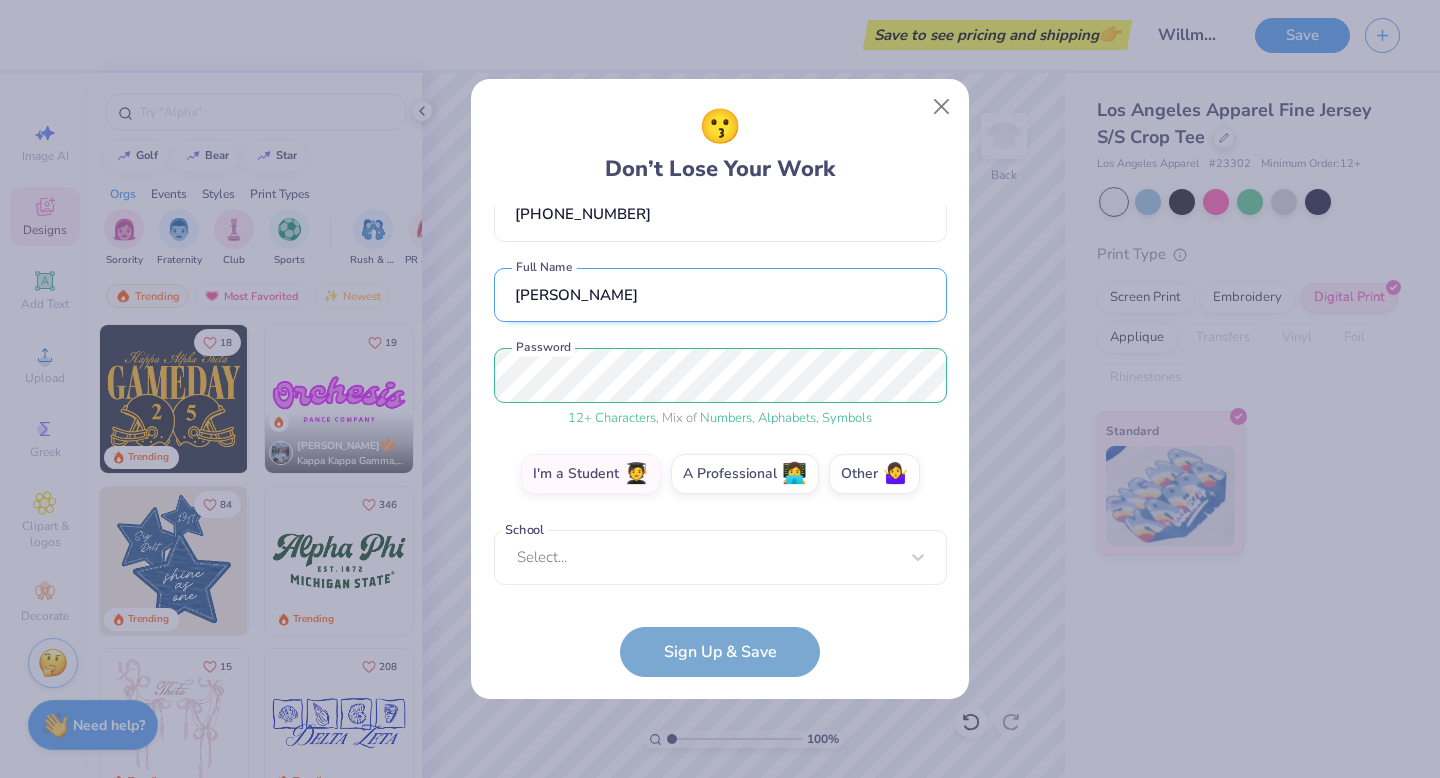 scroll, scrollTop: 109, scrollLeft: 0, axis: vertical 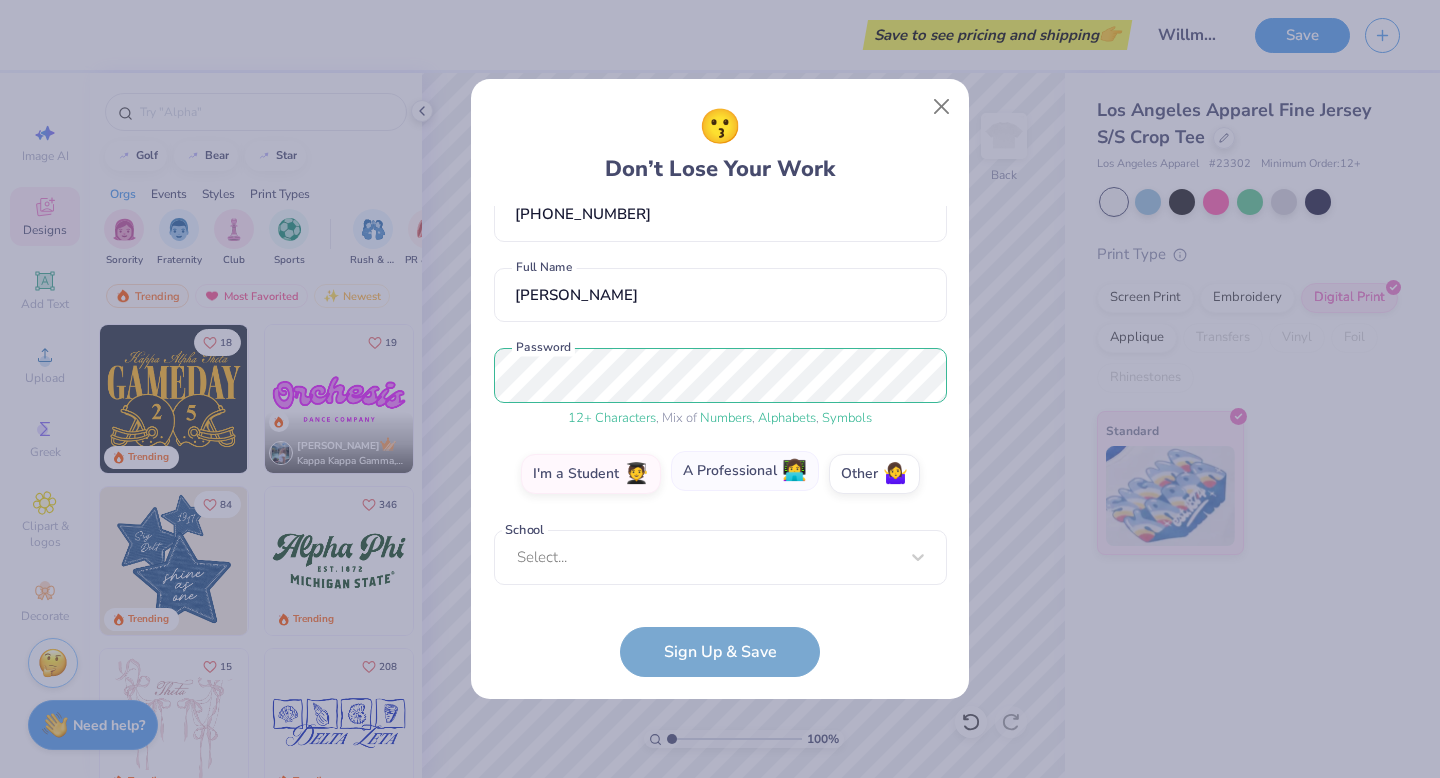 click on "A Professional 👩‍💻" at bounding box center (745, 471) 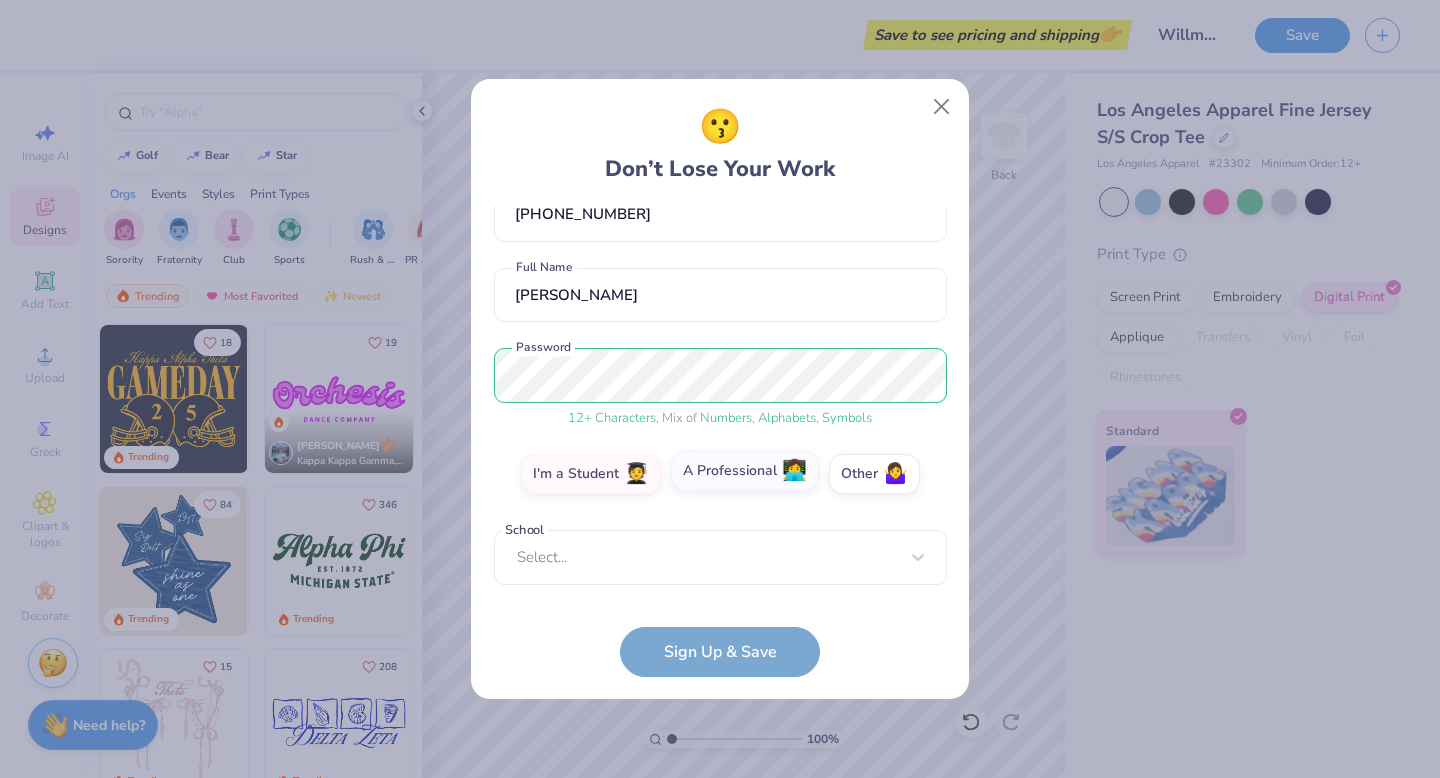 click on "A Professional 👩‍💻" at bounding box center [720, 588] 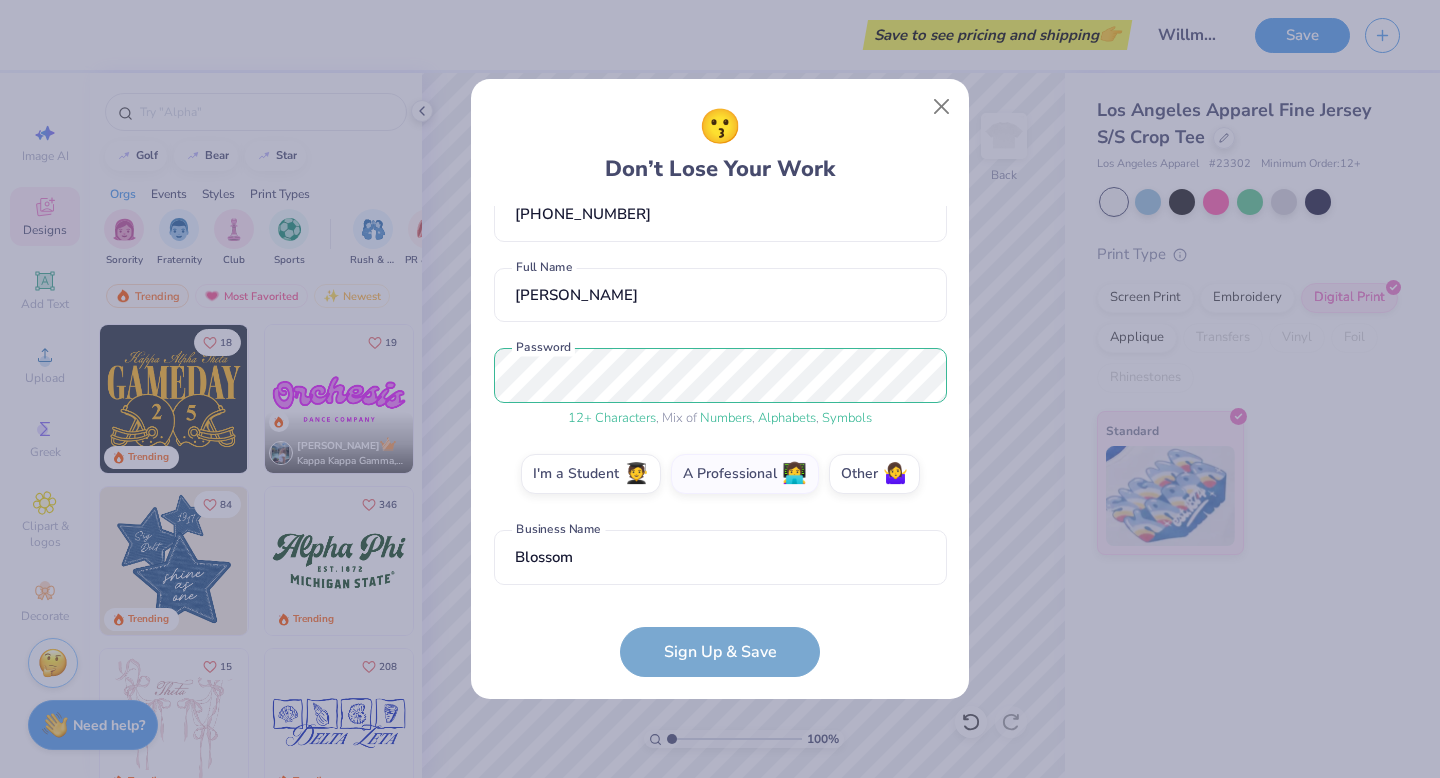 scroll, scrollTop: 389, scrollLeft: 0, axis: vertical 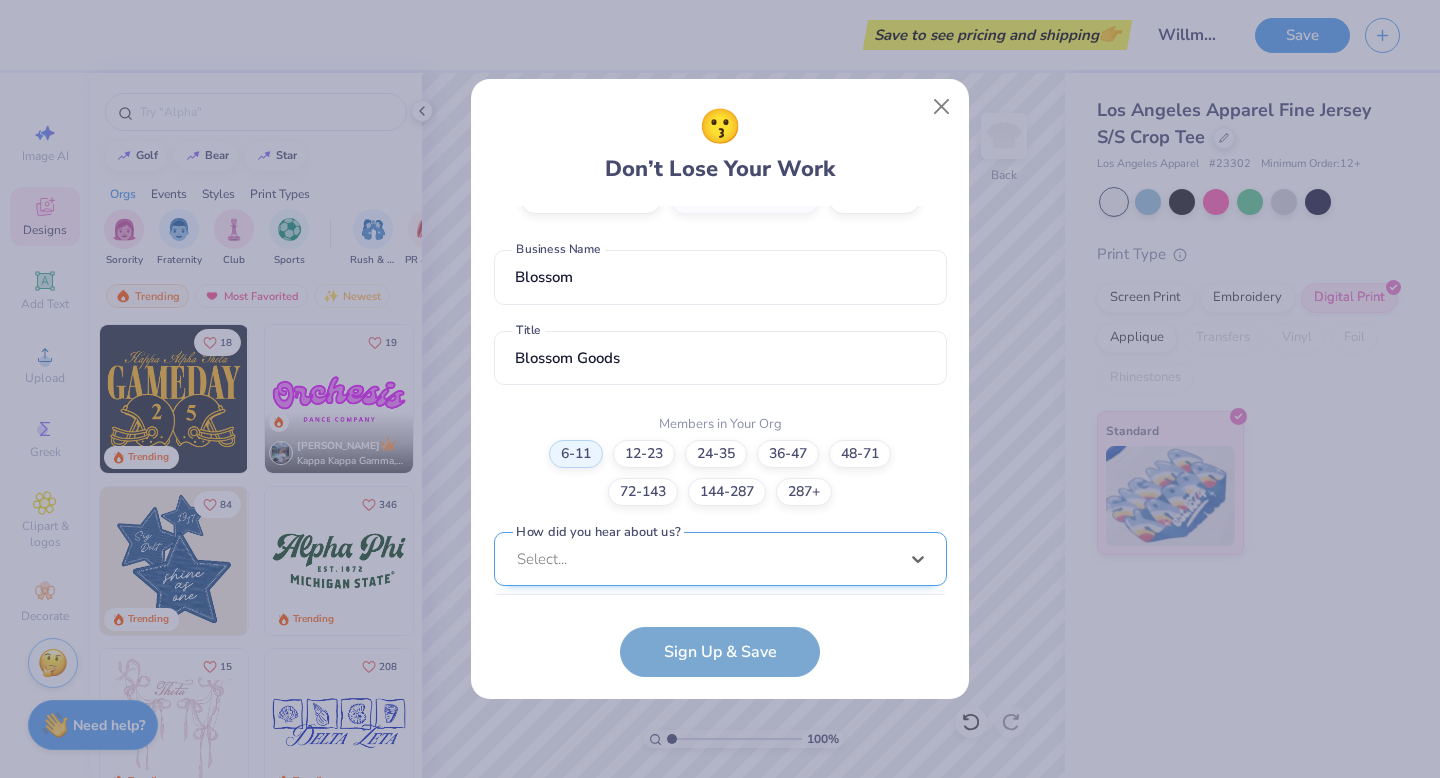 click on "option Word of Mouth focused, 8 of 15. 15 results available. Use Up and Down to choose options, press Enter to select the currently focused option, press Escape to exit the menu, press Tab to select the option and exit the menu. Select... Pinterest Google Search I've ordered before Received a text message A Campus Manager Received an Email Saw an Ad Word of Mouth LinkedIn Tik Tok Instagram Blog/Article Reddit An AI Chatbot Other" at bounding box center (720, 714) 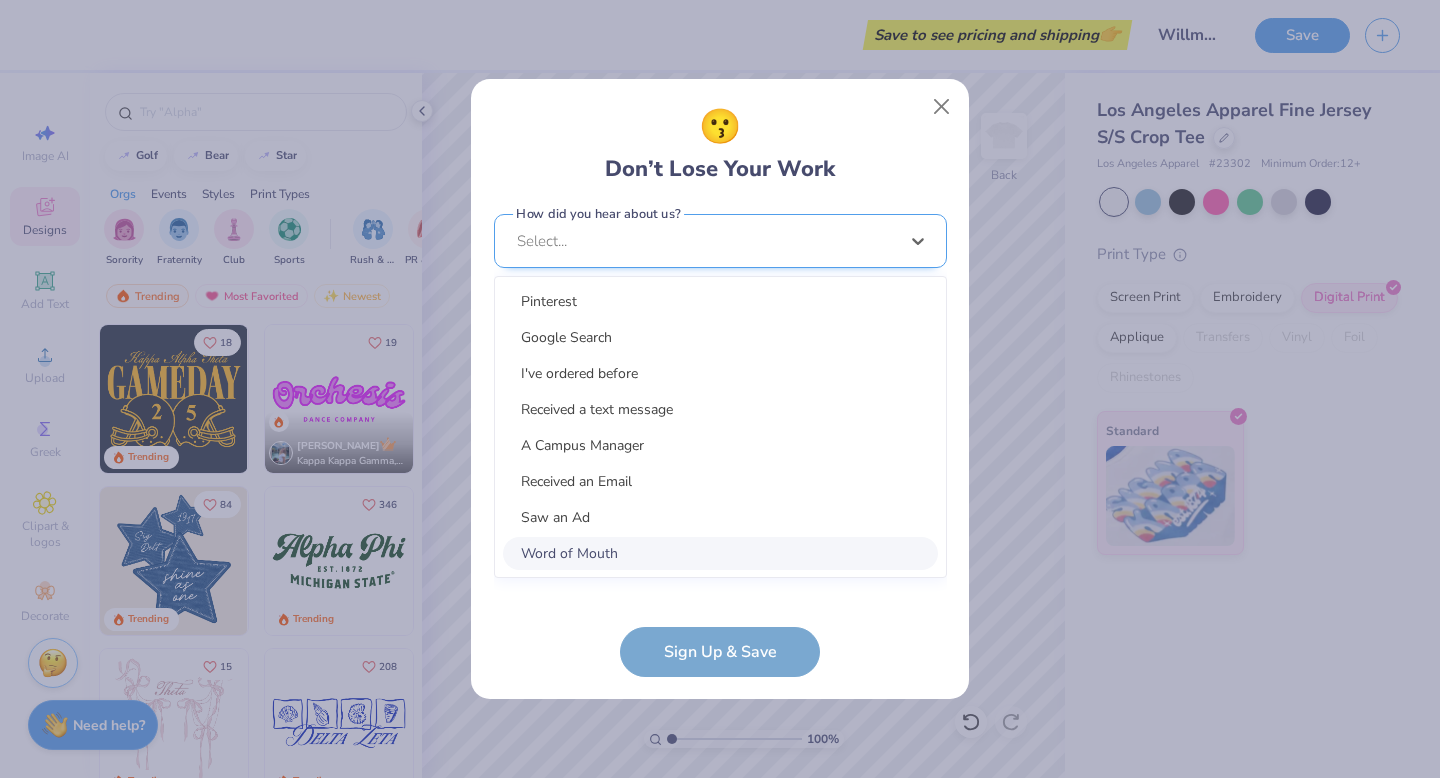 scroll, scrollTop: 689, scrollLeft: 0, axis: vertical 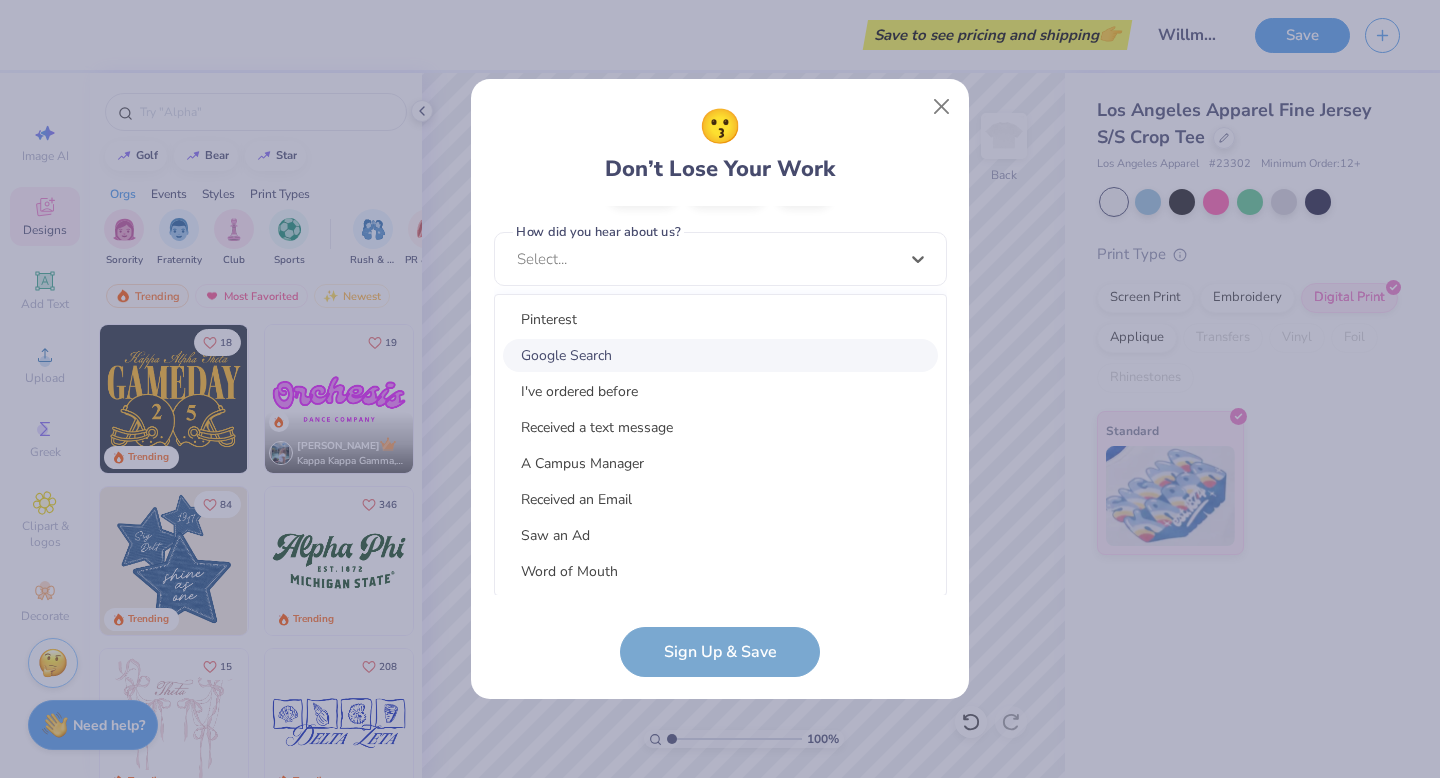 click on "Google Search" at bounding box center [720, 355] 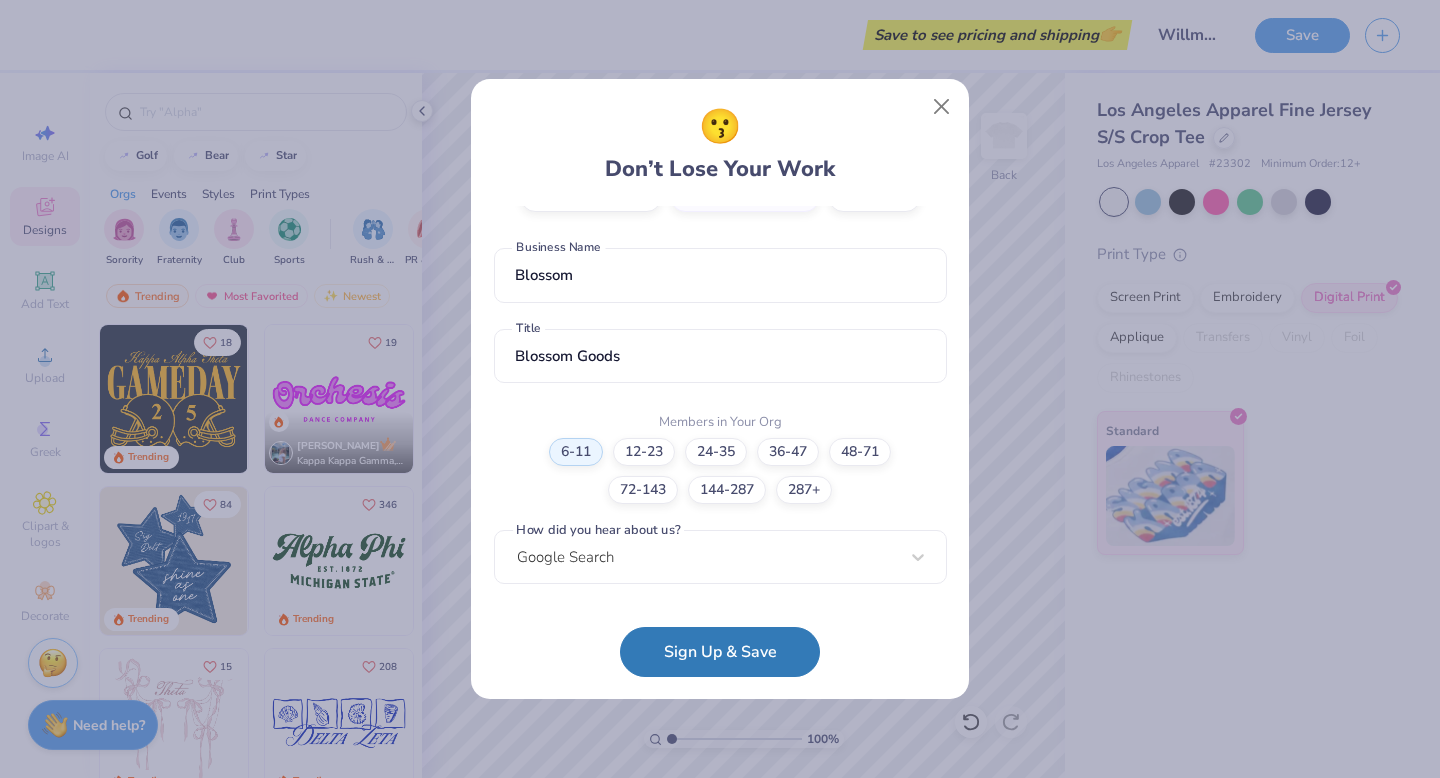 scroll, scrollTop: 389, scrollLeft: 0, axis: vertical 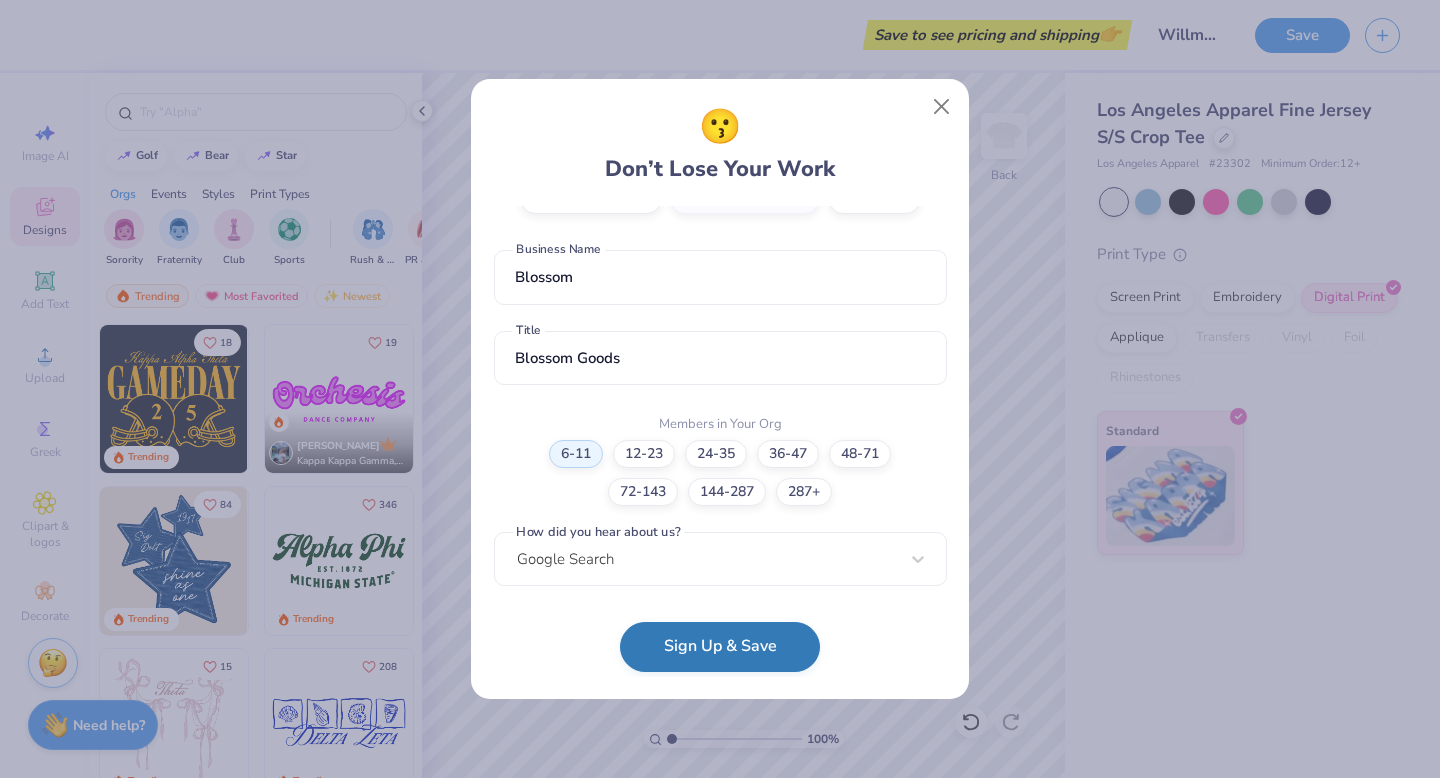 click on "lulussubs@gmail.com Email (303) 514-6721 Phone Lulu Abuaba Full Name 12 + Characters , Mix of   Numbers ,   Alphabets ,   Symbols Password I'm a Student 🧑‍🎓 A Professional 👩‍💻 Other 🤷‍♀️ Blossom Business Name Blossom Goods Title Members in Your Org 6-11 12-23 24-35 36-47 48-71 72-143 144-287 287+ How did you hear about us? Google Search Sign Up & Save" at bounding box center [720, 441] 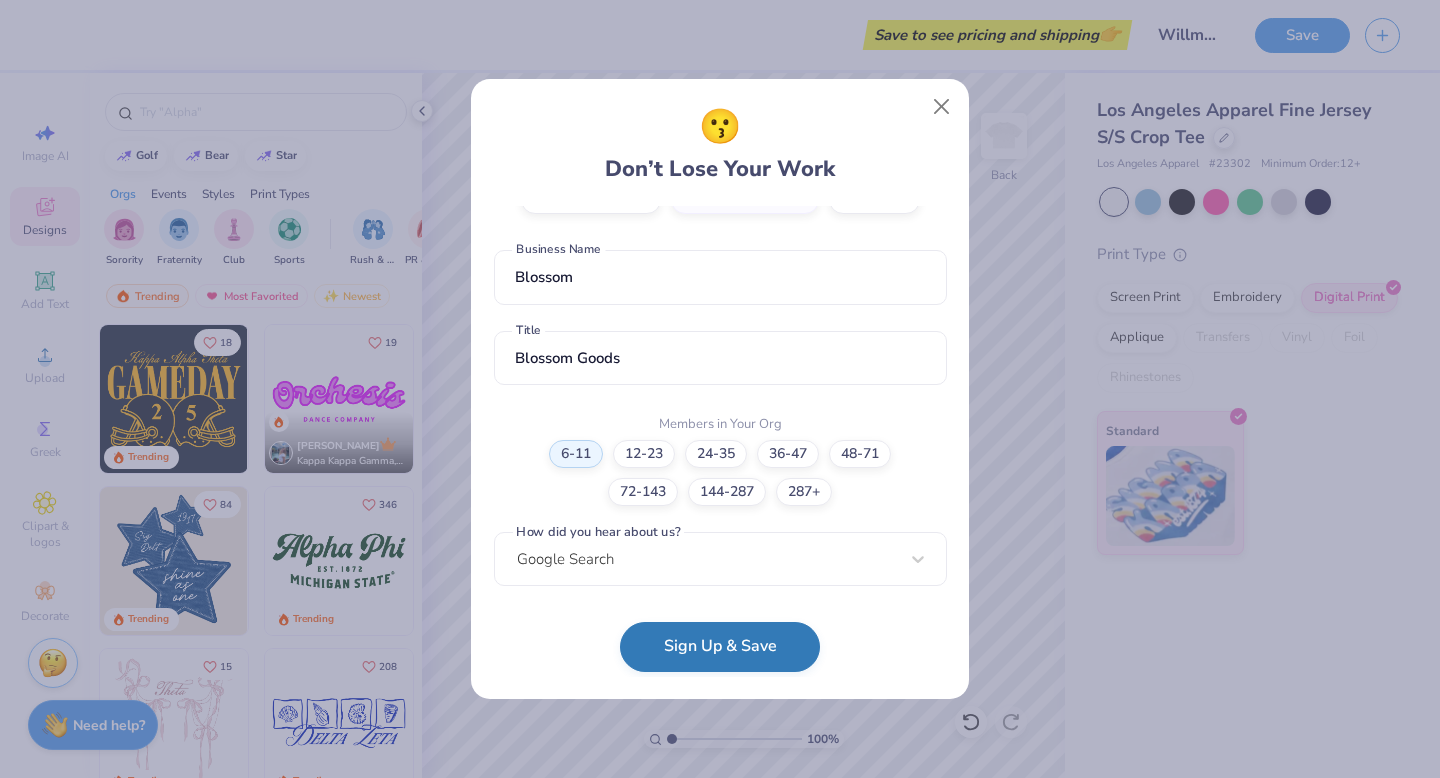 click on "Sign Up & Save" at bounding box center (720, 647) 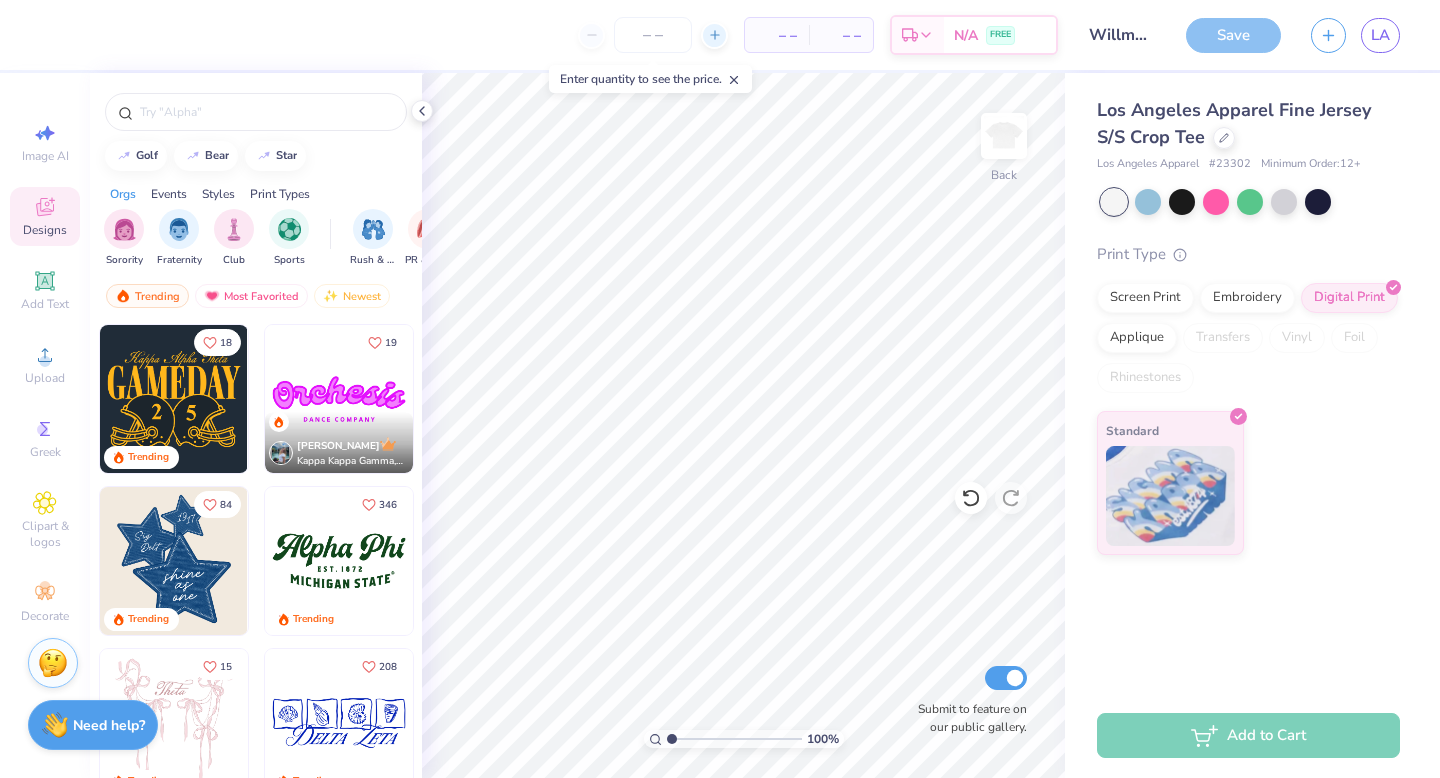 click 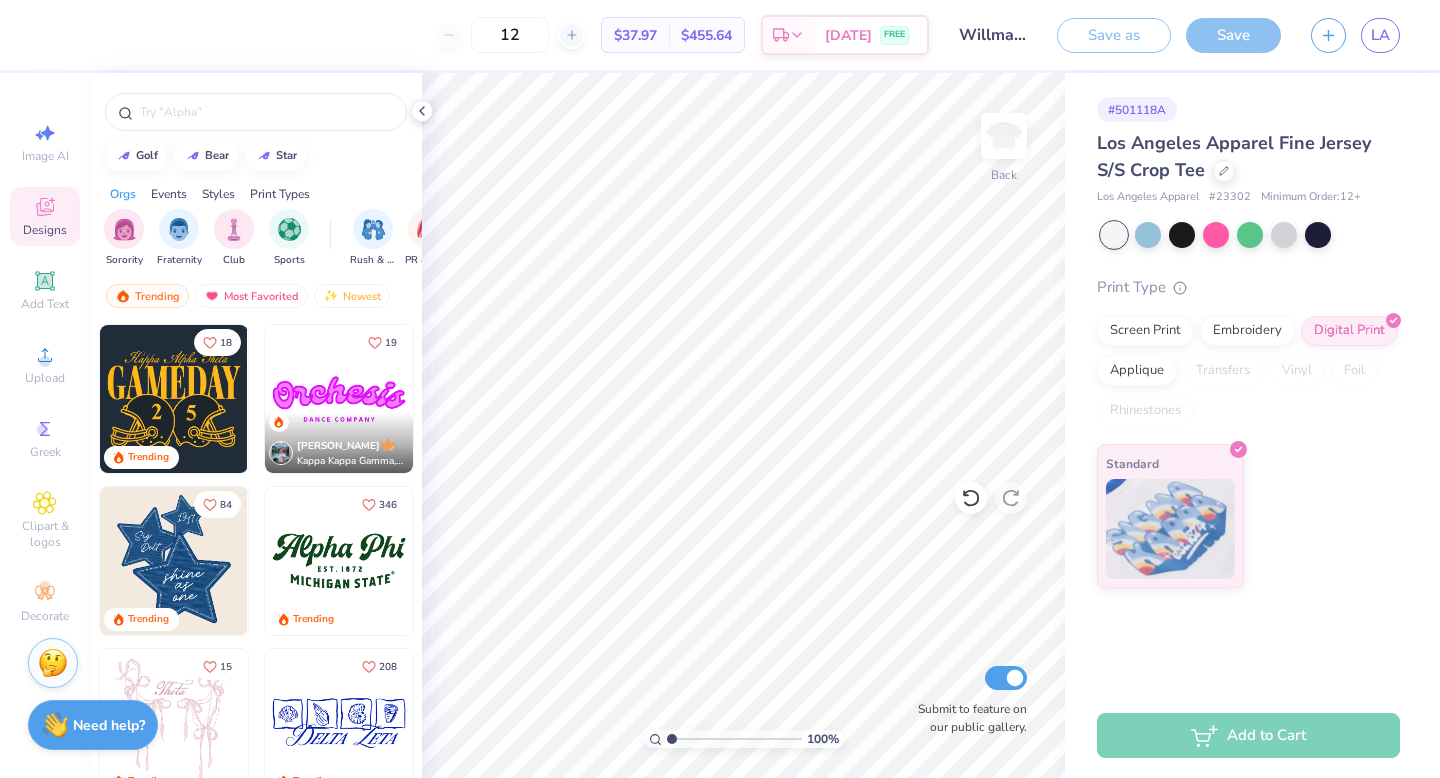 click 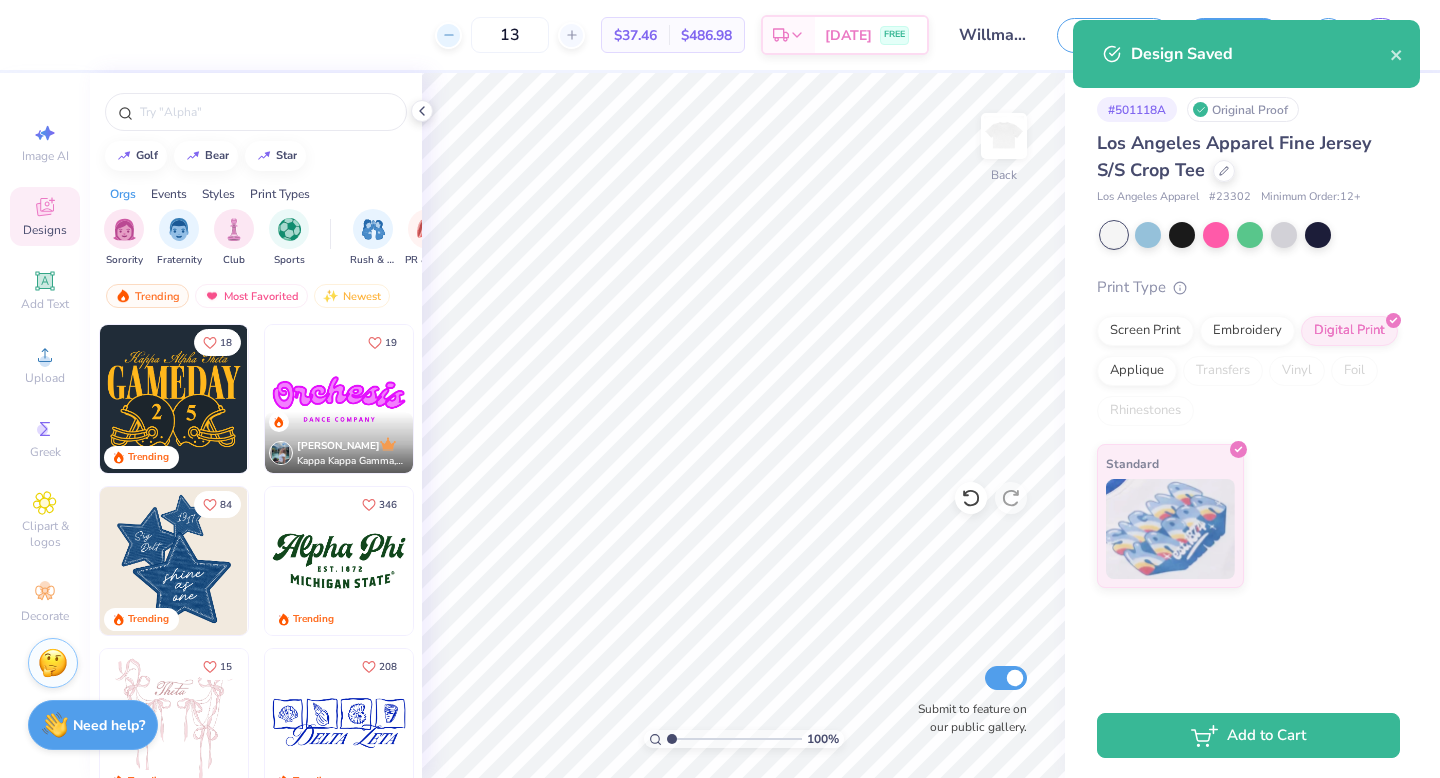 click 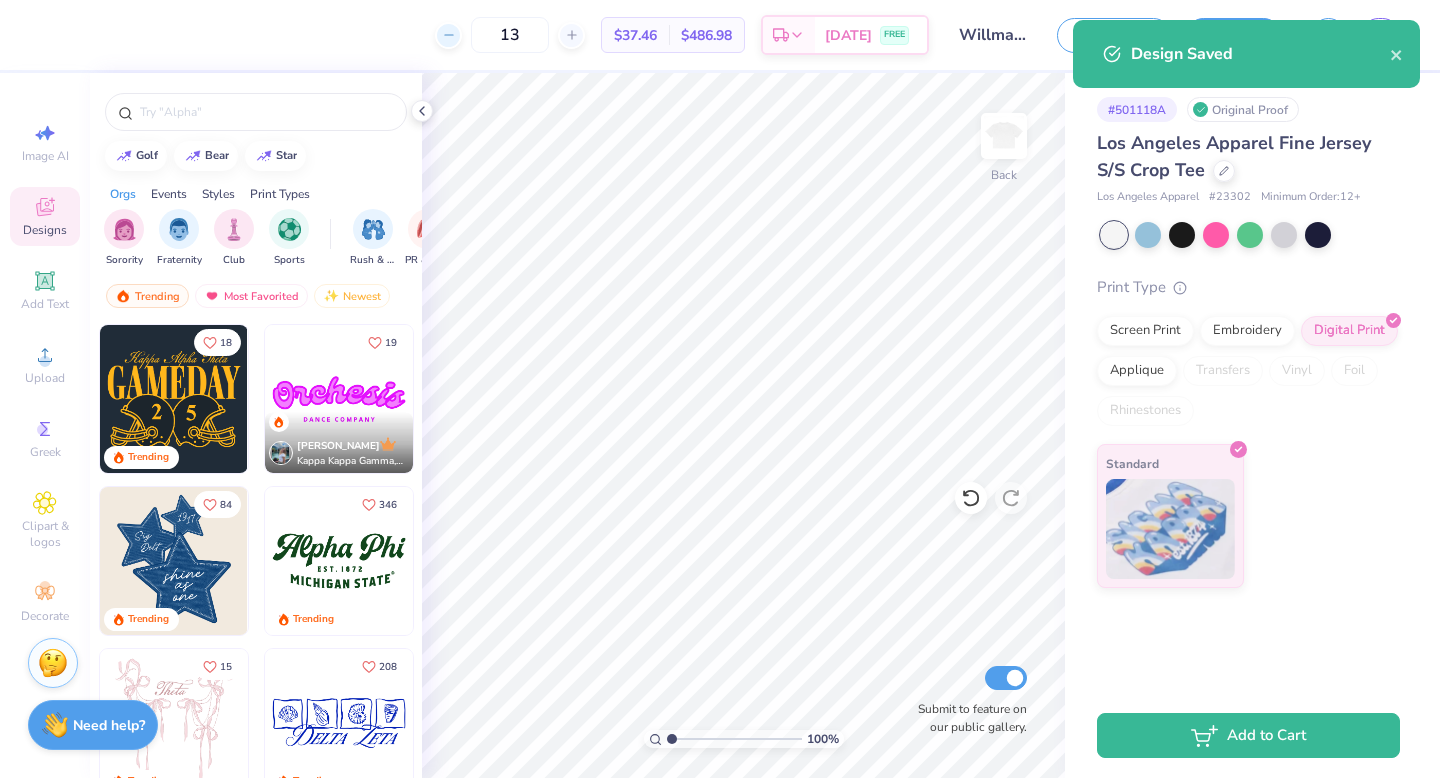 type on "12" 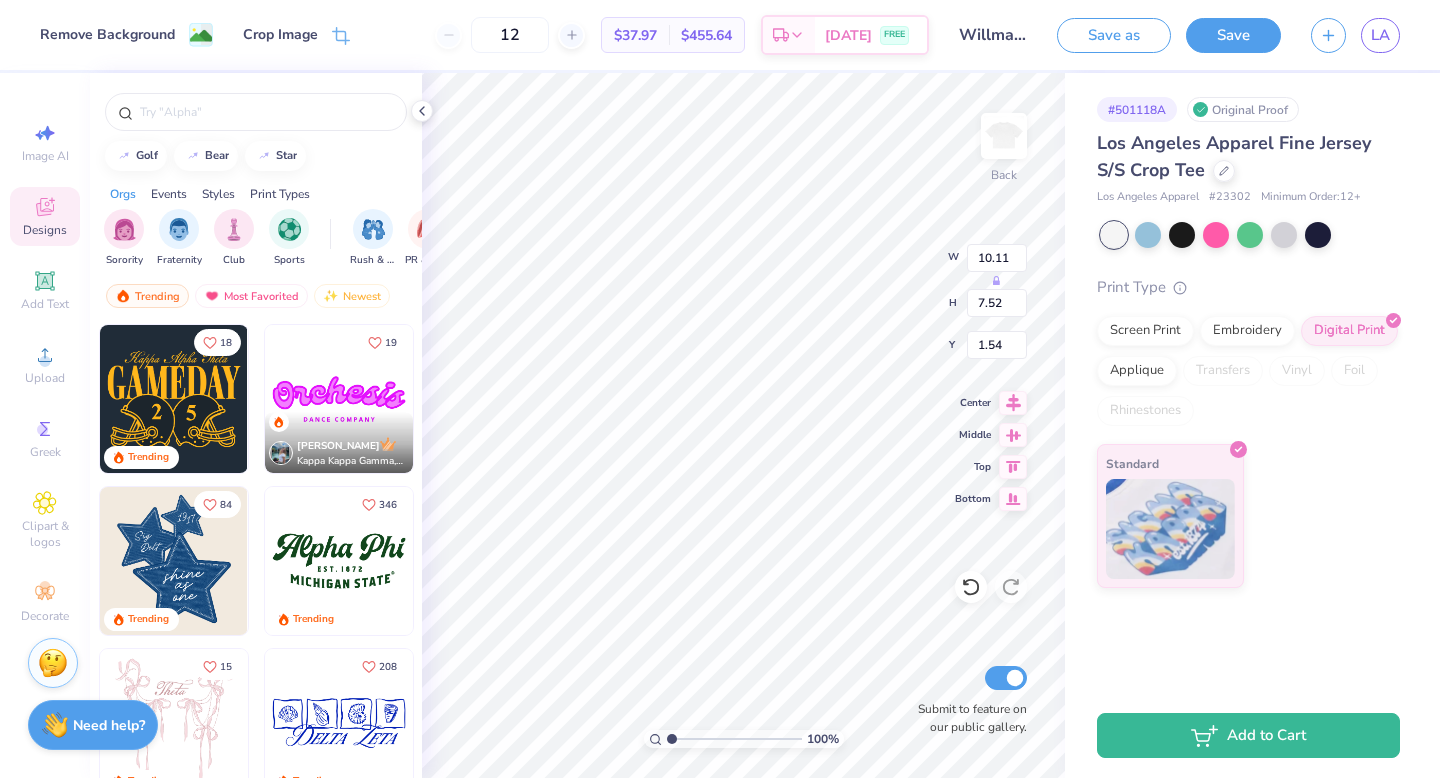 scroll, scrollTop: 0, scrollLeft: 0, axis: both 